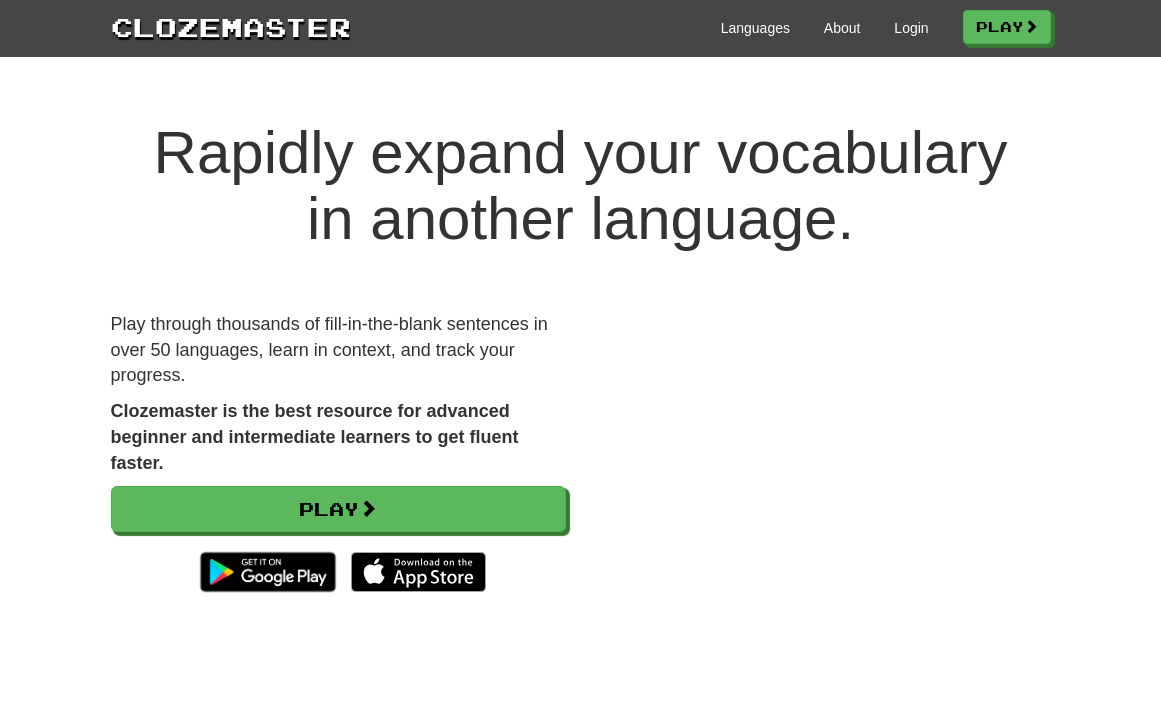 scroll, scrollTop: 0, scrollLeft: 0, axis: both 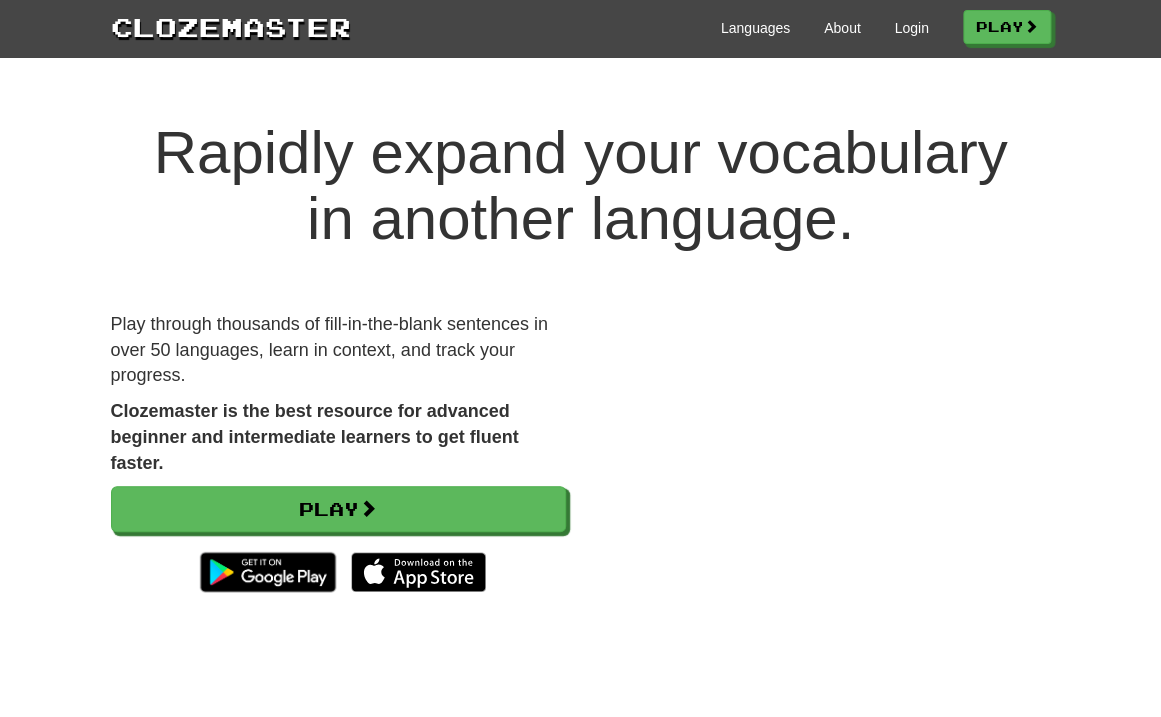 click on "Languages
About
Login
Play" at bounding box center [701, 26] 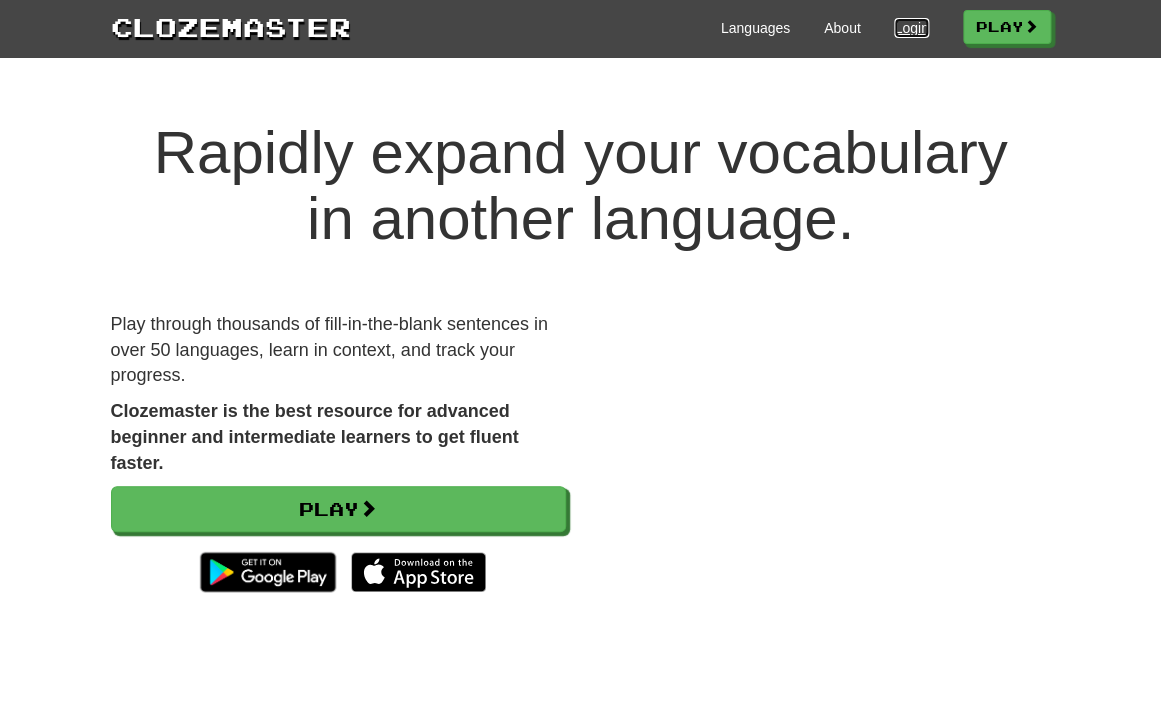 click on "Login" at bounding box center [911, 28] 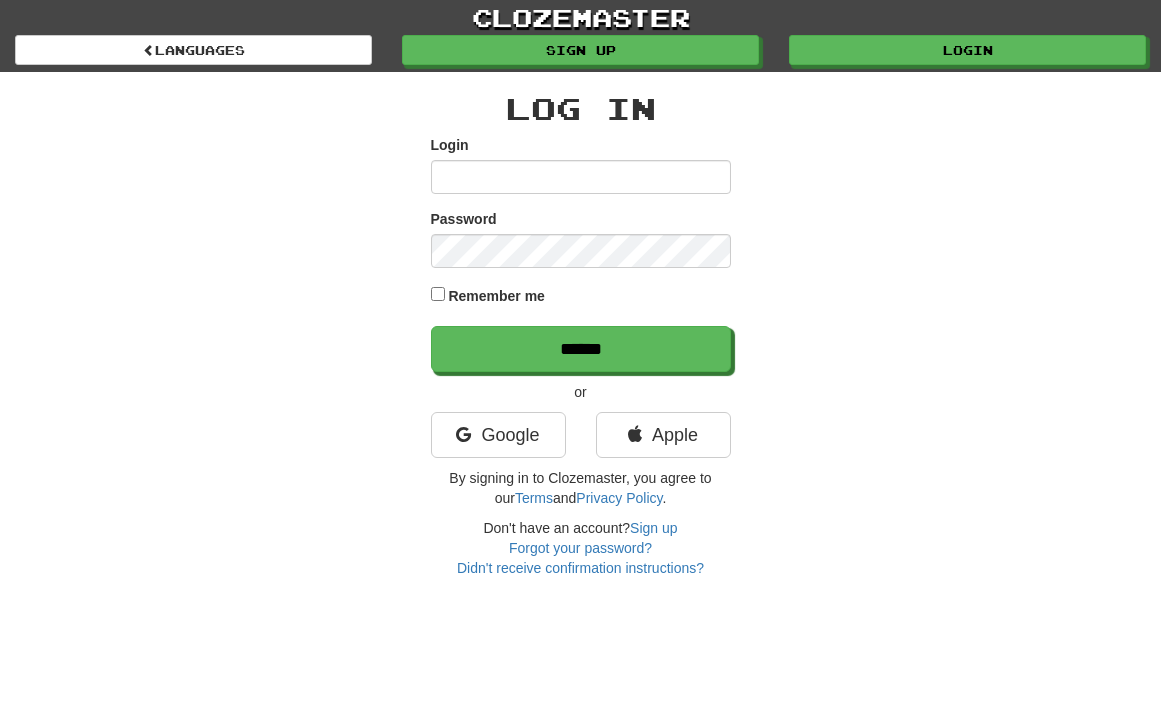 scroll, scrollTop: 0, scrollLeft: 0, axis: both 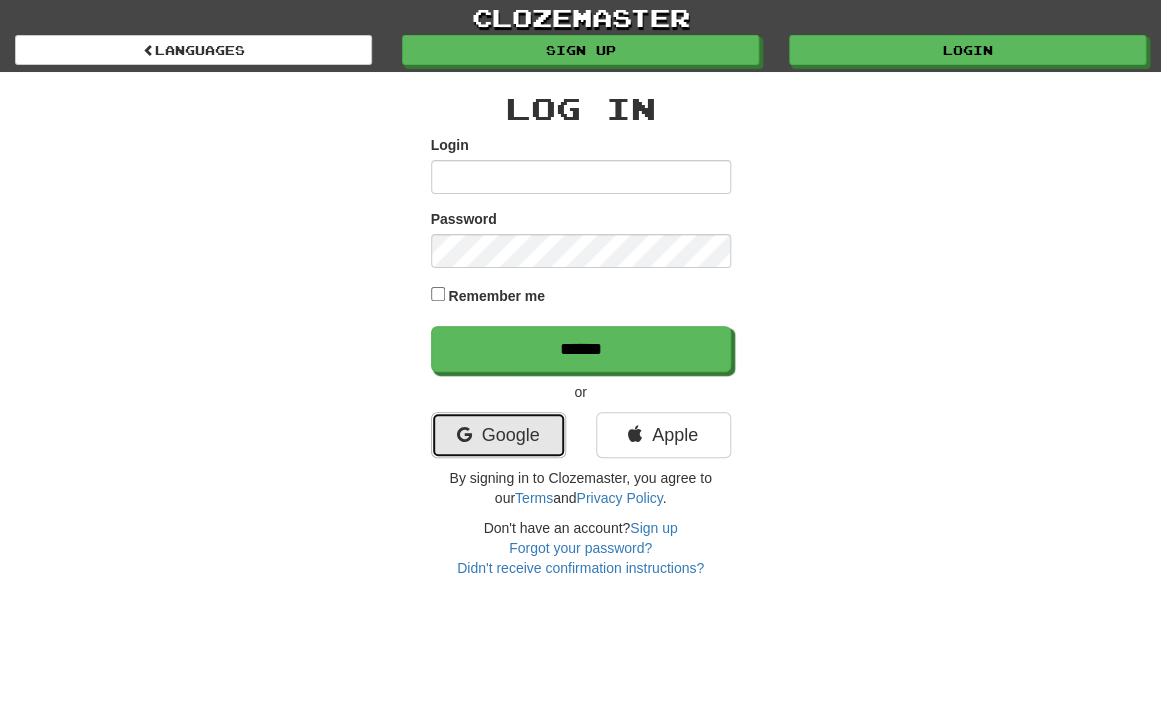 click on "Google" at bounding box center [498, 435] 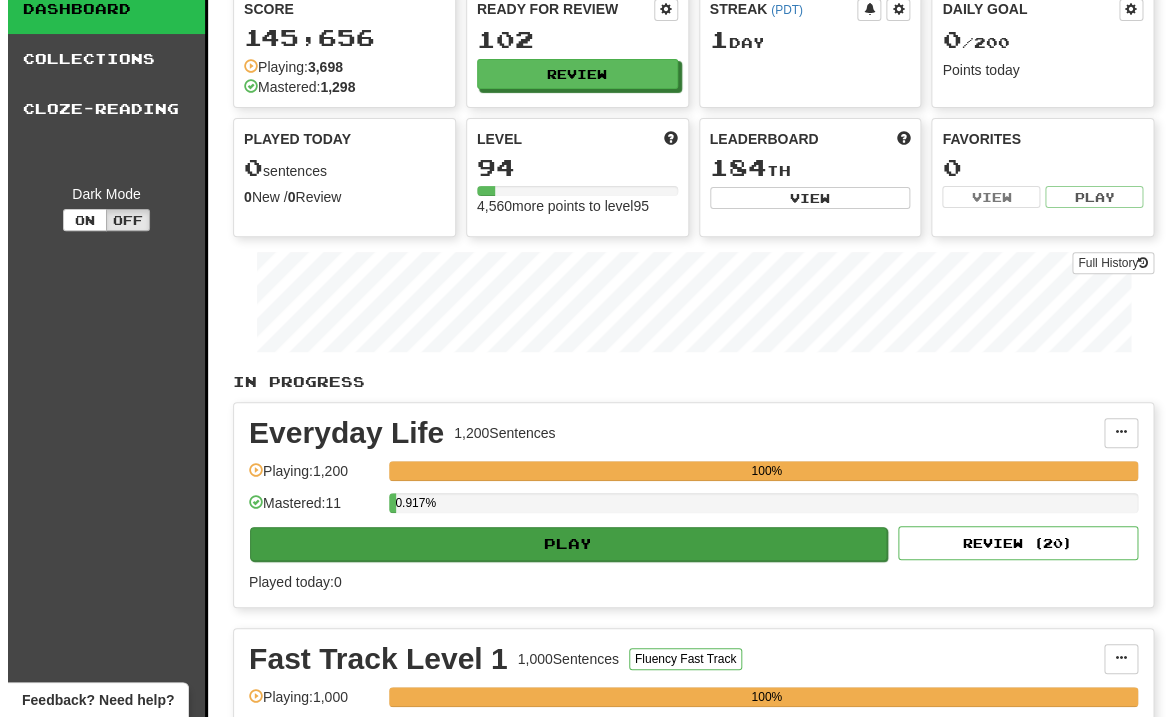 scroll, scrollTop: 80, scrollLeft: 0, axis: vertical 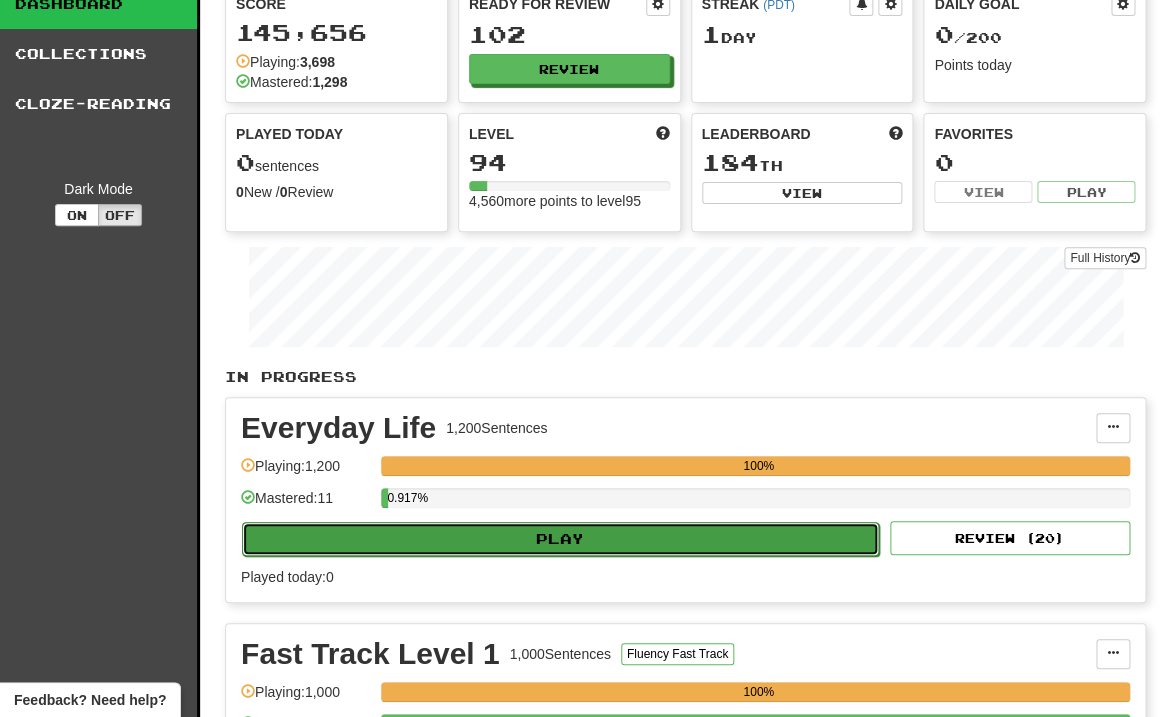 click on "Play" at bounding box center [560, 539] 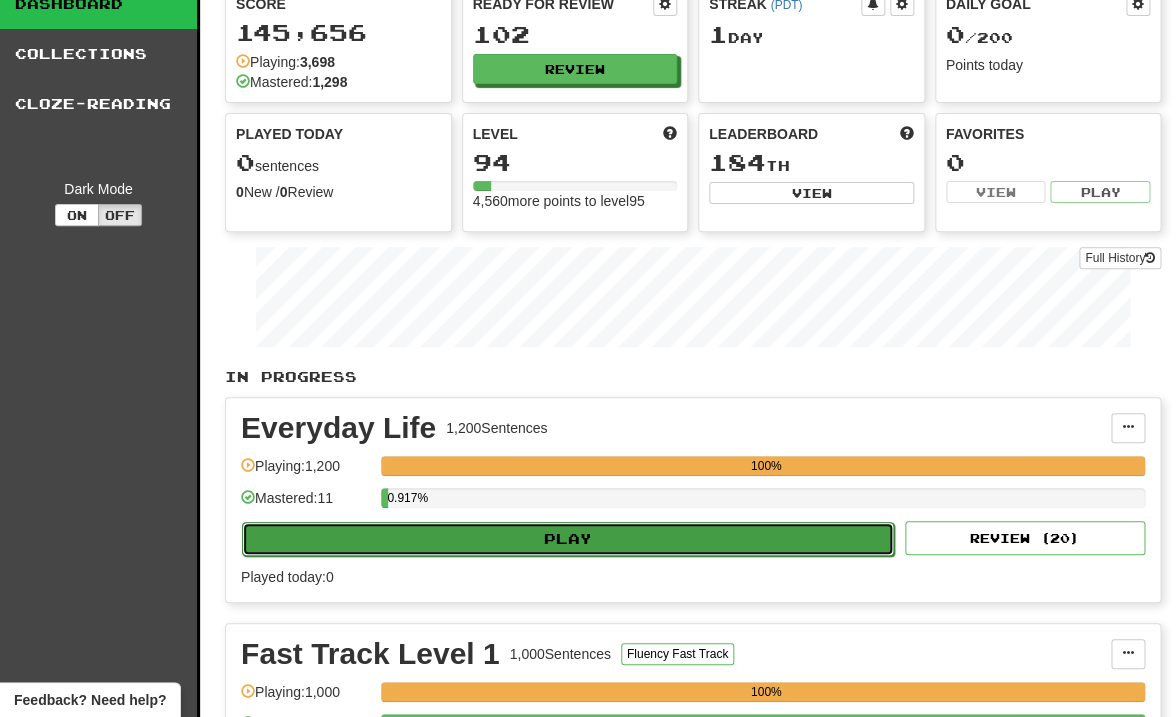 select on "**" 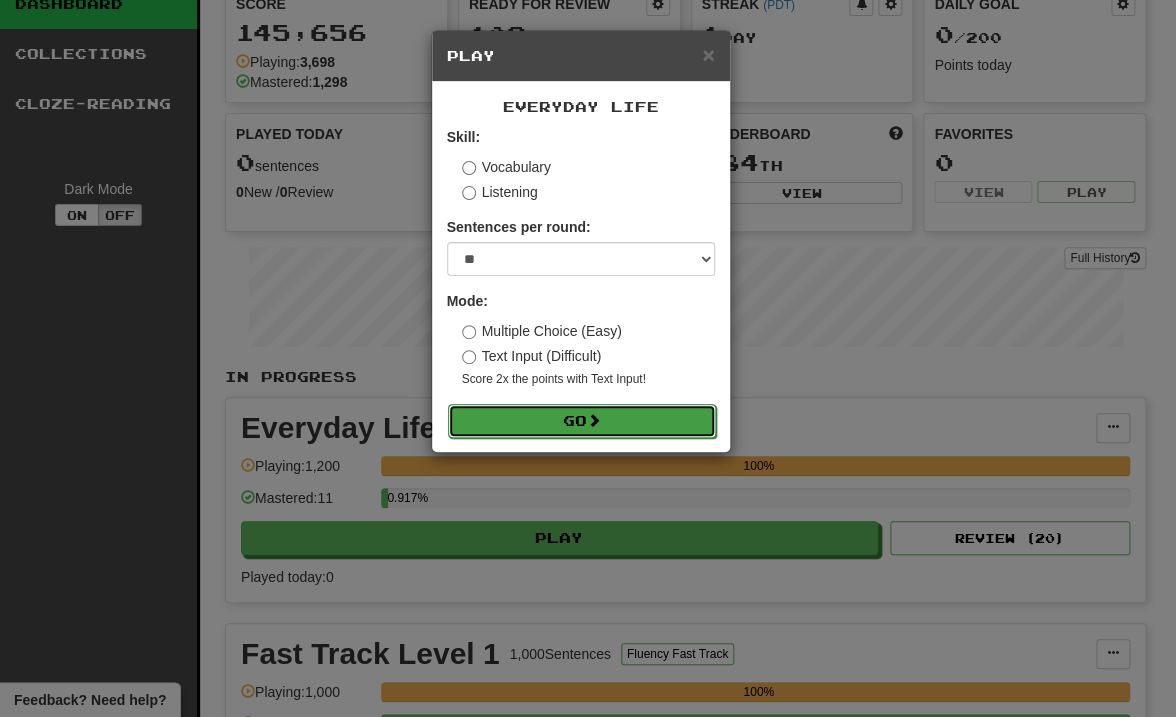 click on "Go" at bounding box center (582, 421) 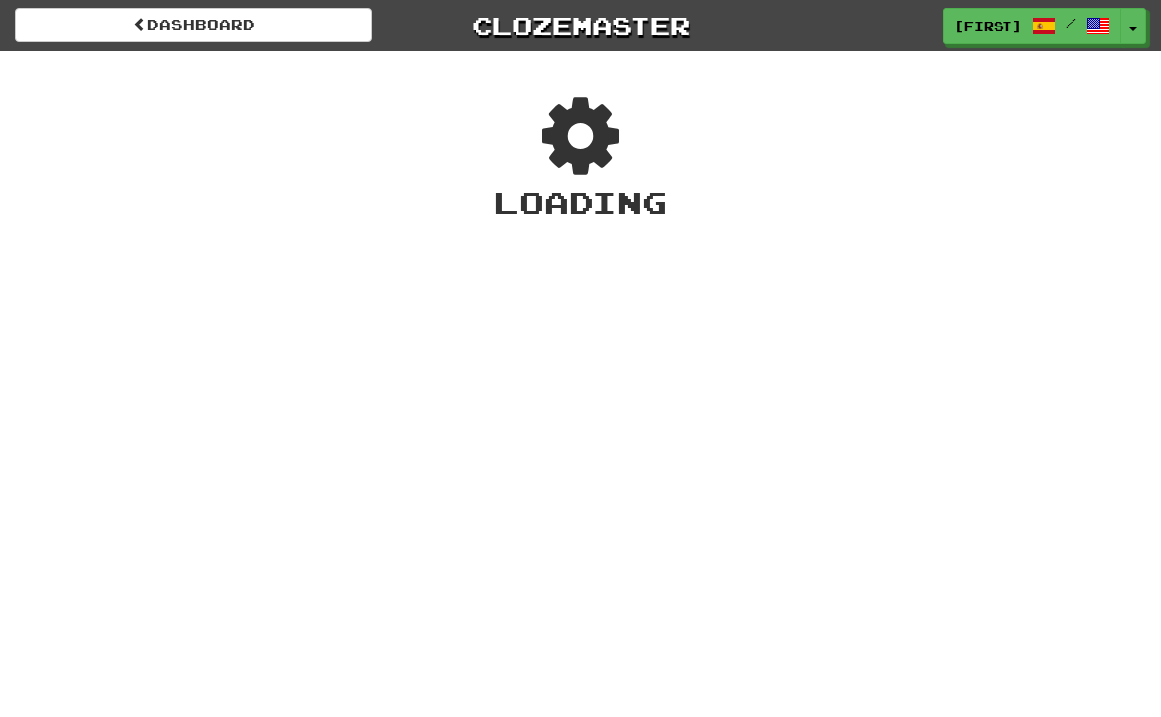 scroll, scrollTop: 0, scrollLeft: 0, axis: both 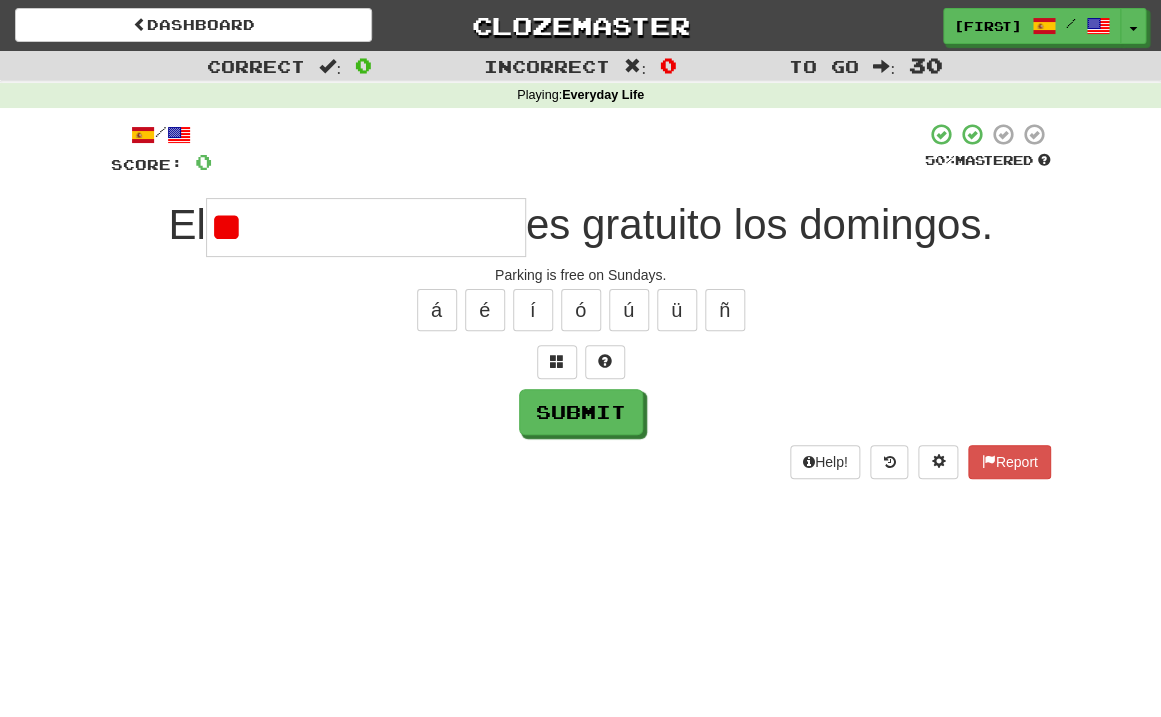 type on "*" 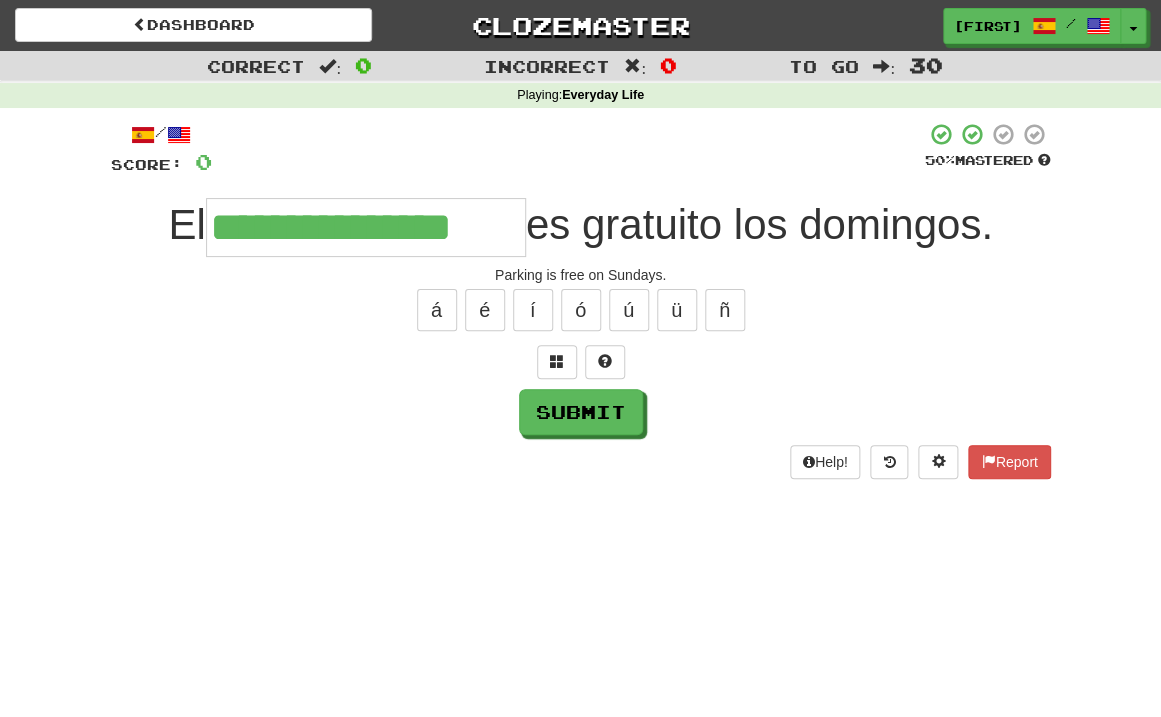 type on "**********" 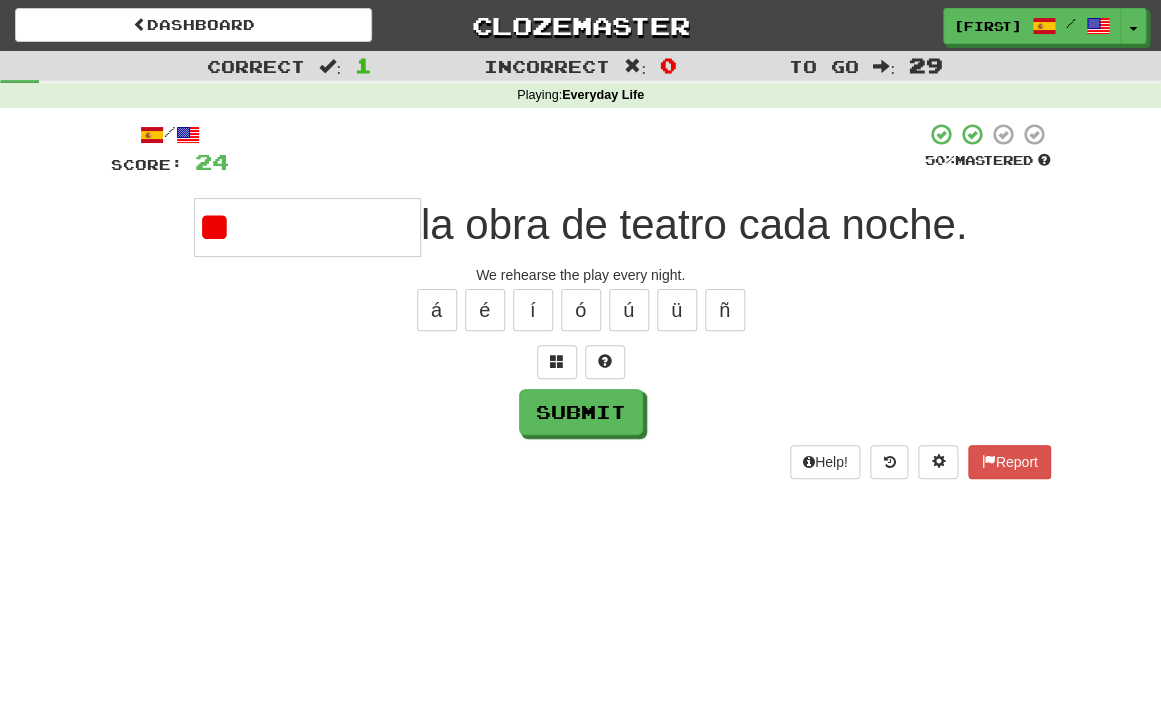 type on "*" 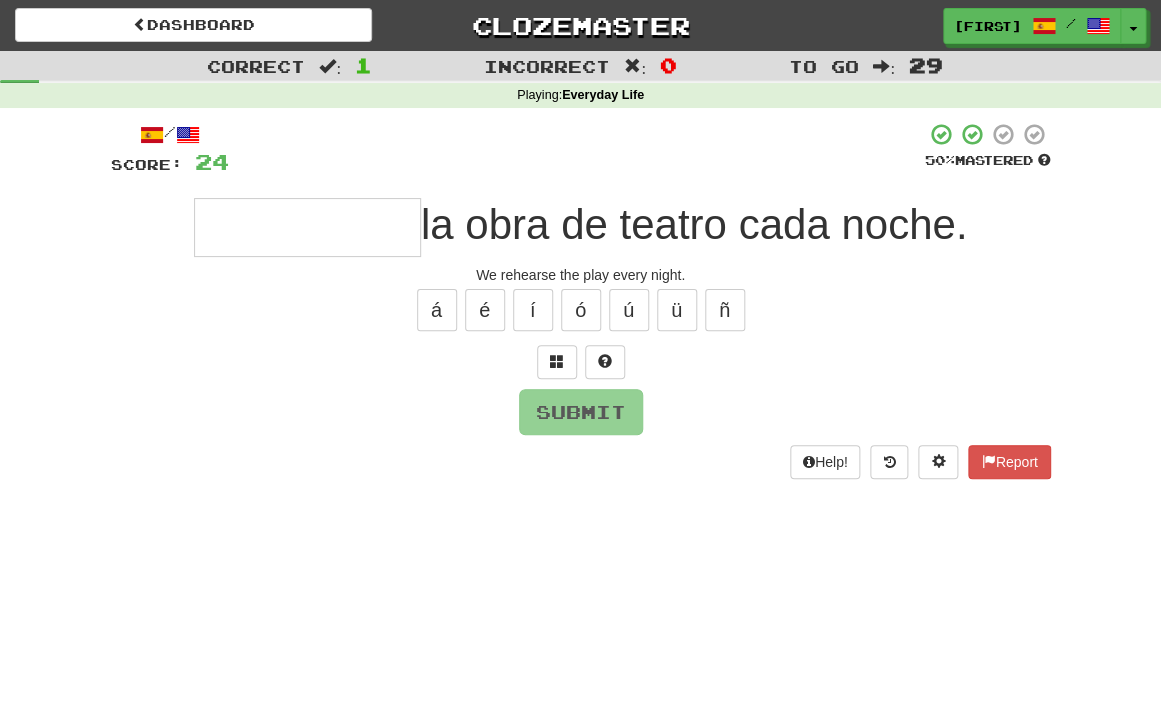 type on "*" 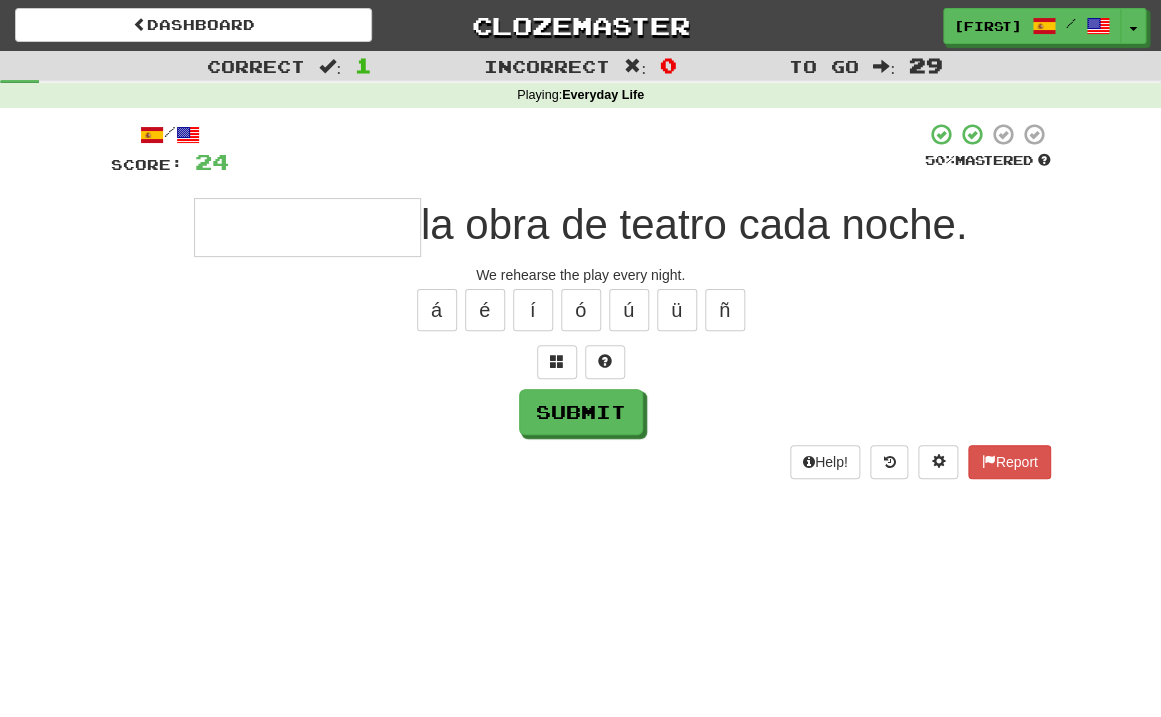 type on "*" 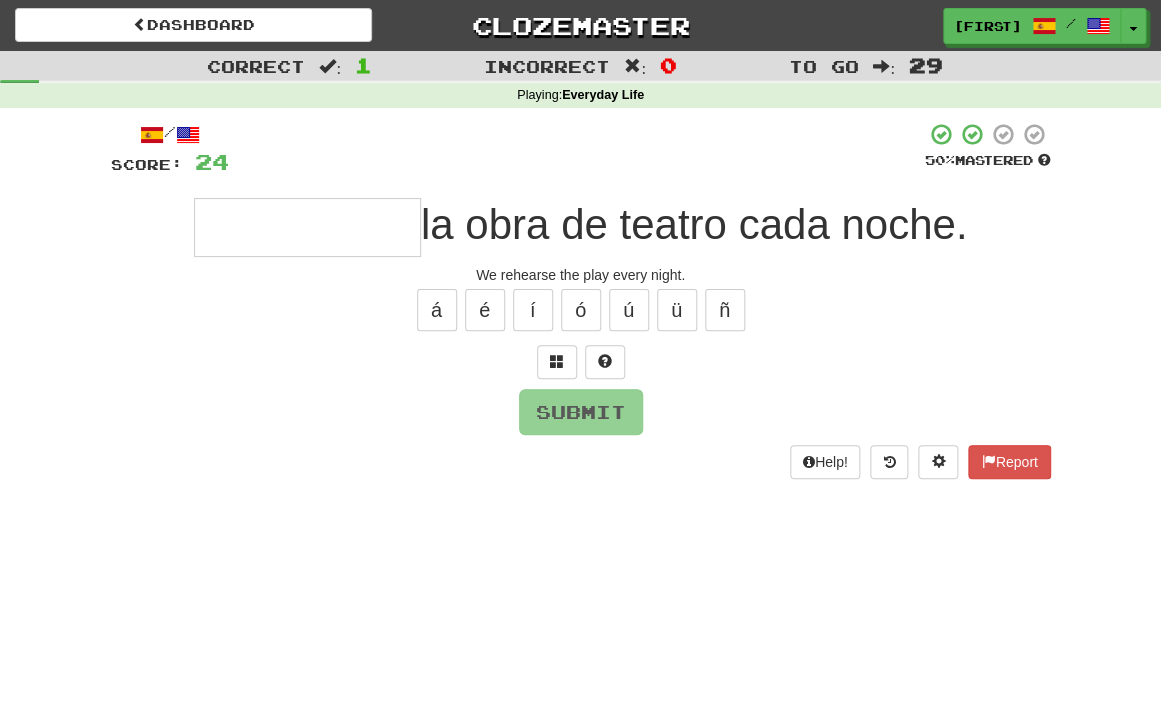 type on "*" 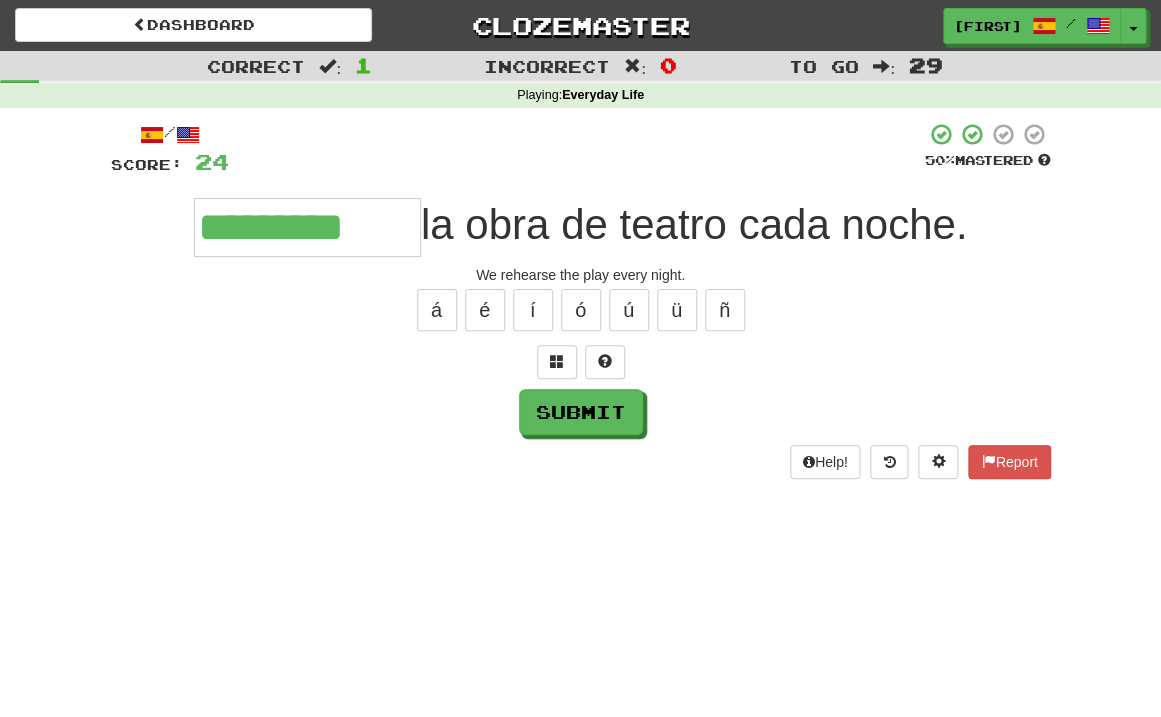 type on "*********" 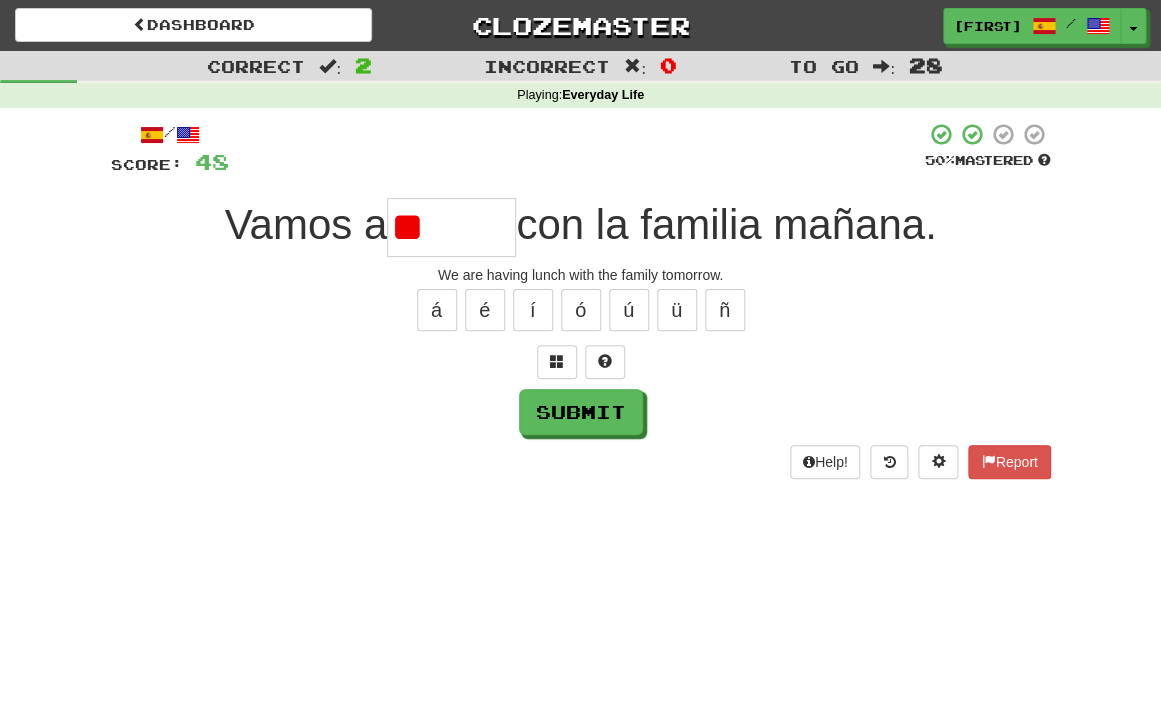 type on "*" 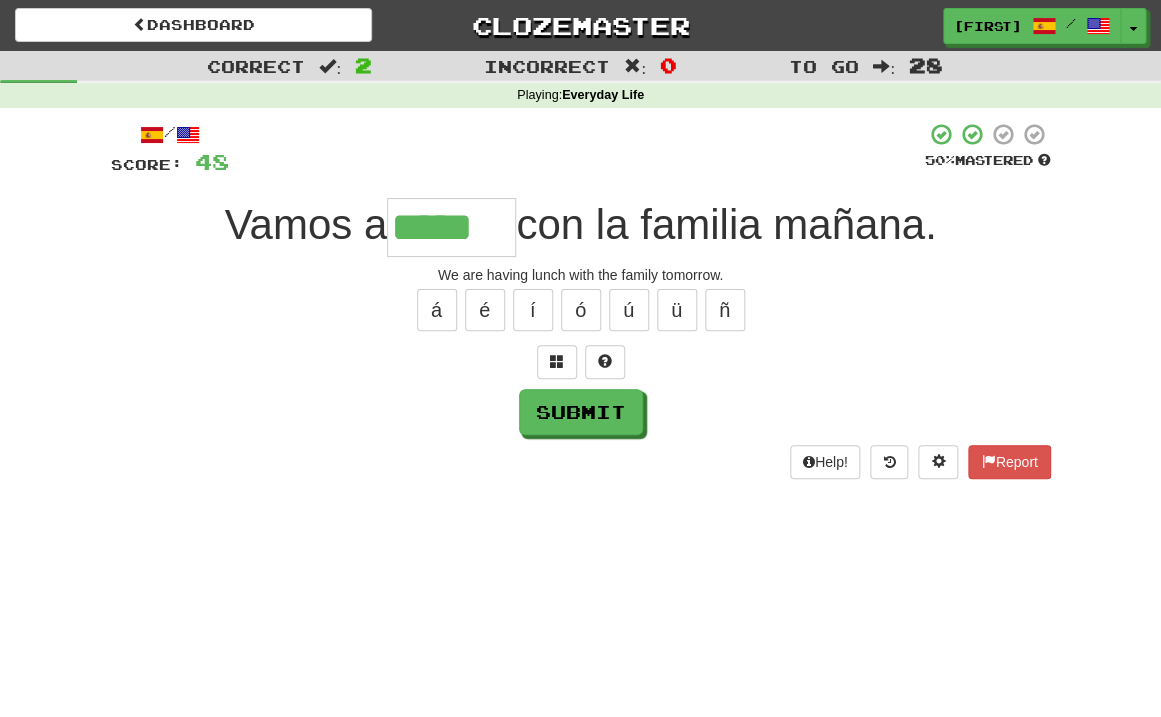 type on "*****" 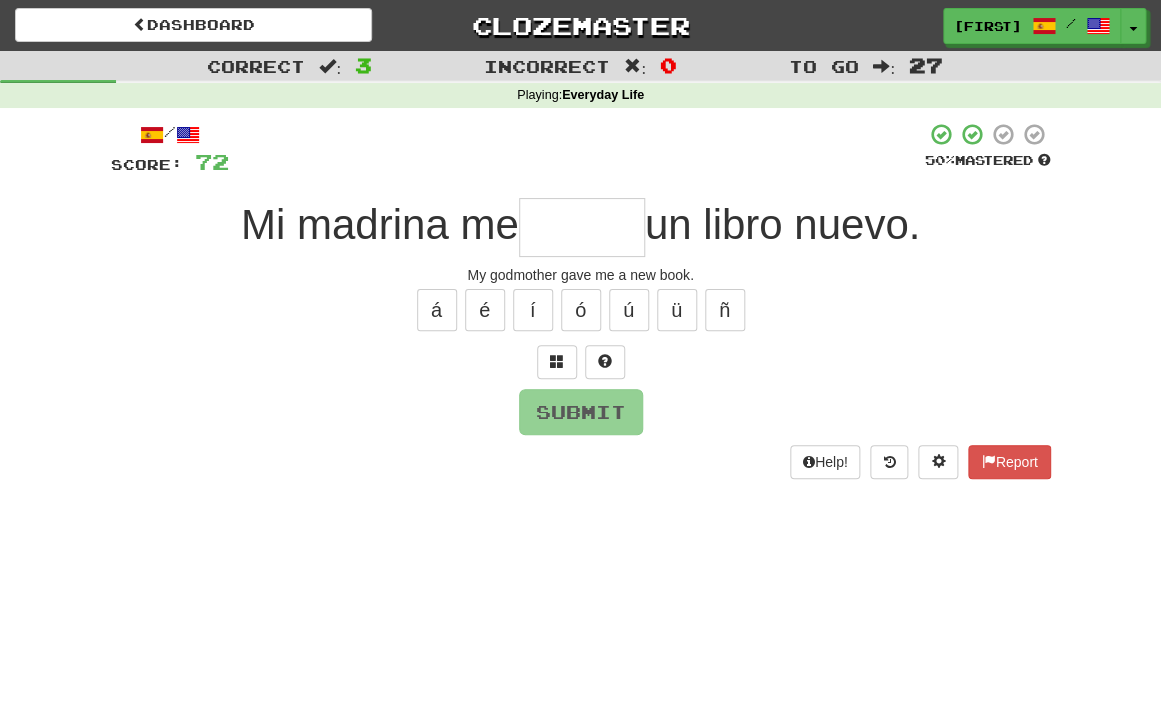 type on "*" 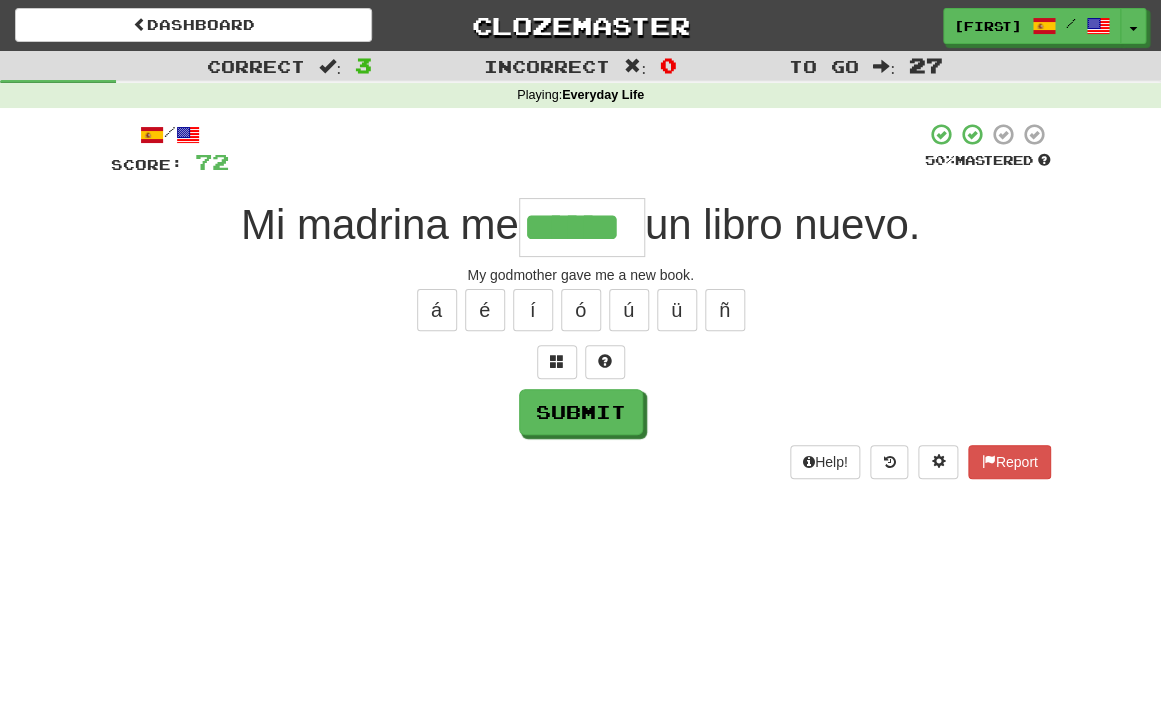type on "******" 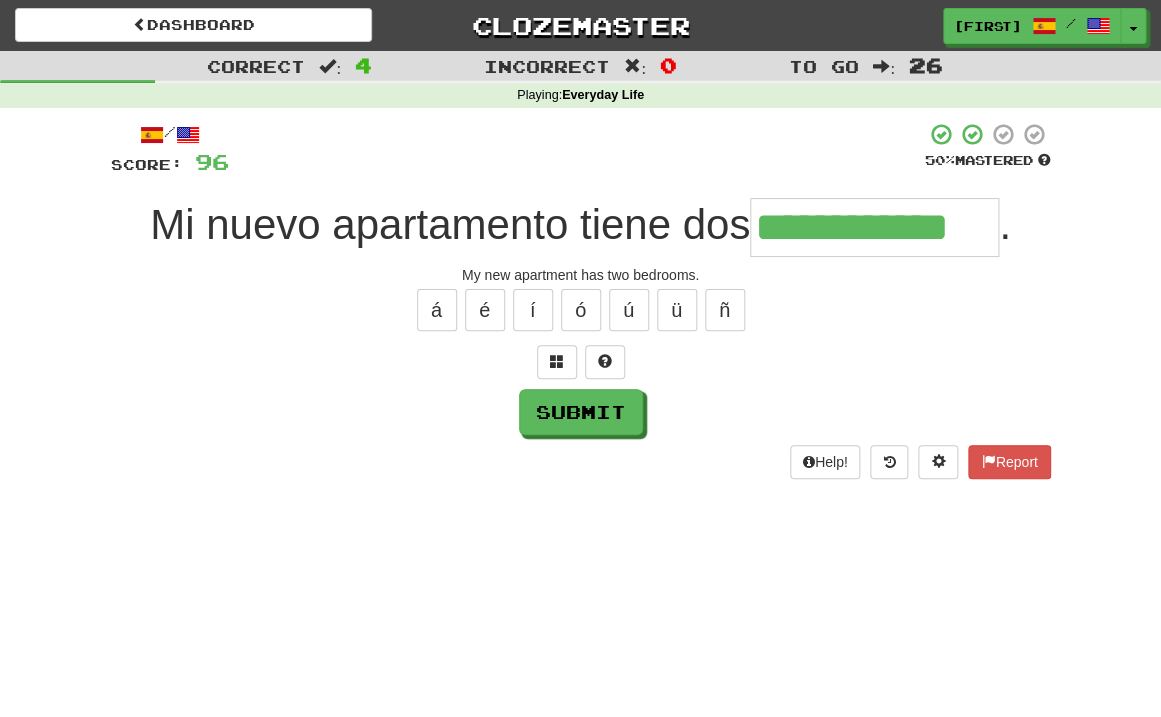 type on "**********" 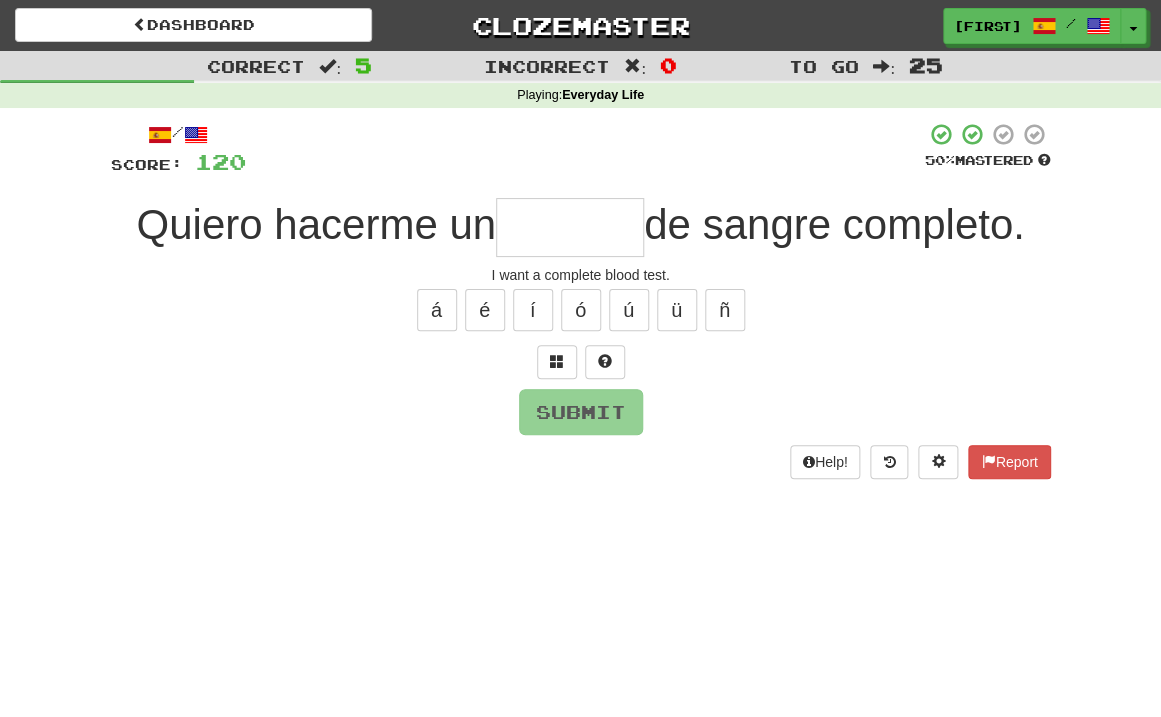 type on "*" 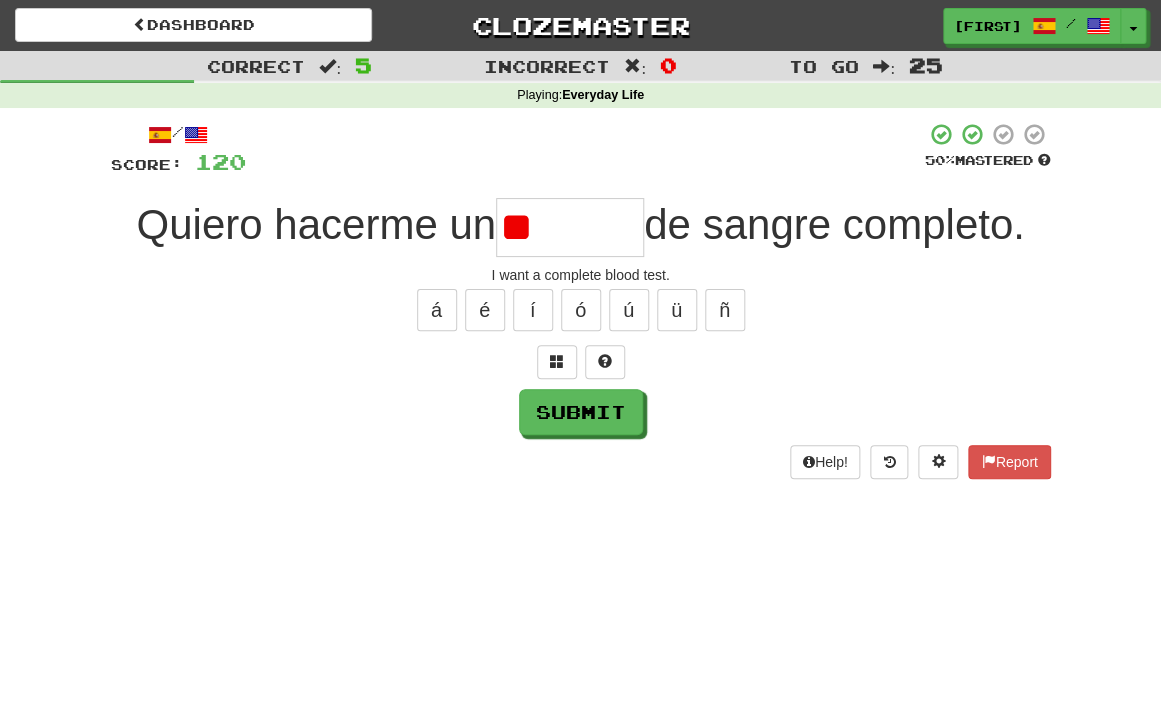 type on "*" 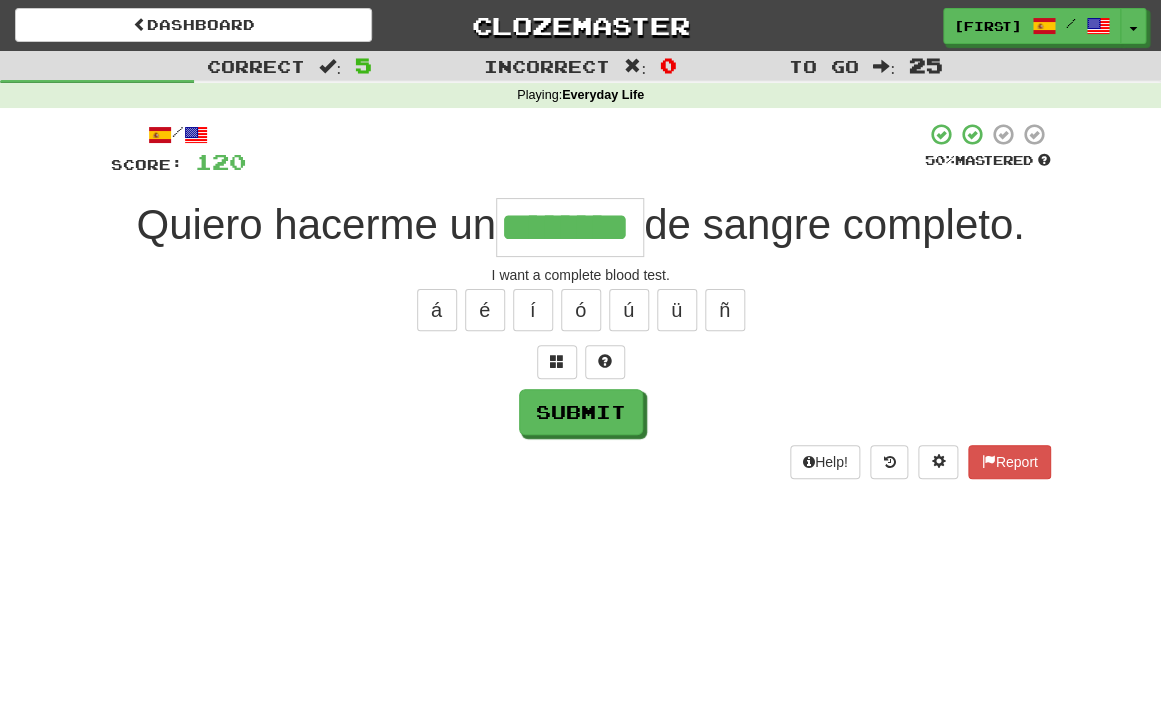 type on "********" 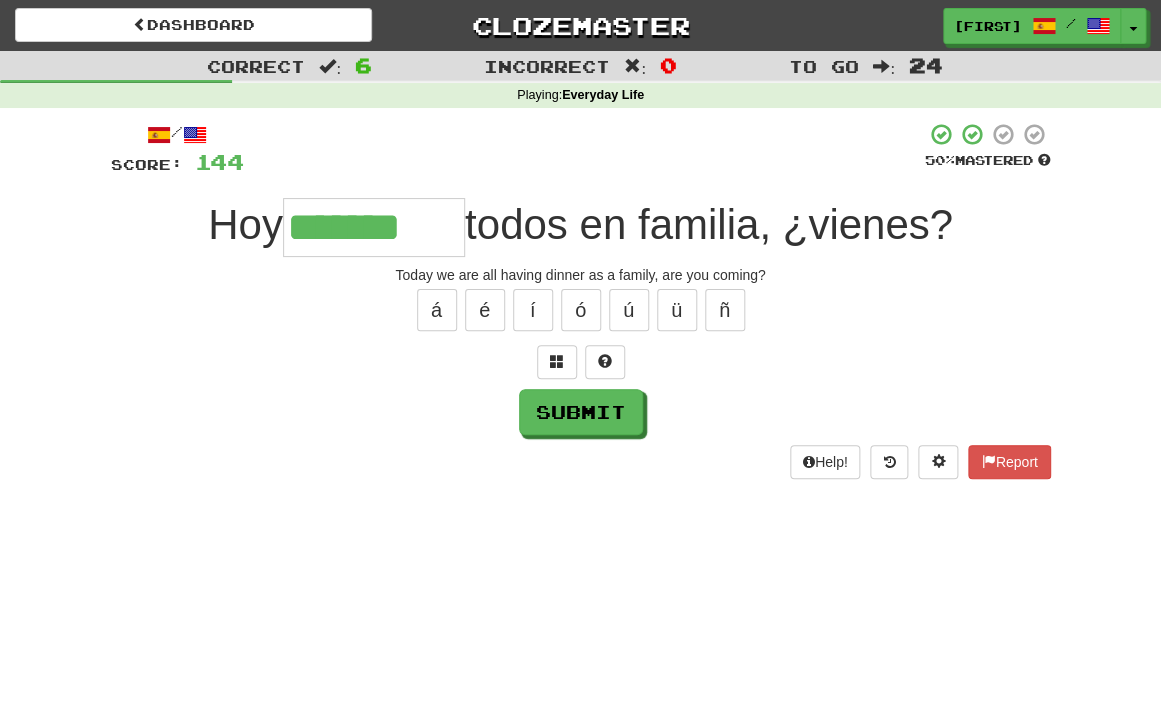 type on "*******" 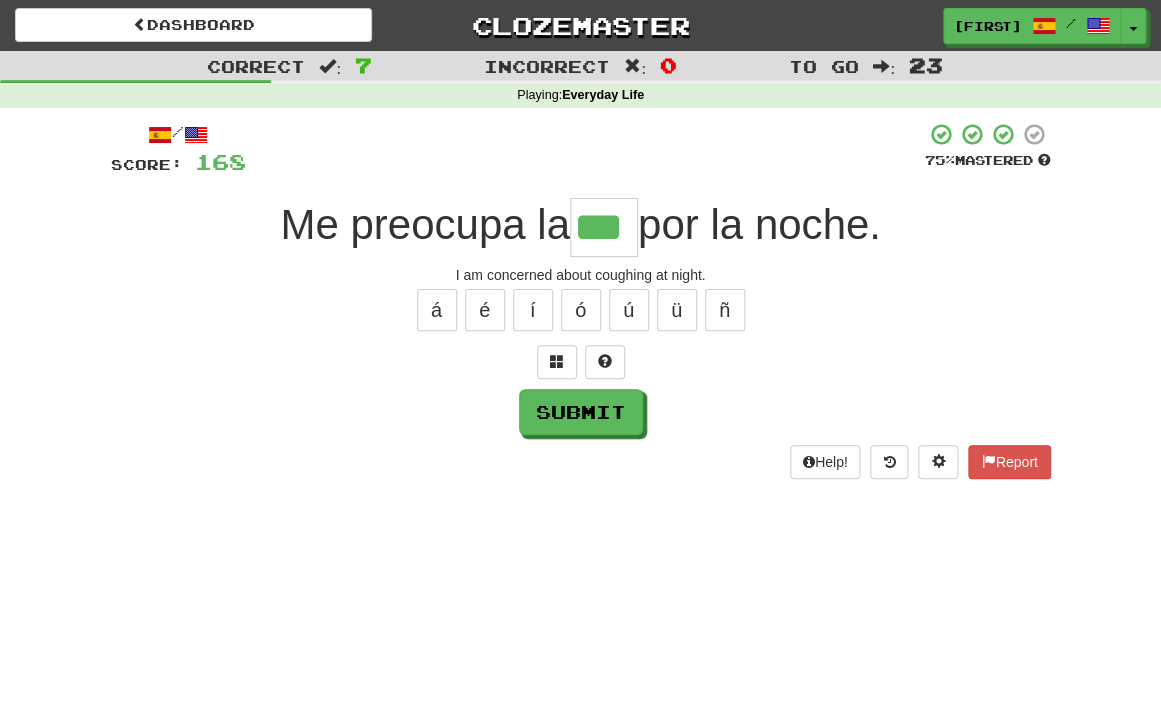 type on "***" 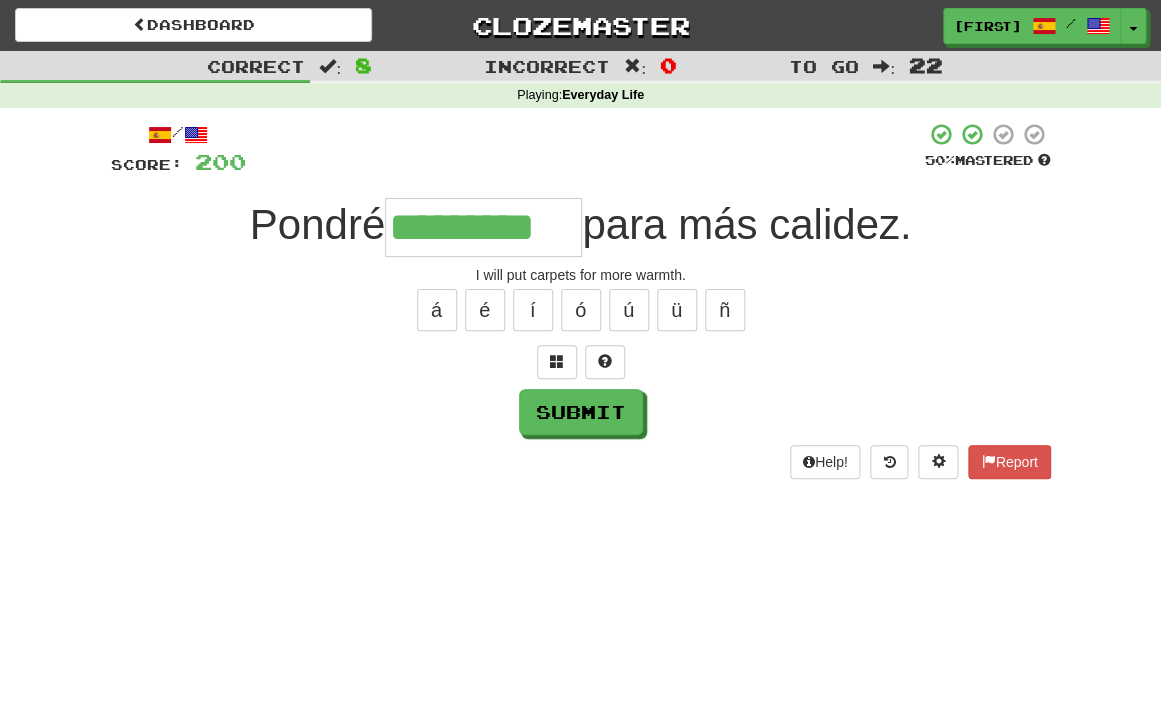 type on "*********" 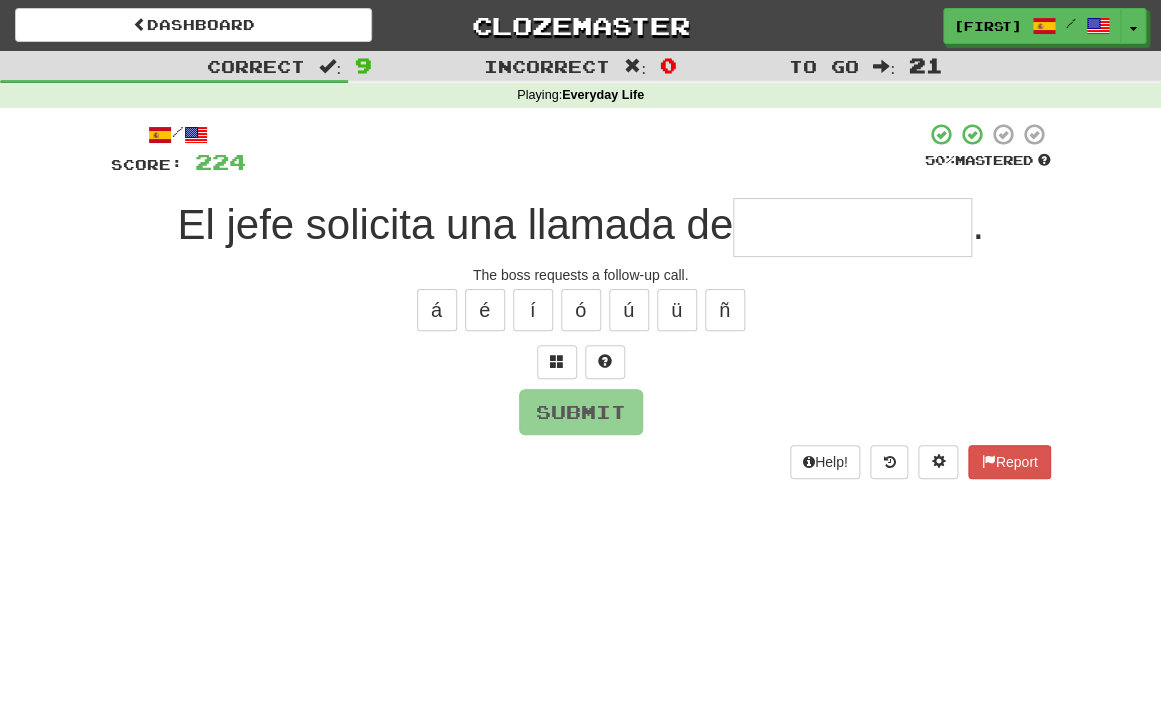 type on "*" 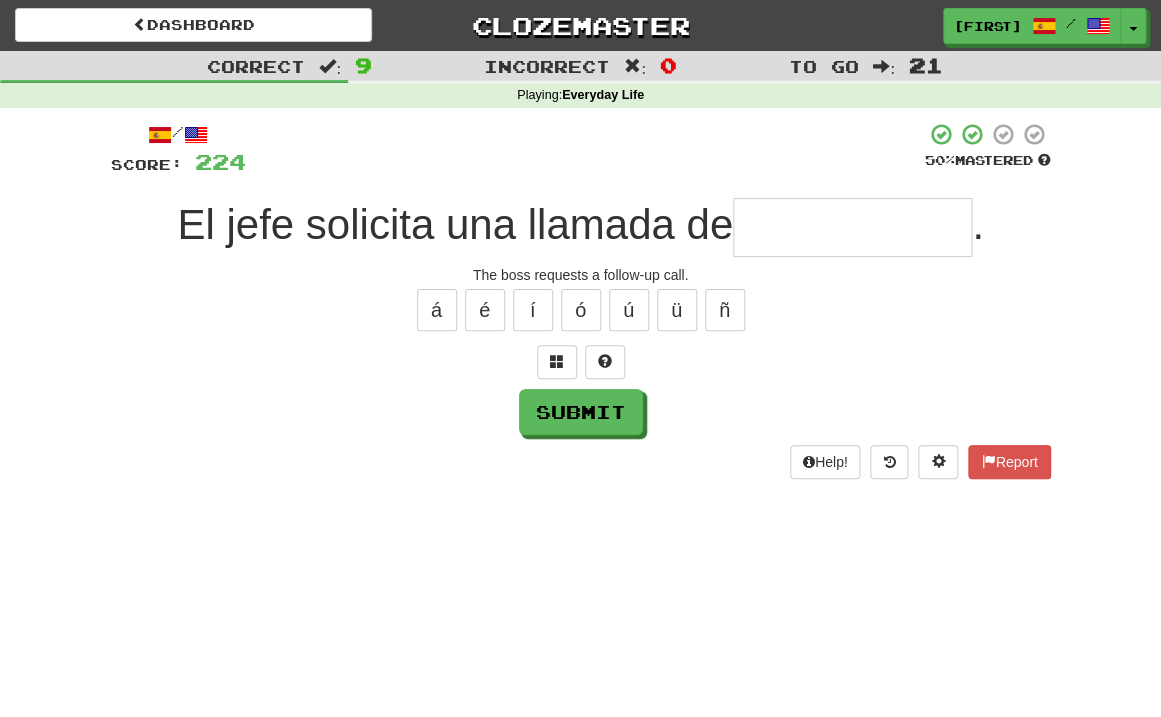 type on "*" 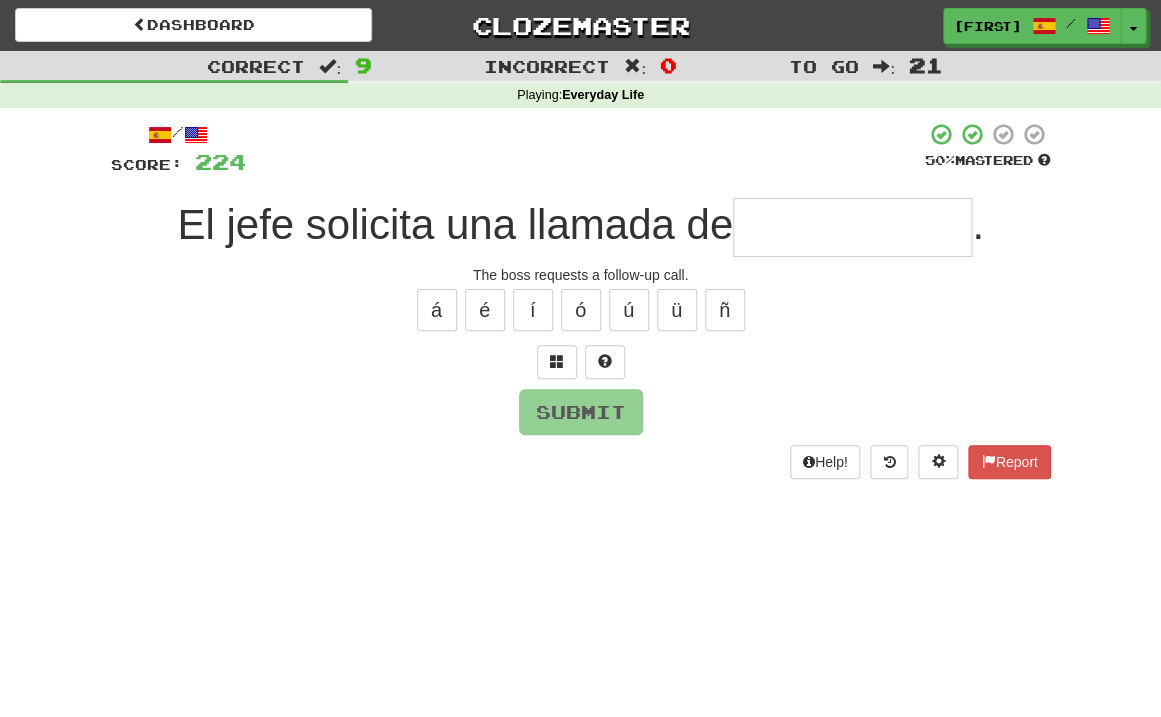 type on "*" 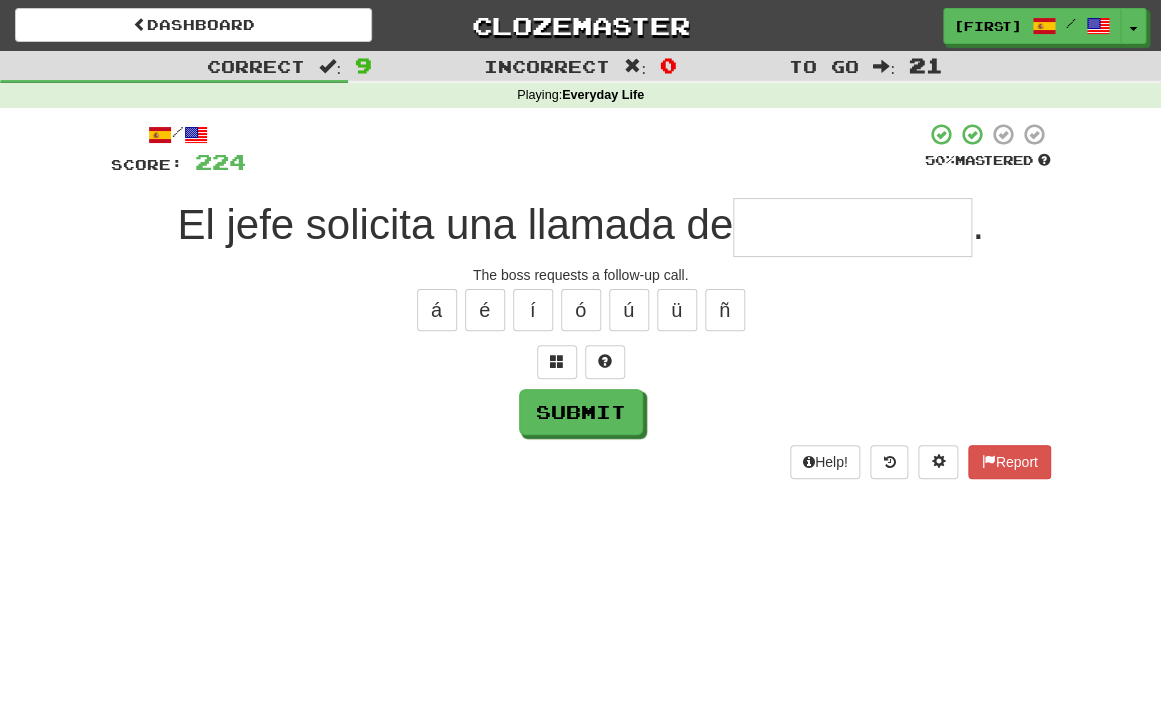 type on "*" 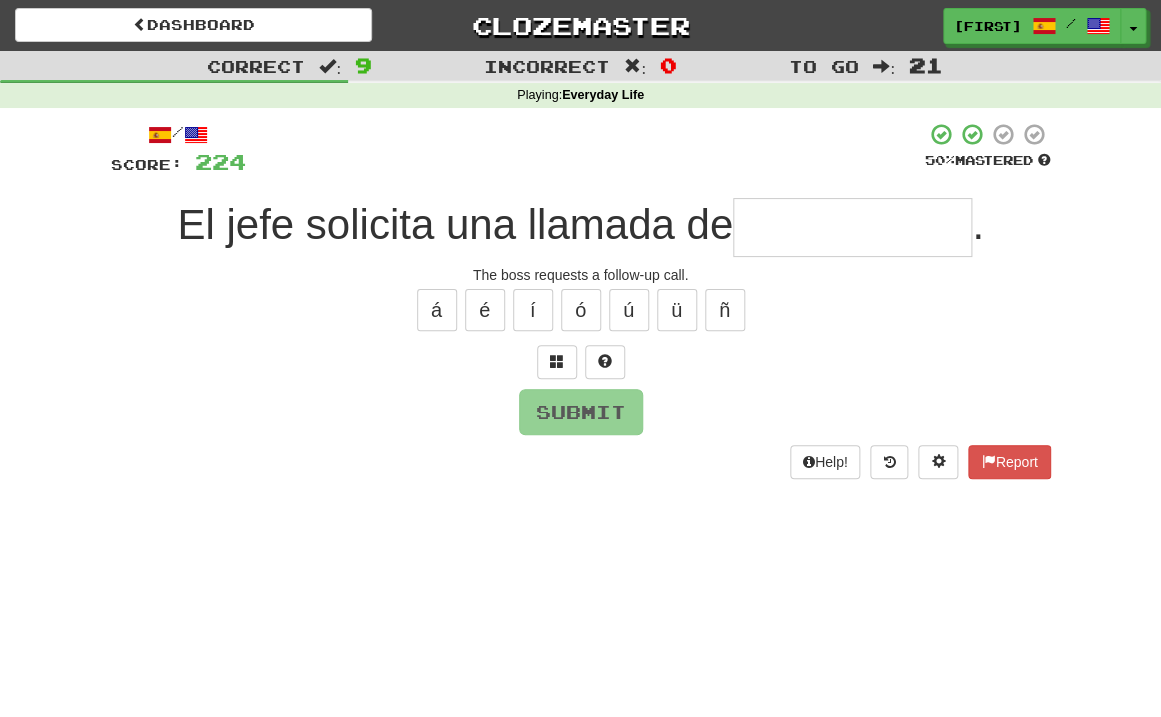 type on "*" 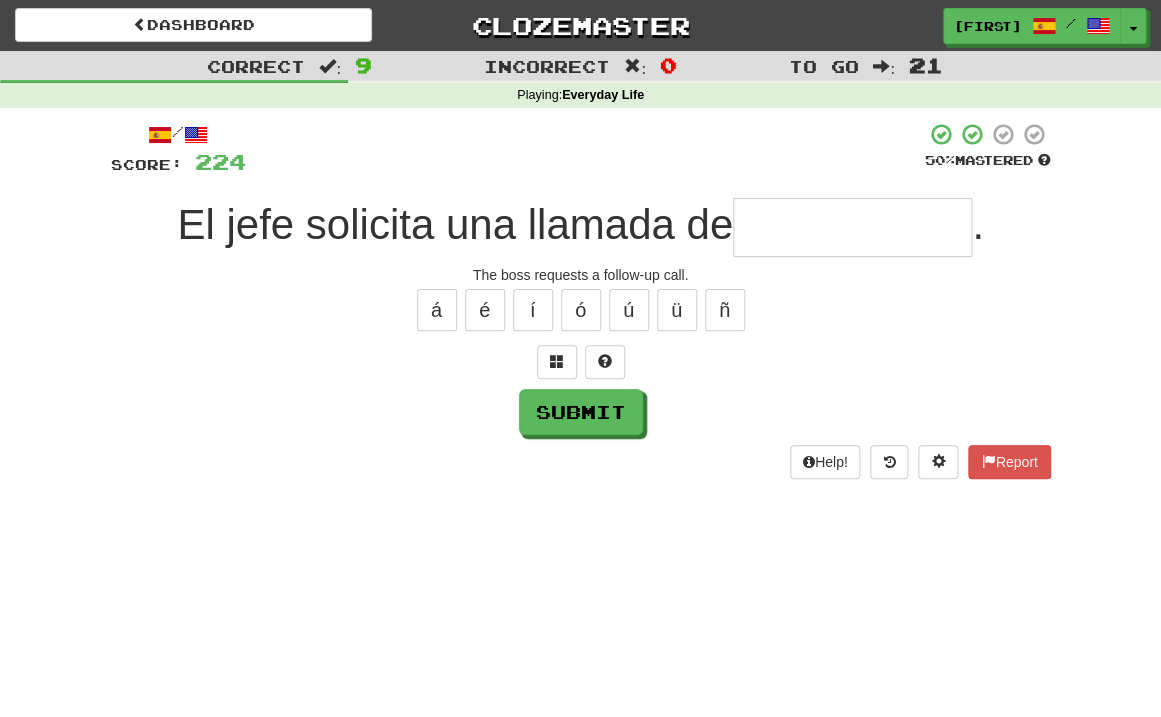 type on "*" 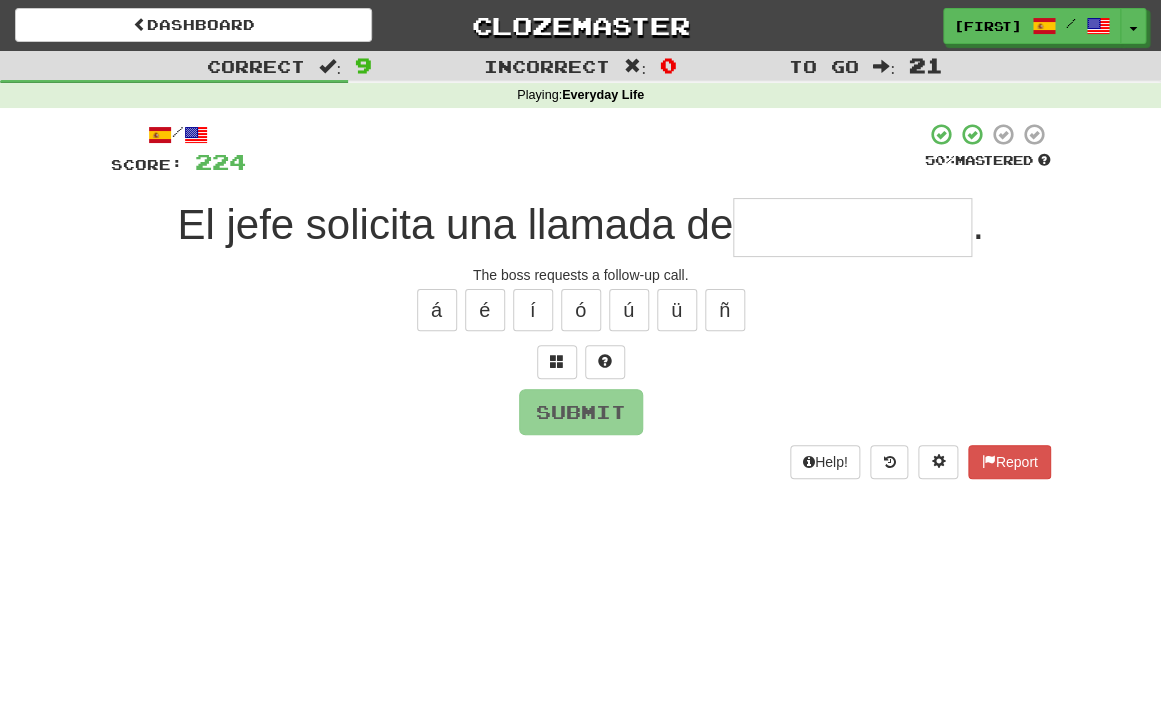 type on "*" 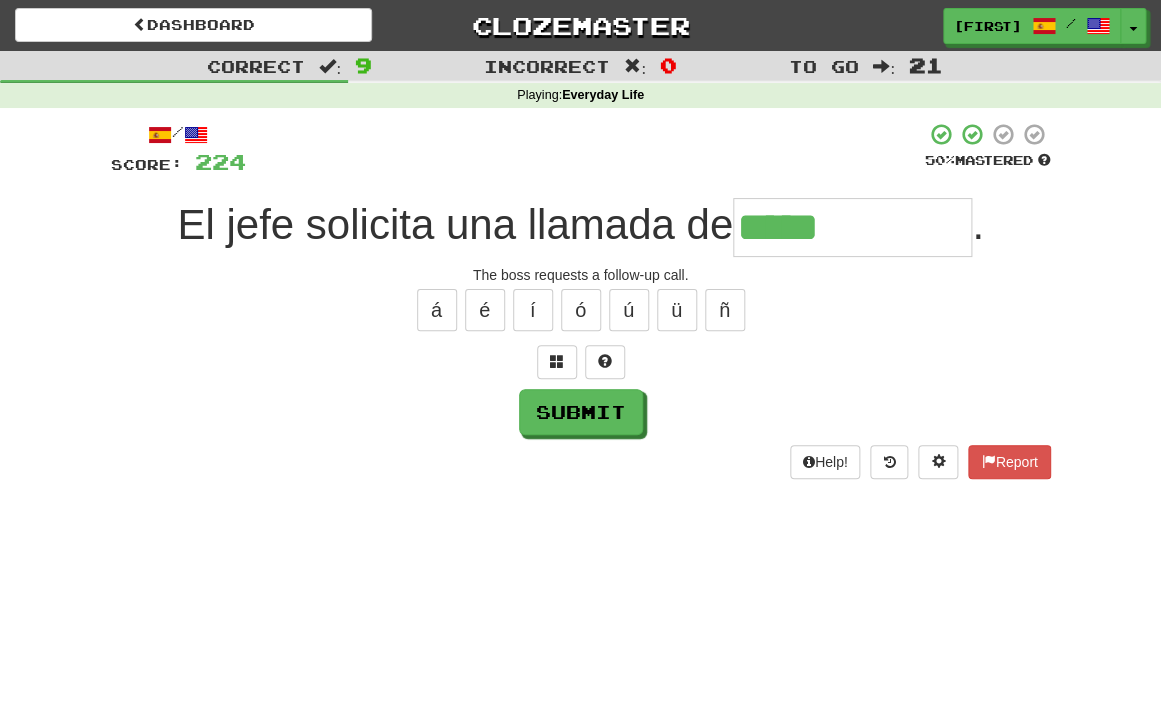 type on "**********" 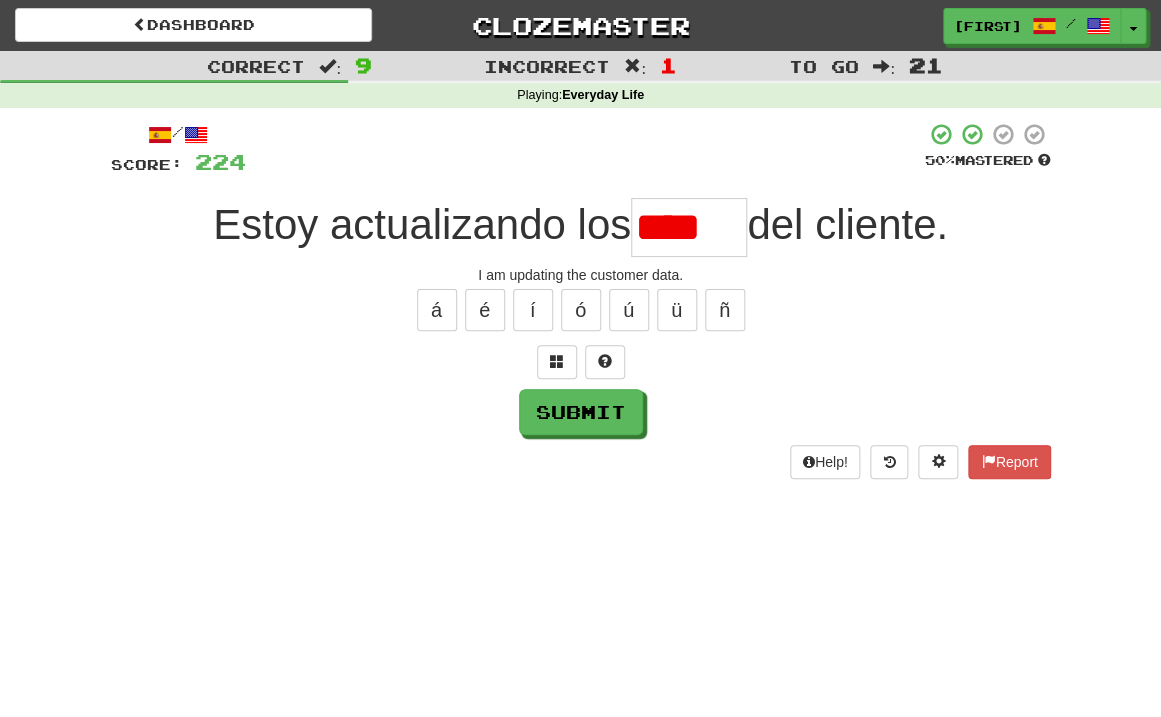 scroll, scrollTop: 0, scrollLeft: 0, axis: both 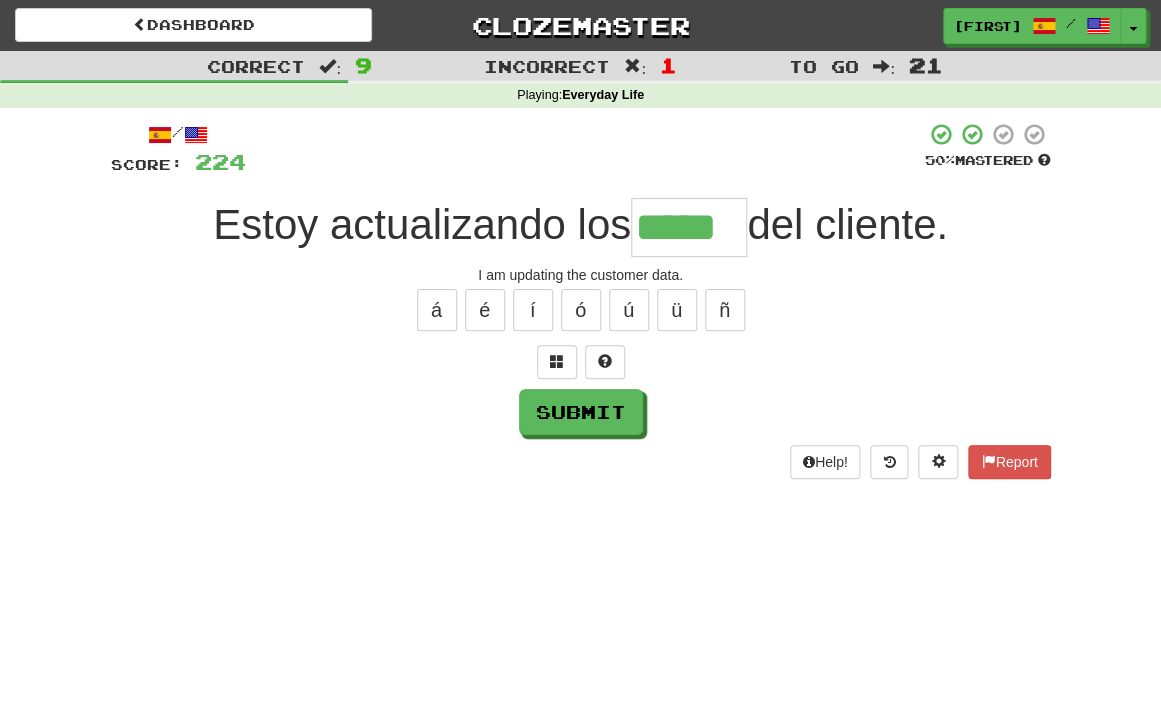 type on "*****" 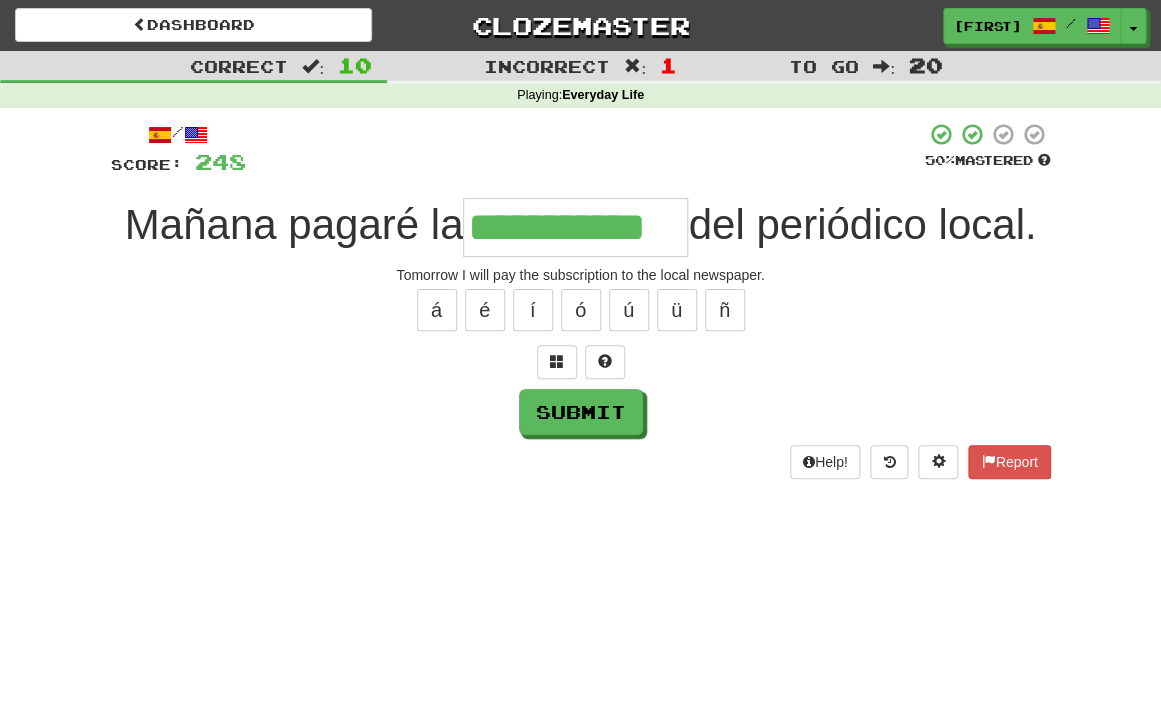type on "**********" 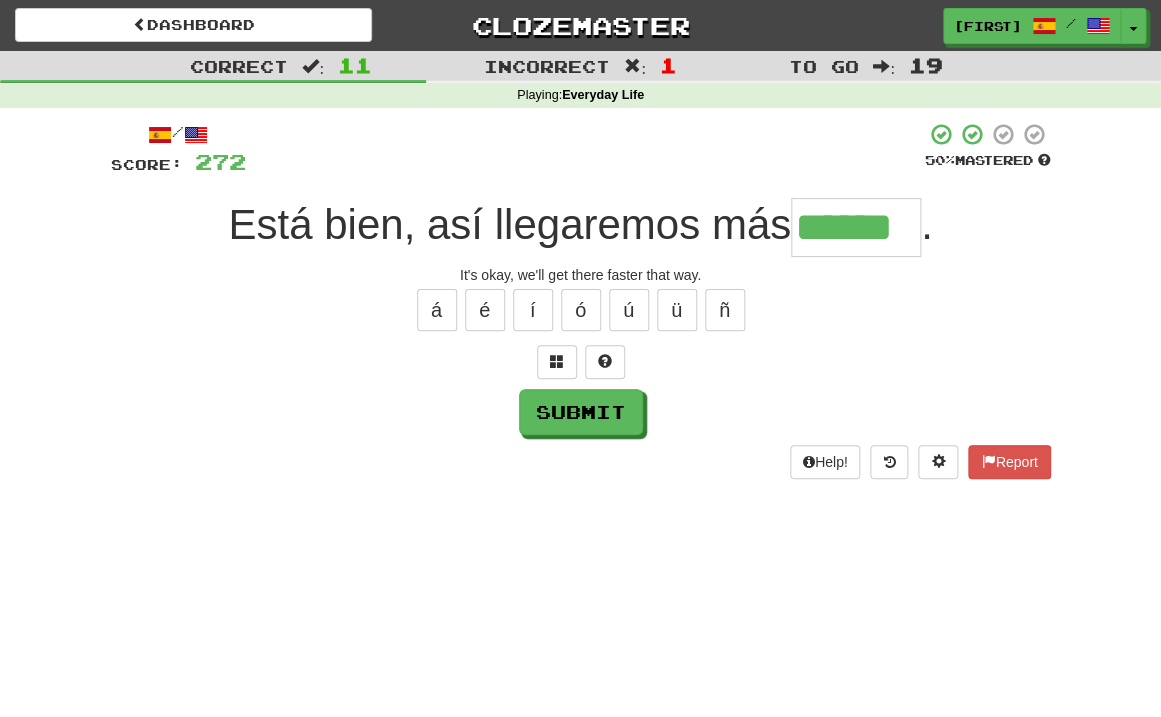 type on "******" 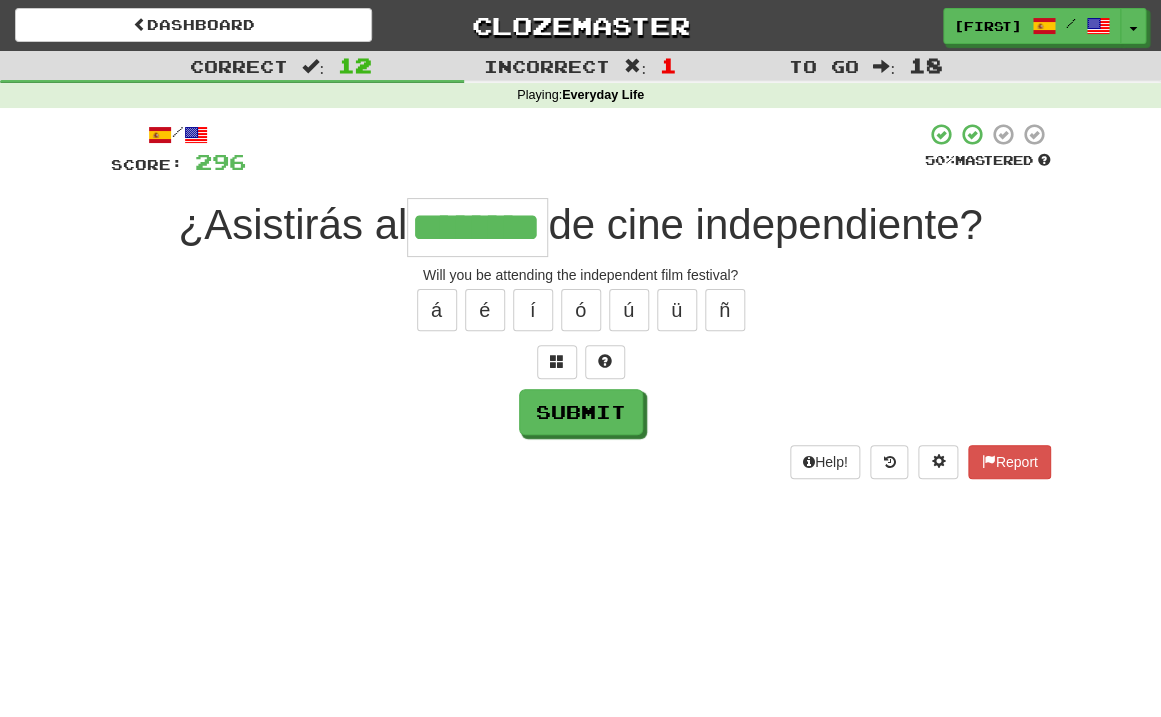 type on "********" 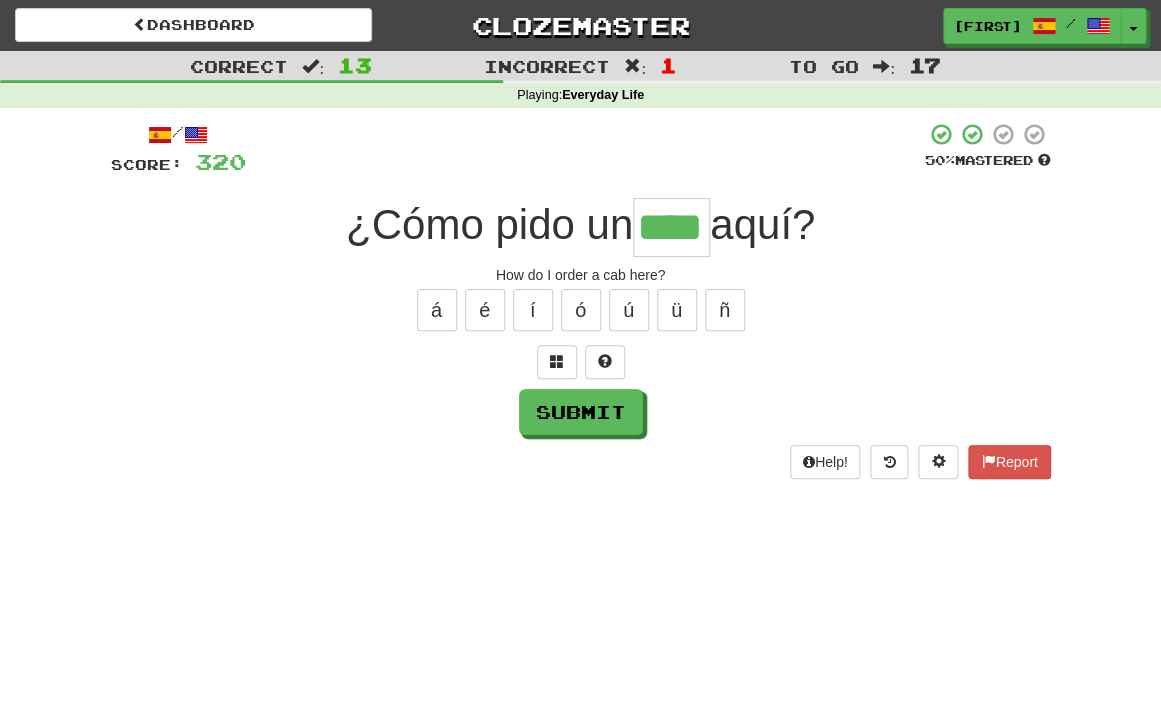 type on "****" 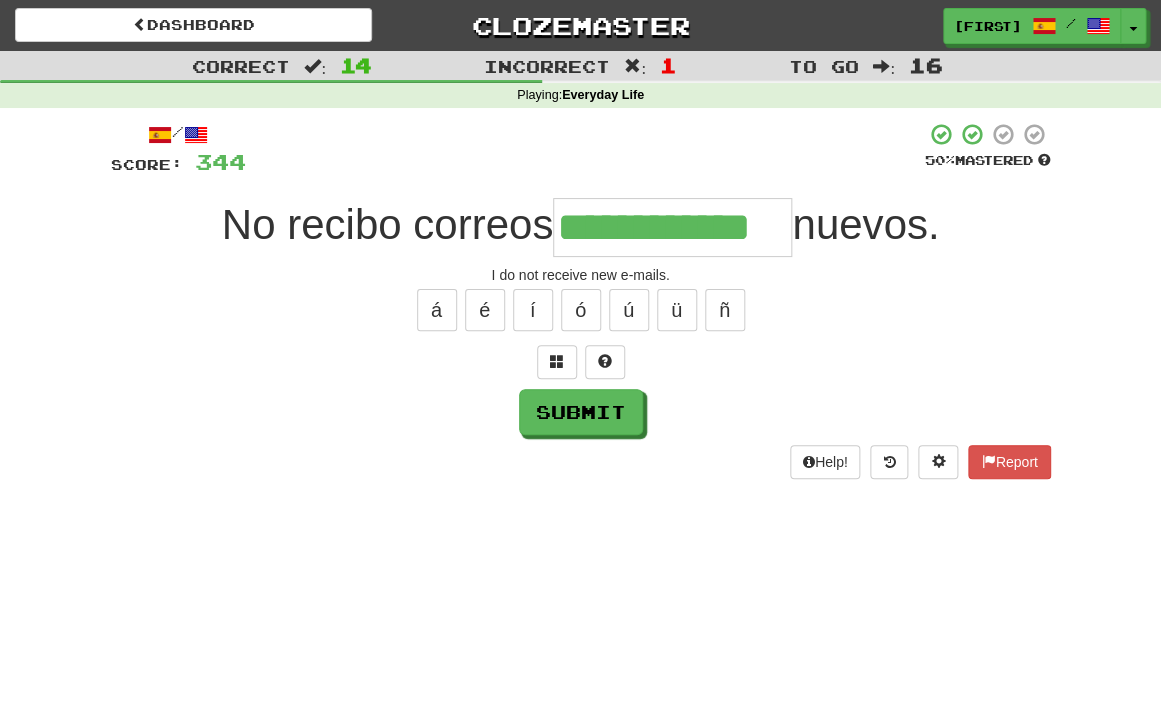 type on "**********" 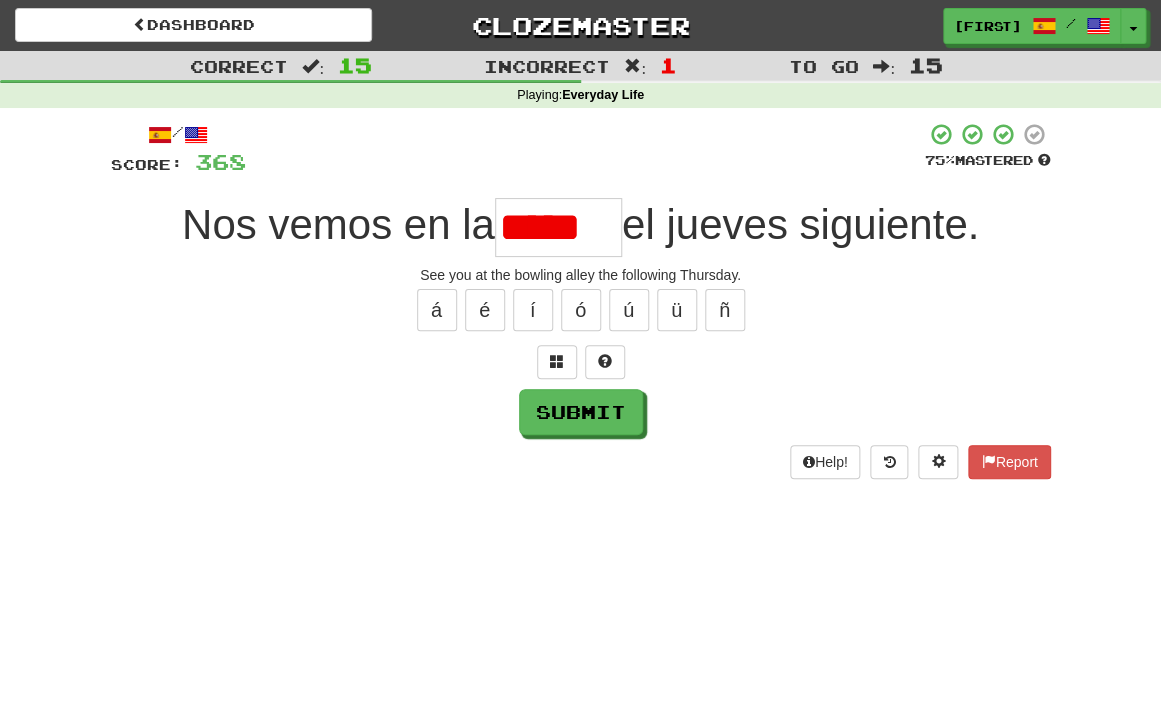 scroll, scrollTop: 0, scrollLeft: 0, axis: both 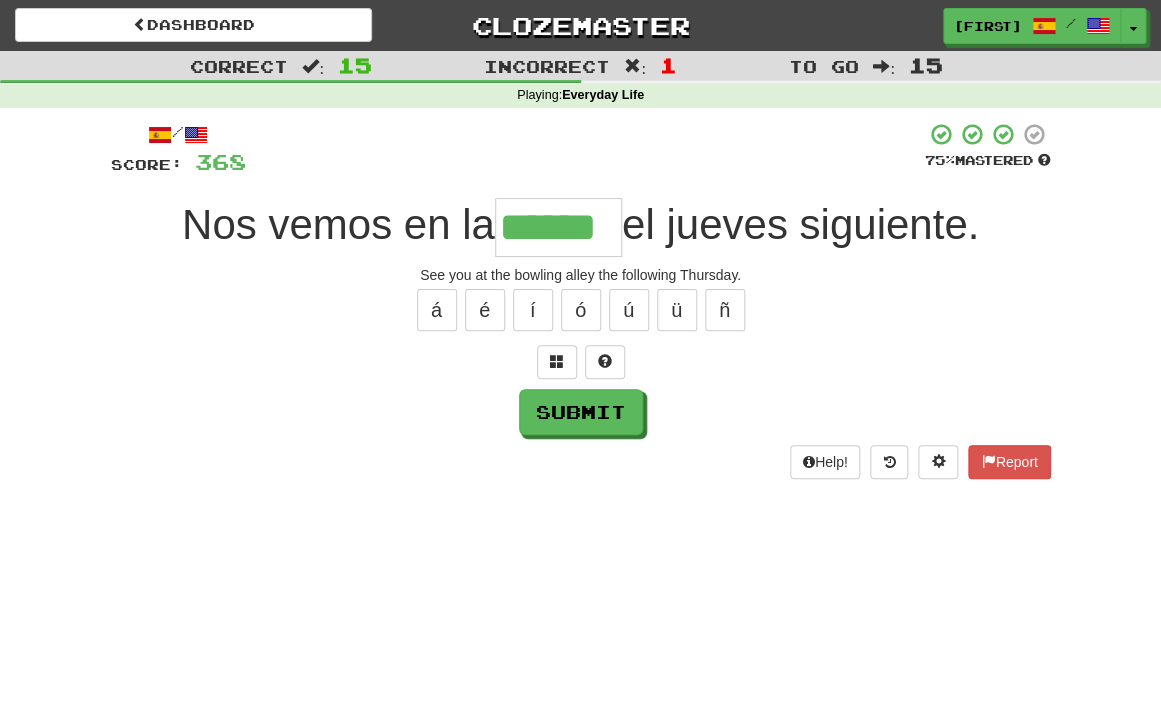 type on "******" 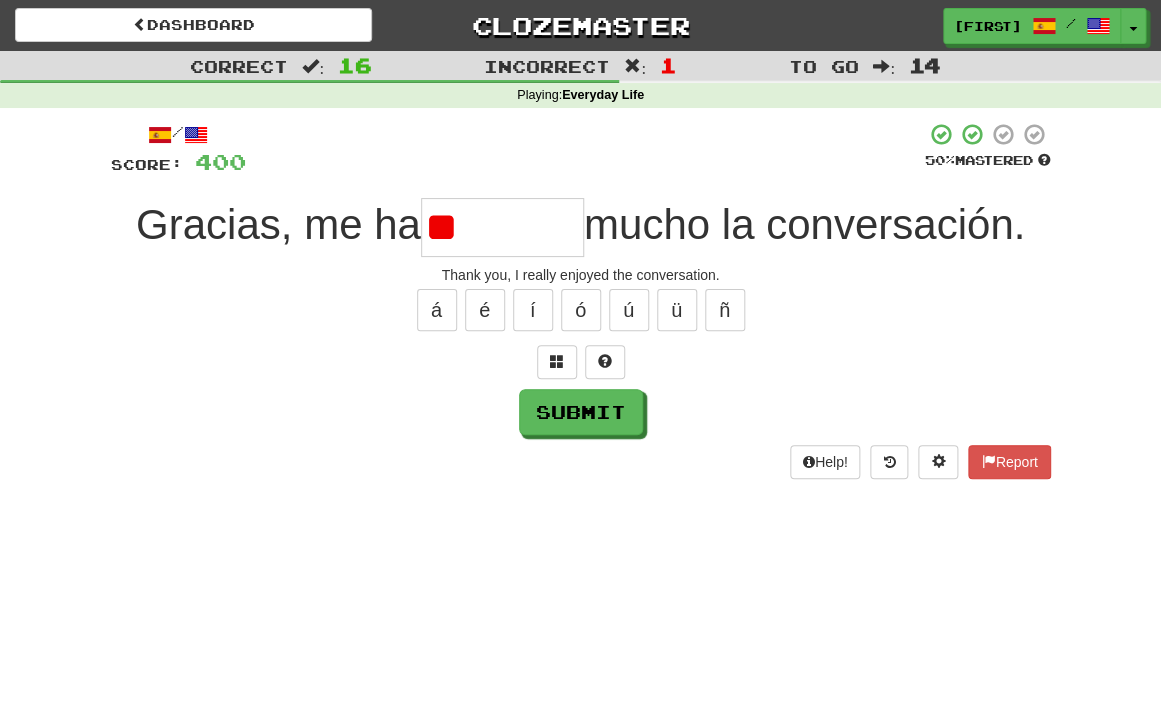 type on "*" 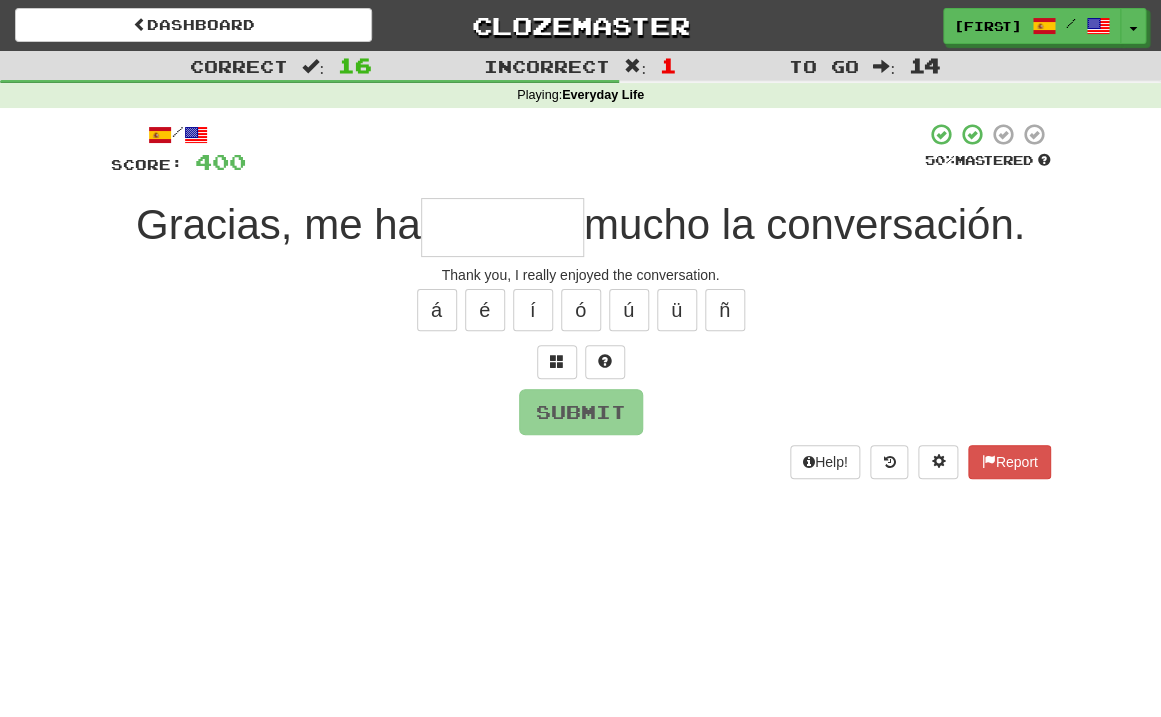 type on "*" 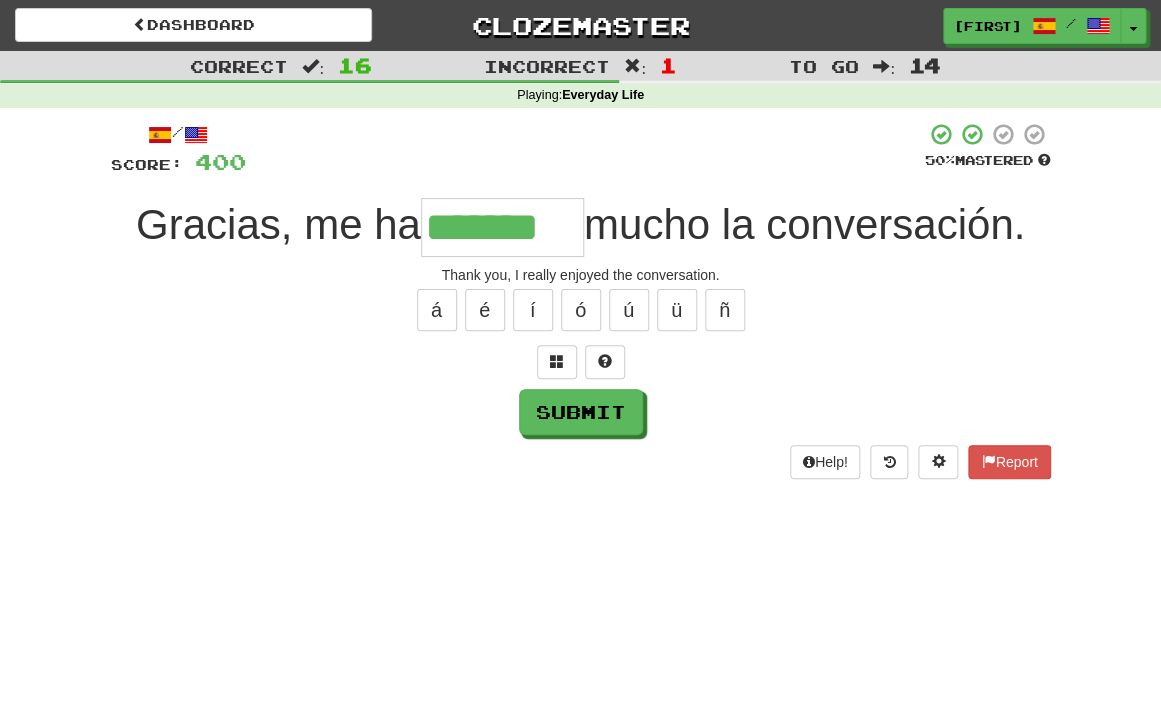 type on "*******" 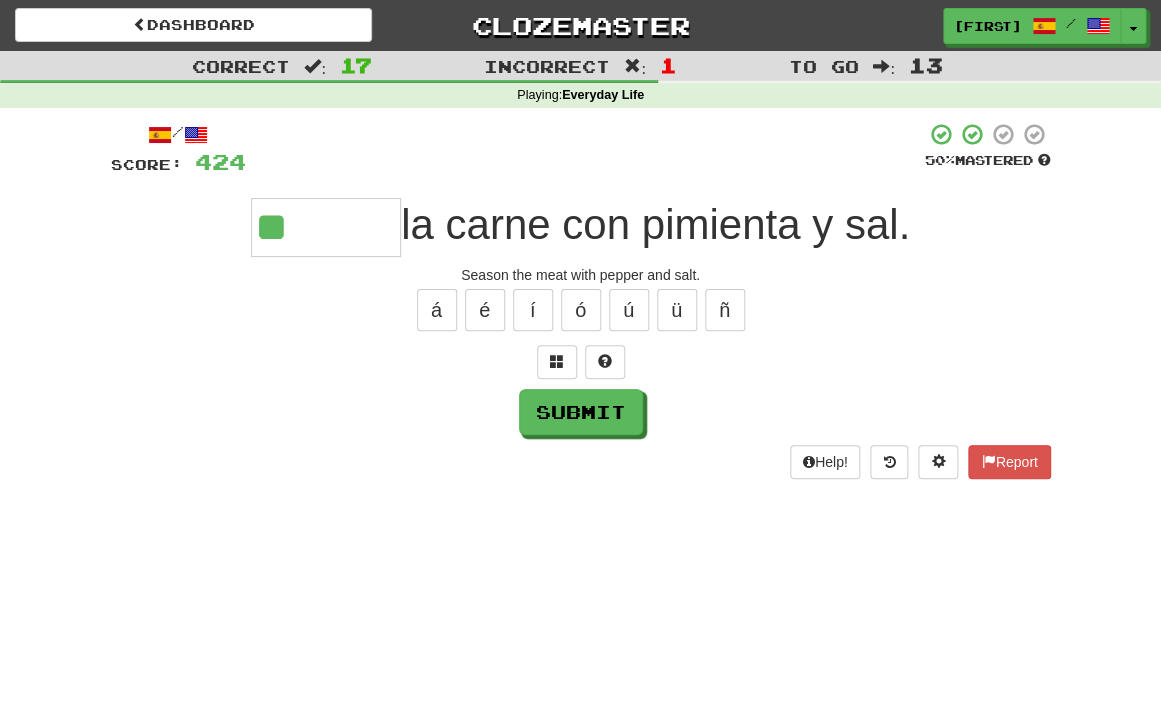 type on "******" 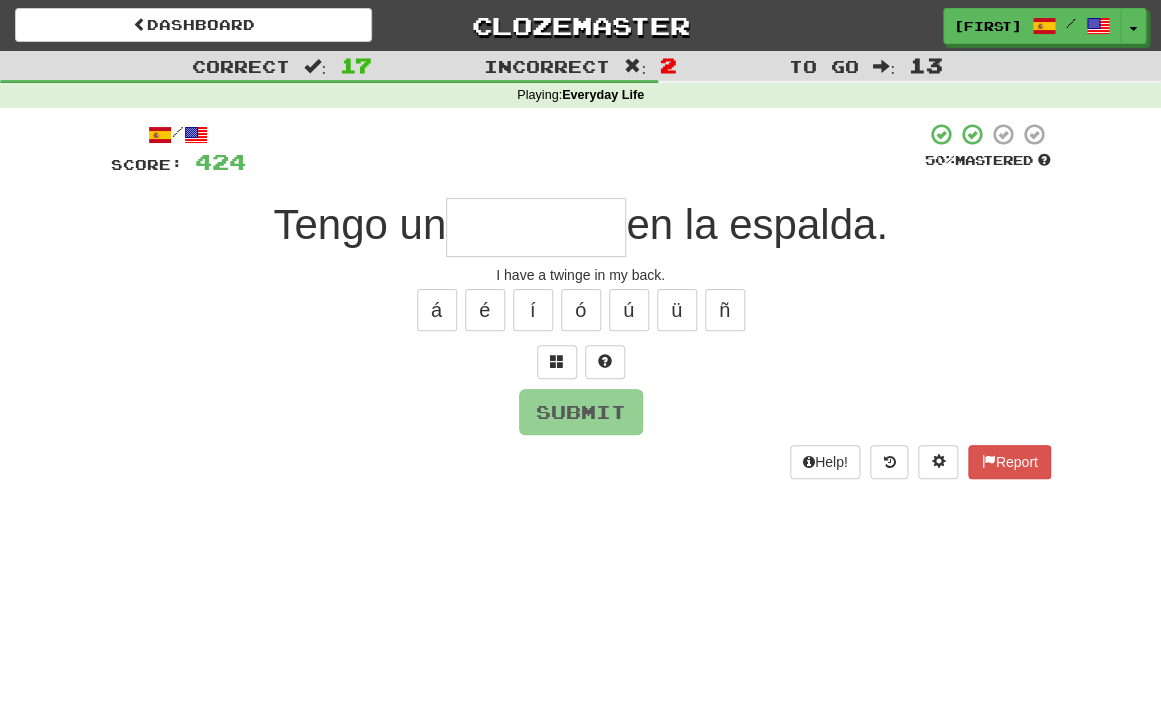 type on "*" 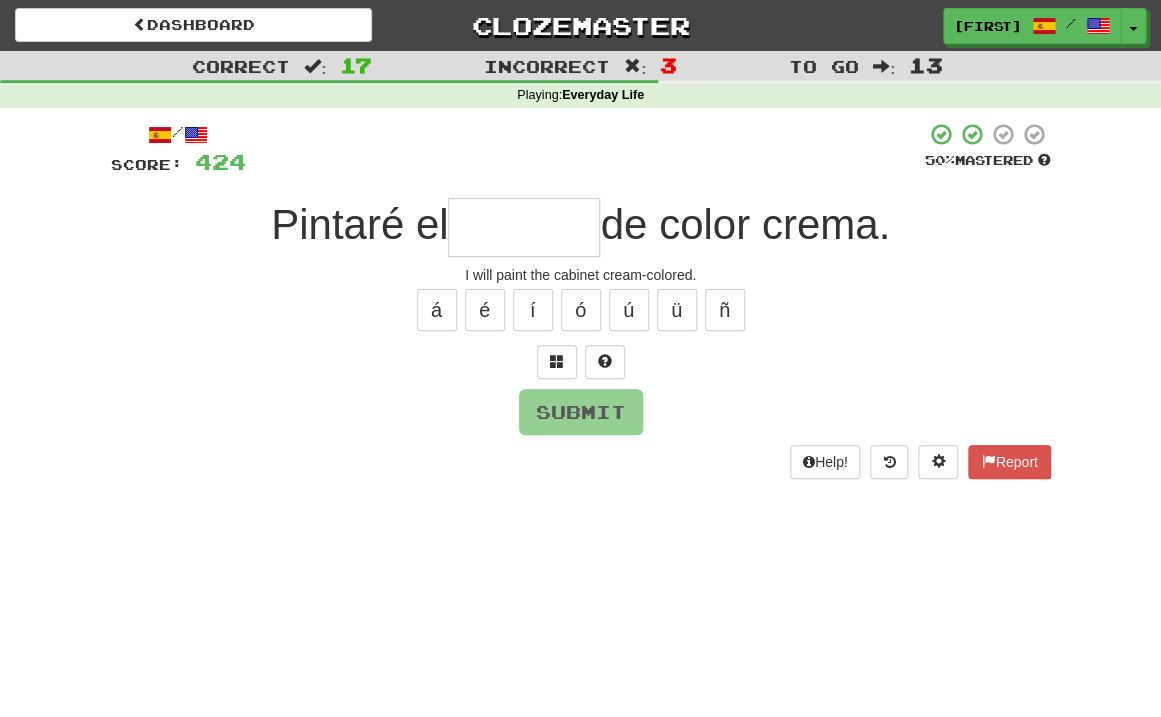 type on "*" 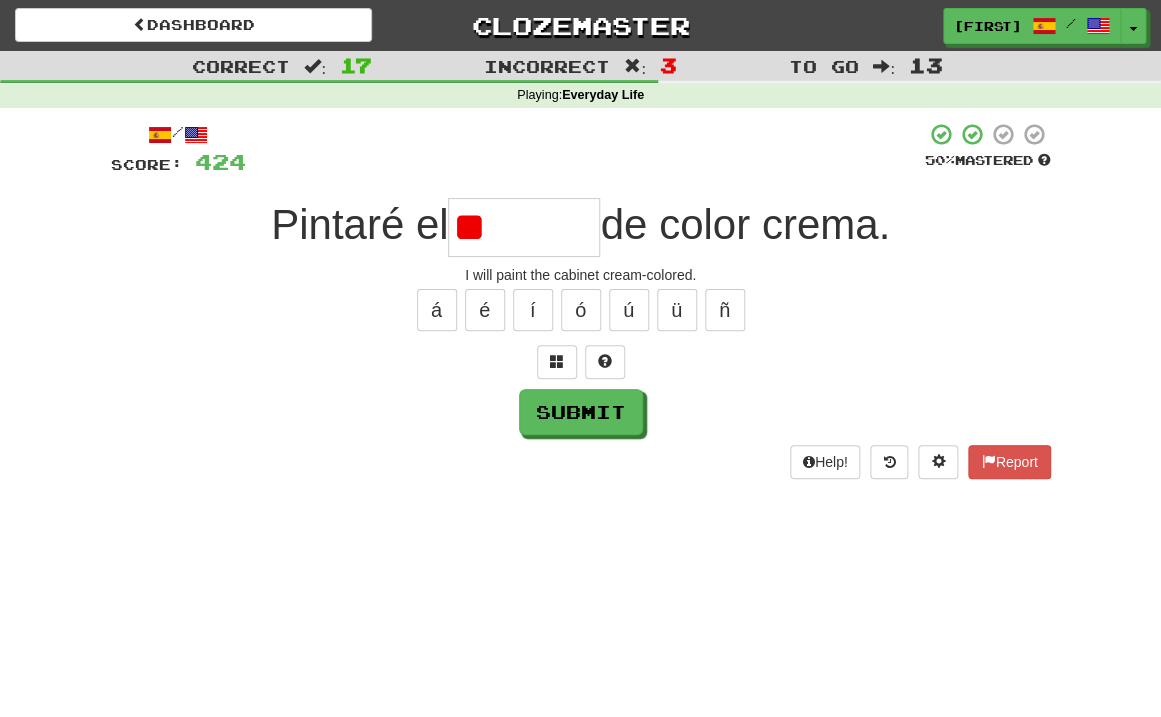 type on "*" 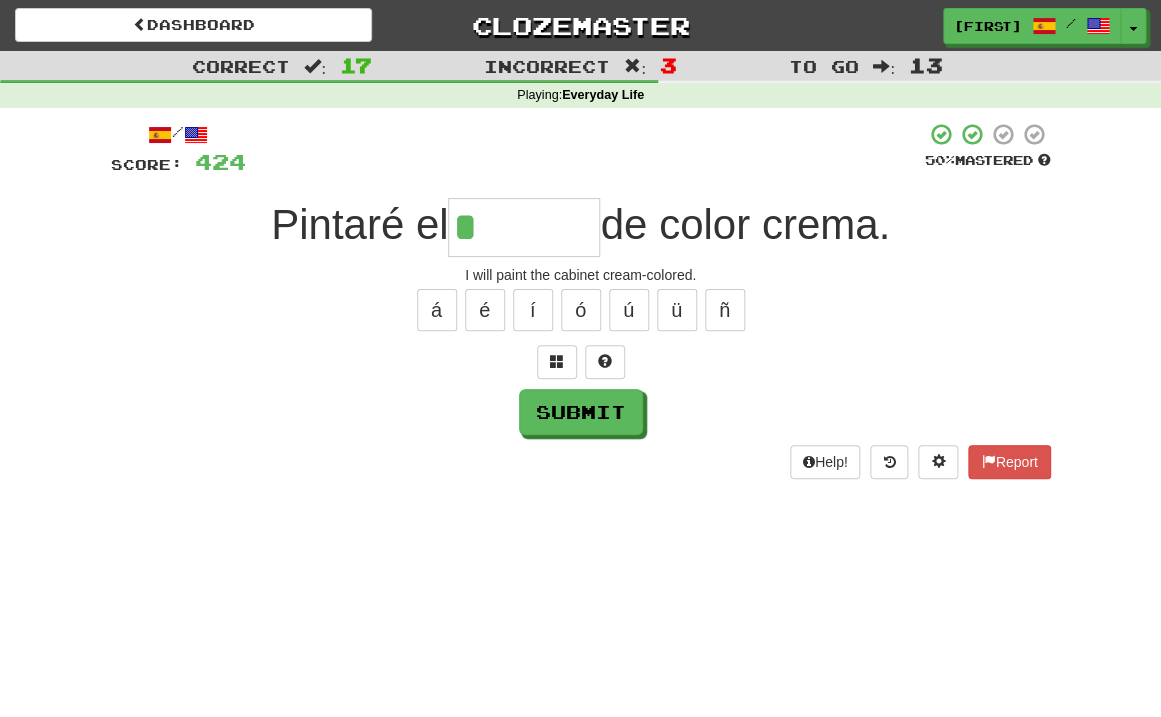 type on "*******" 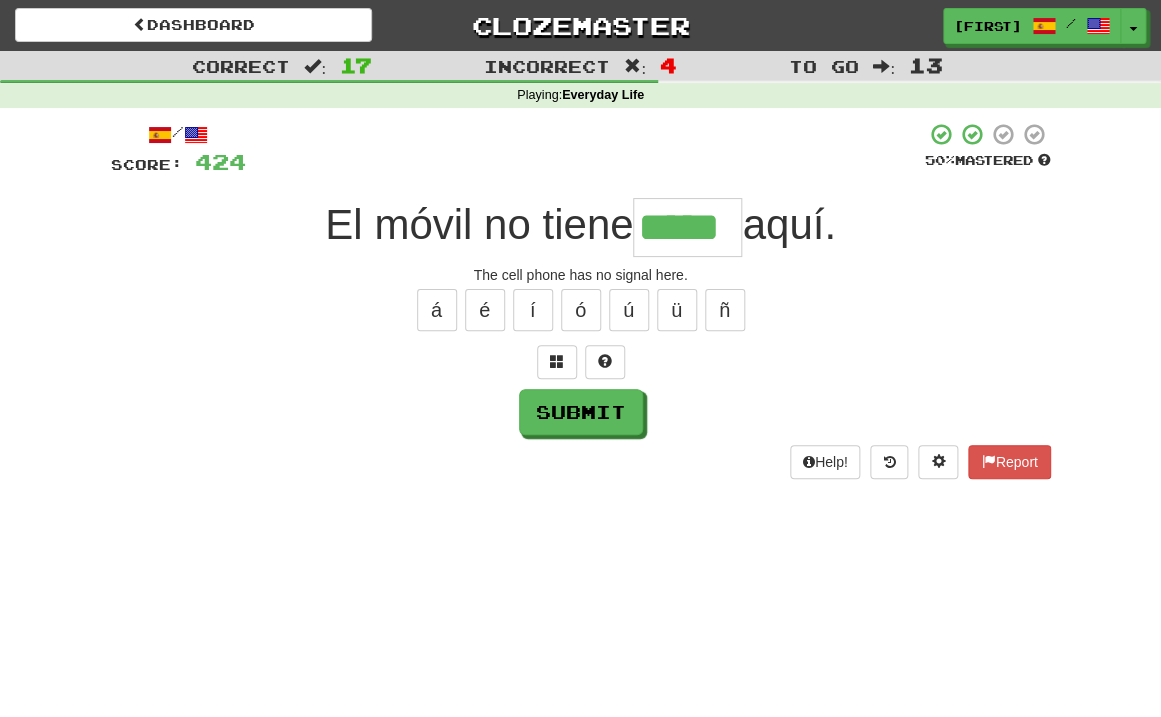 type on "*****" 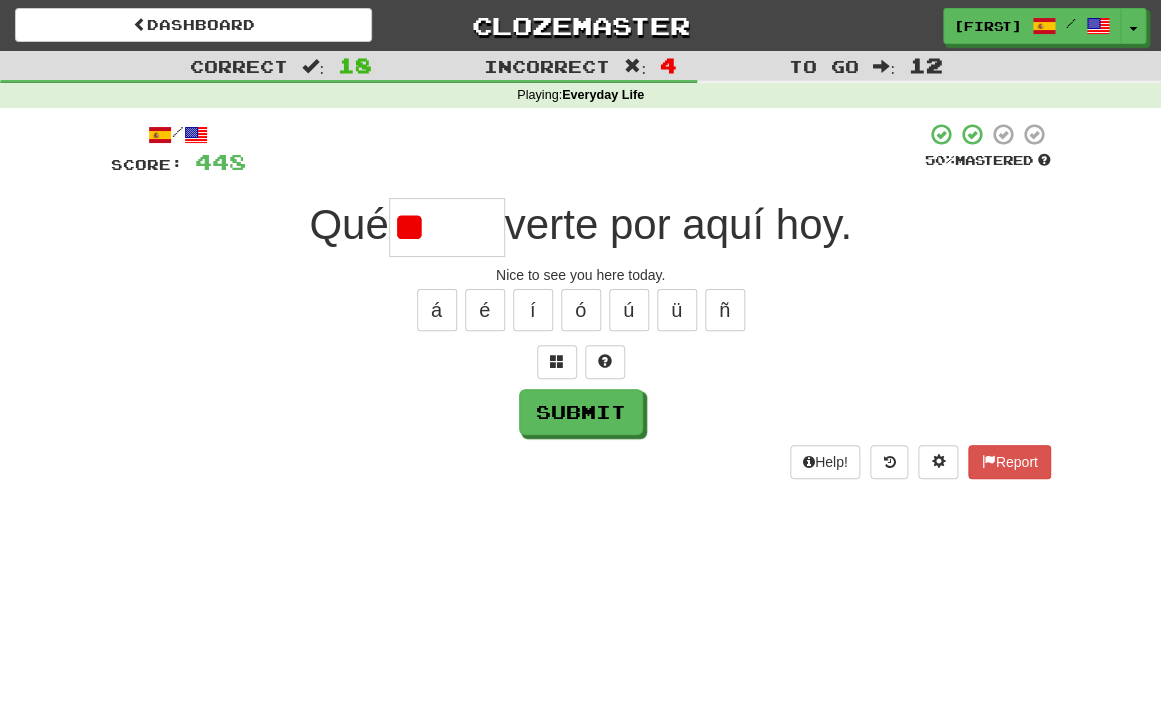 type on "*" 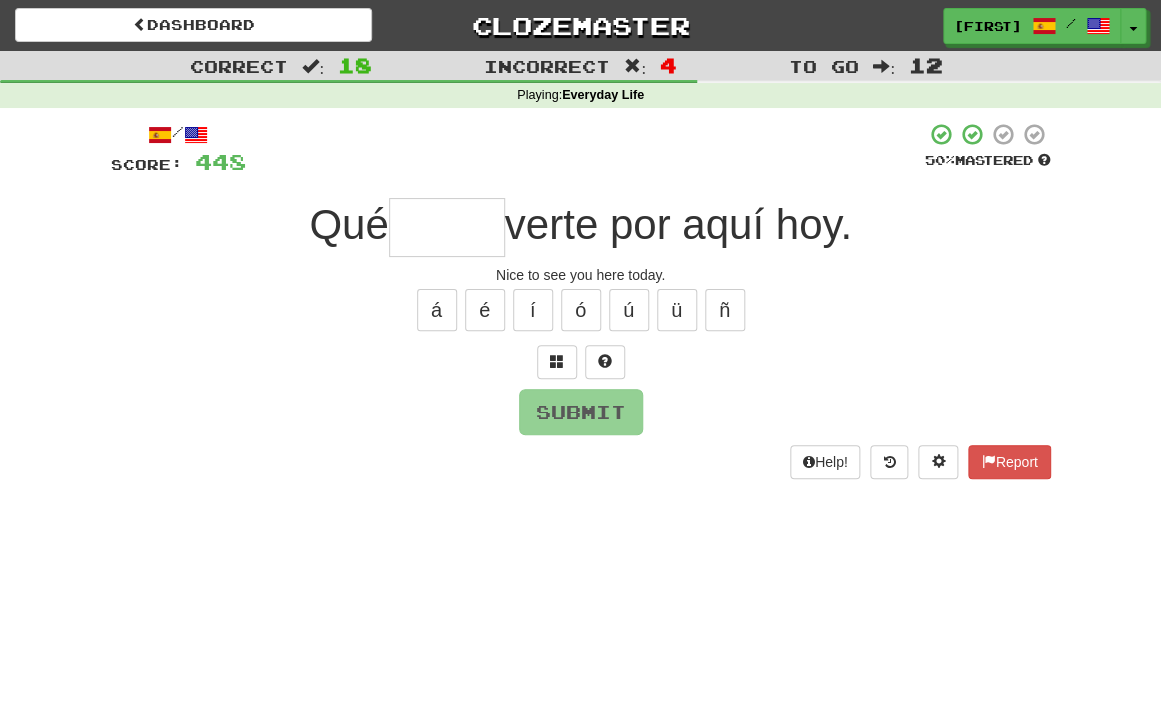 type on "*" 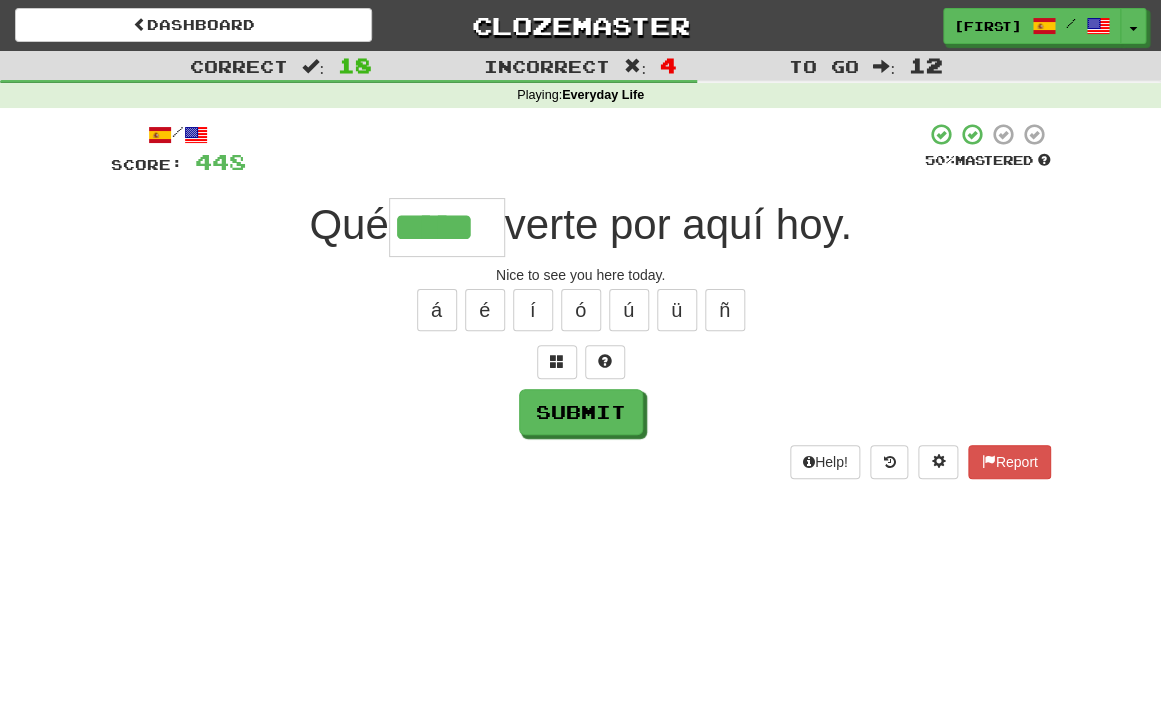 type on "*****" 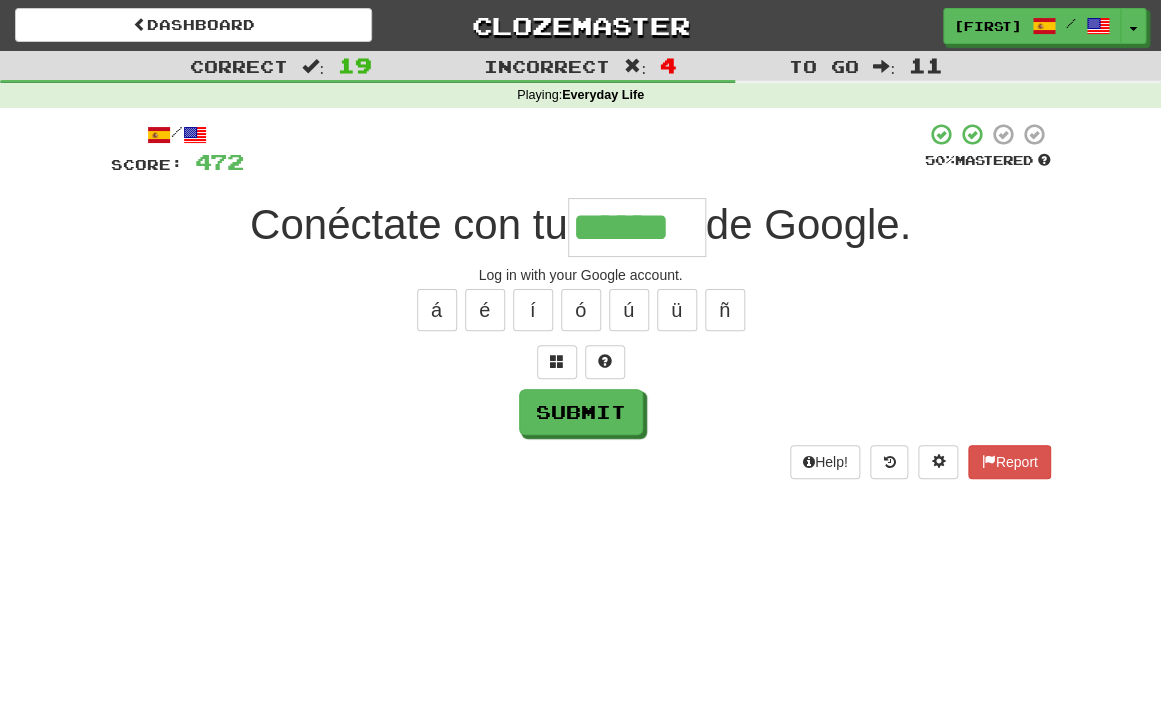 type on "******" 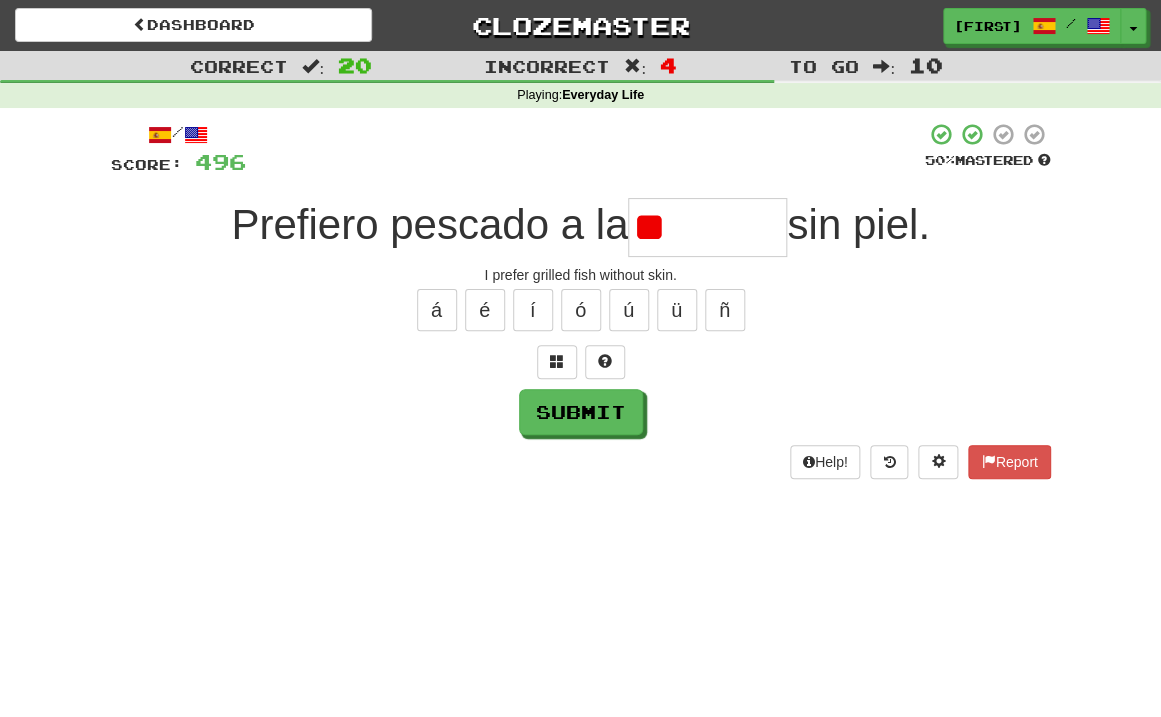 type on "*" 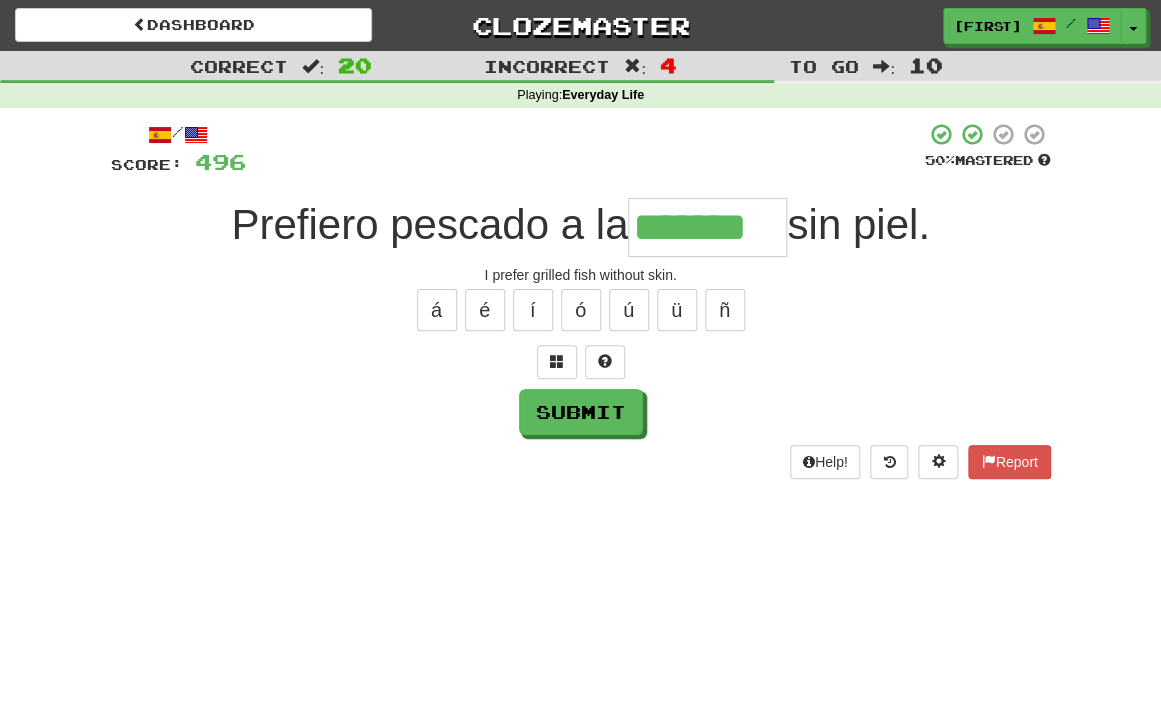 type on "*******" 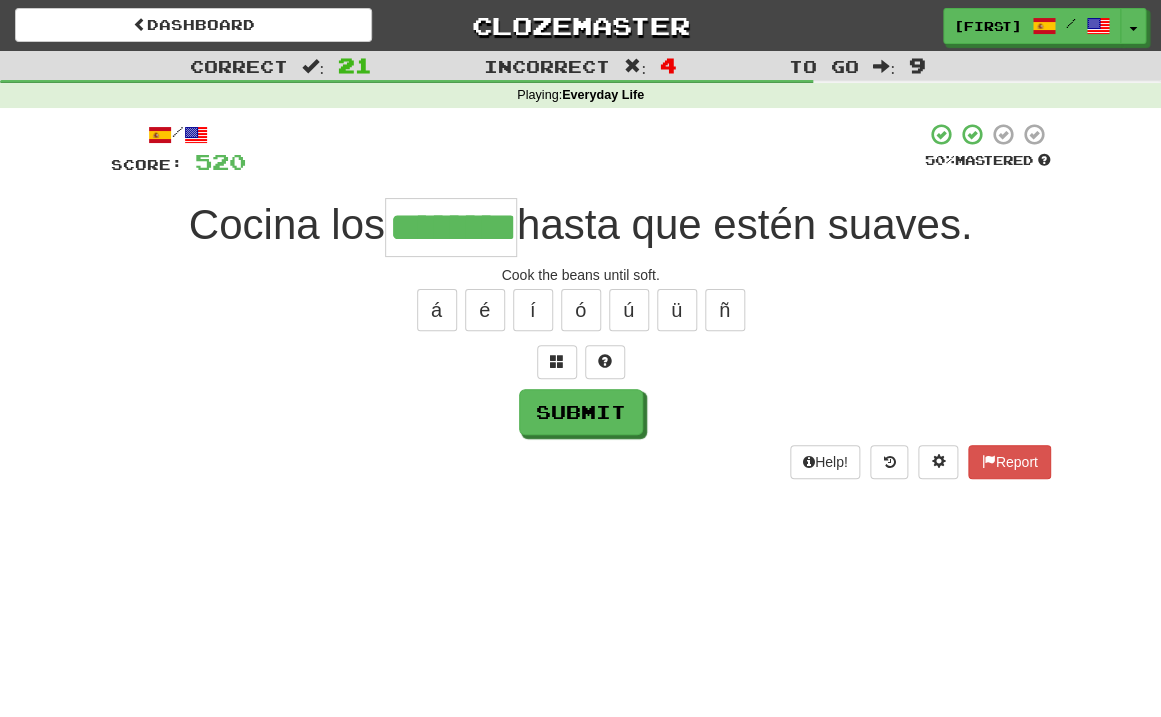 type on "********" 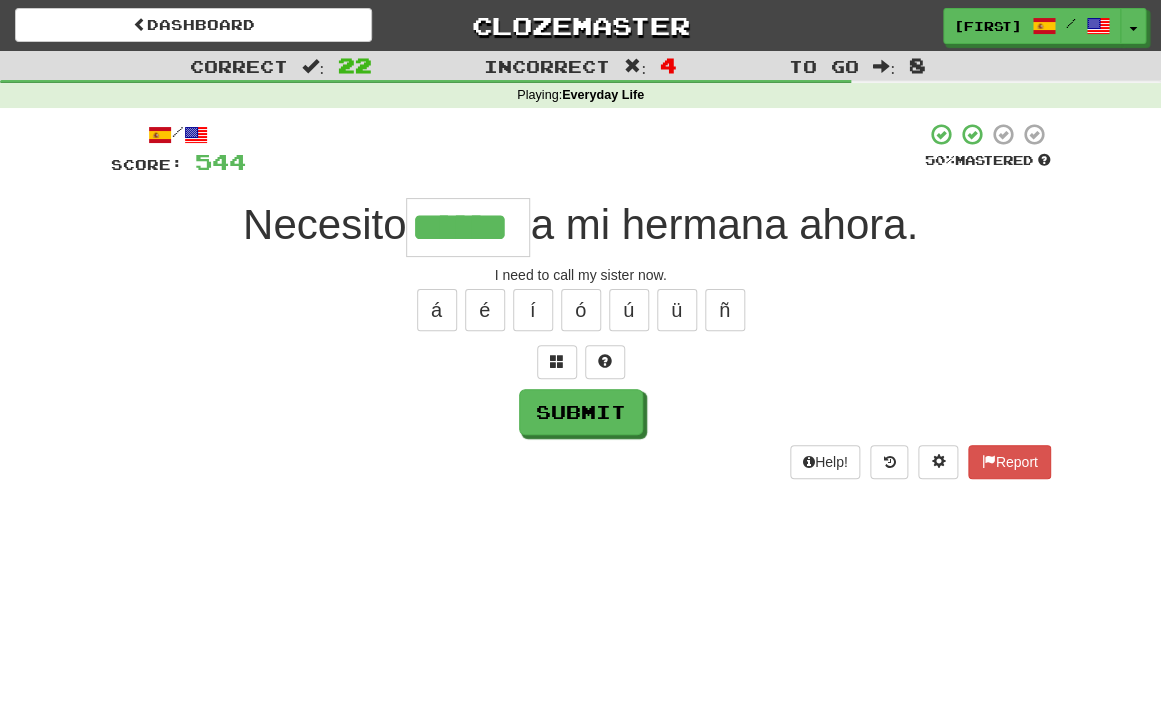 type on "******" 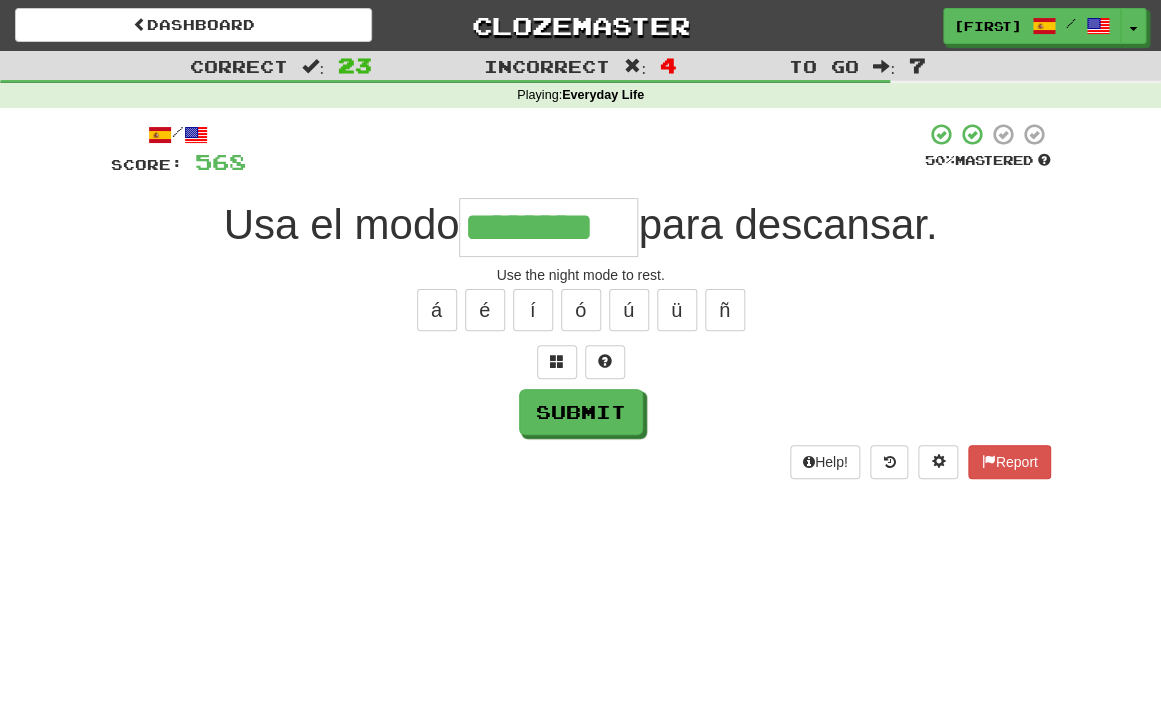 type on "********" 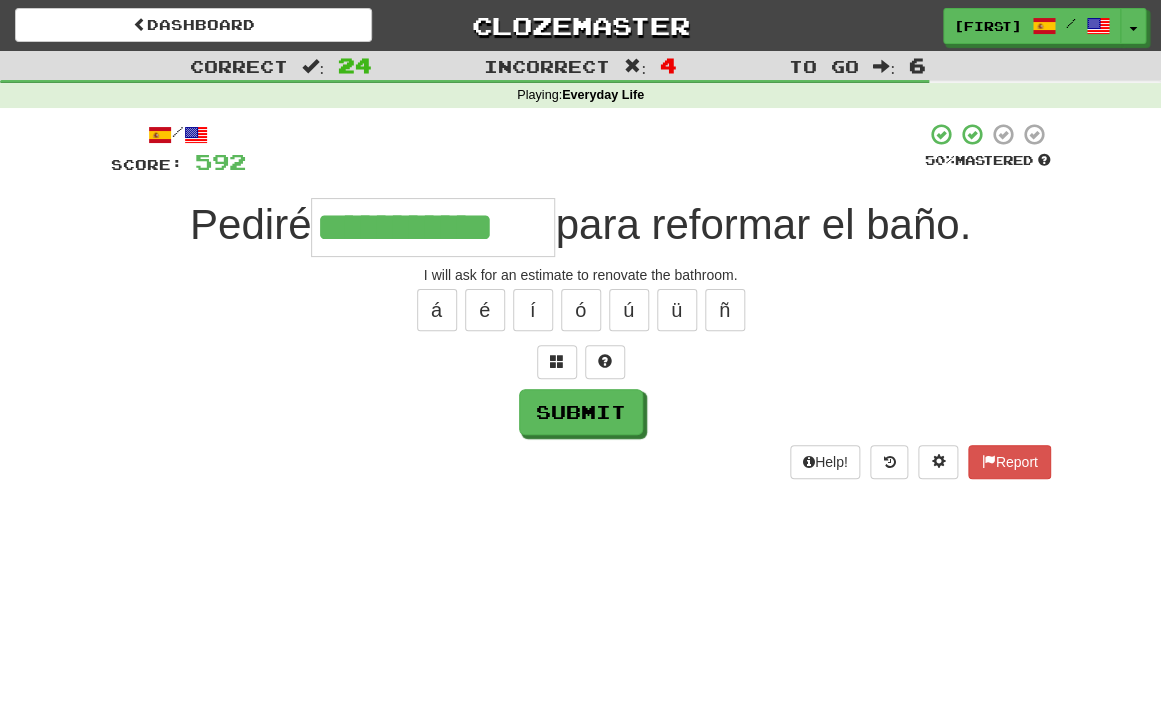 type on "**********" 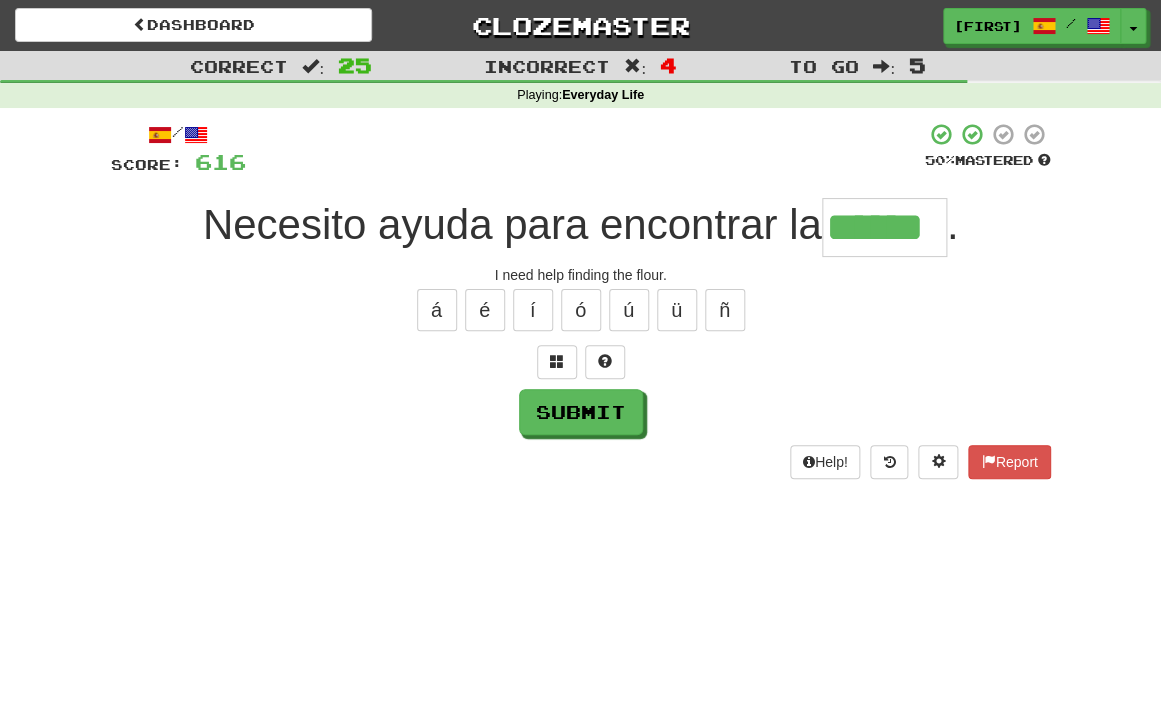 type on "******" 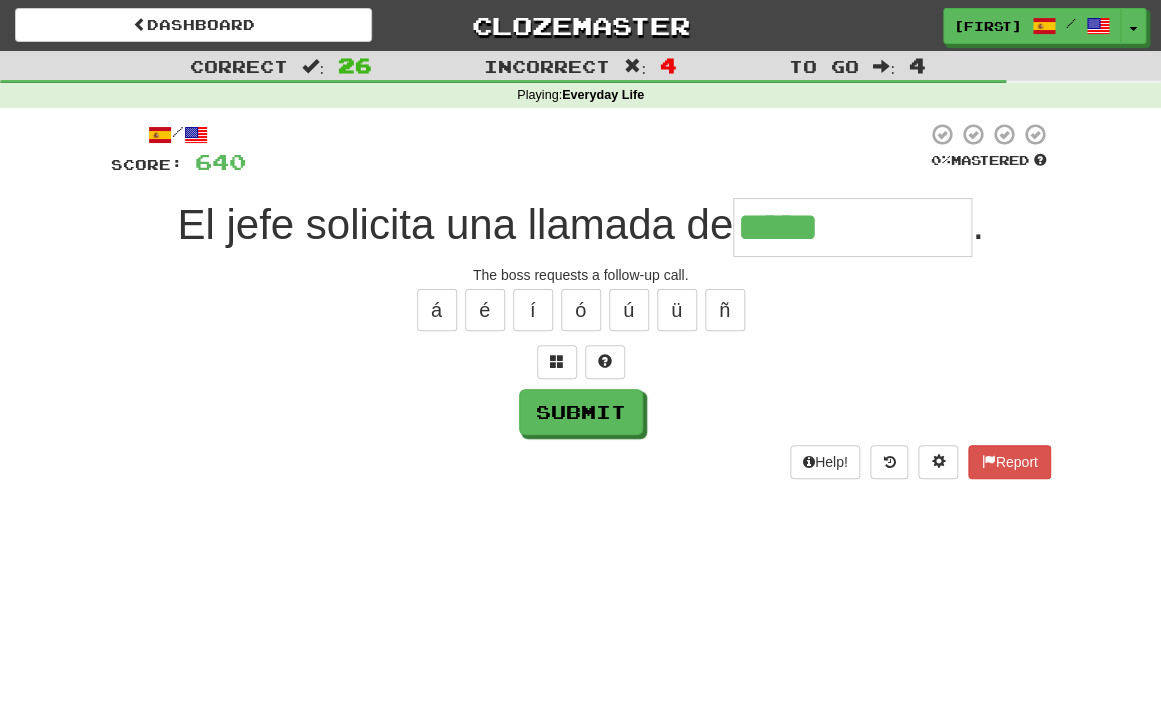 type on "**********" 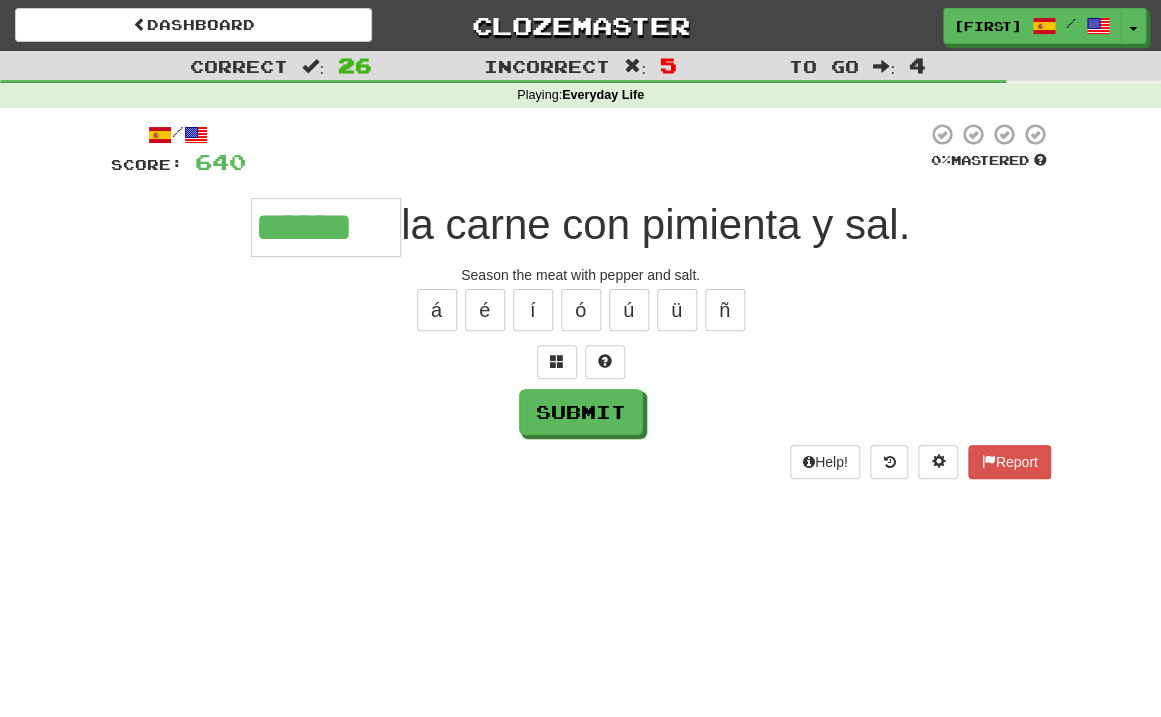 type on "******" 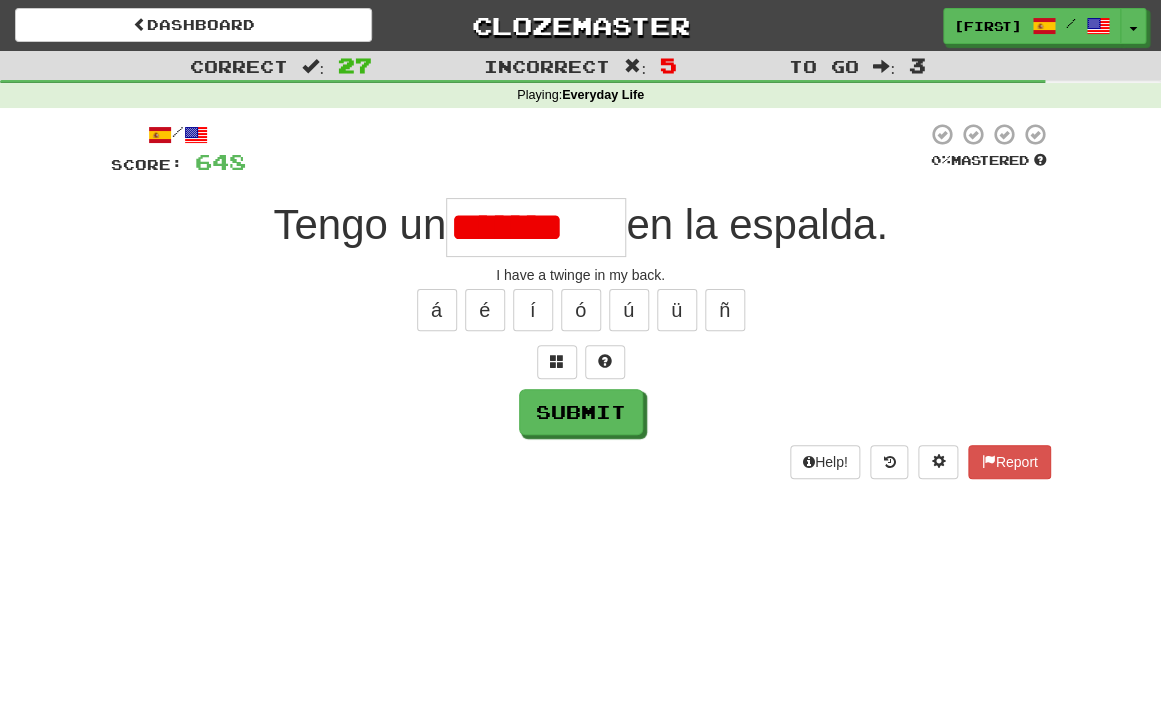 type on "********" 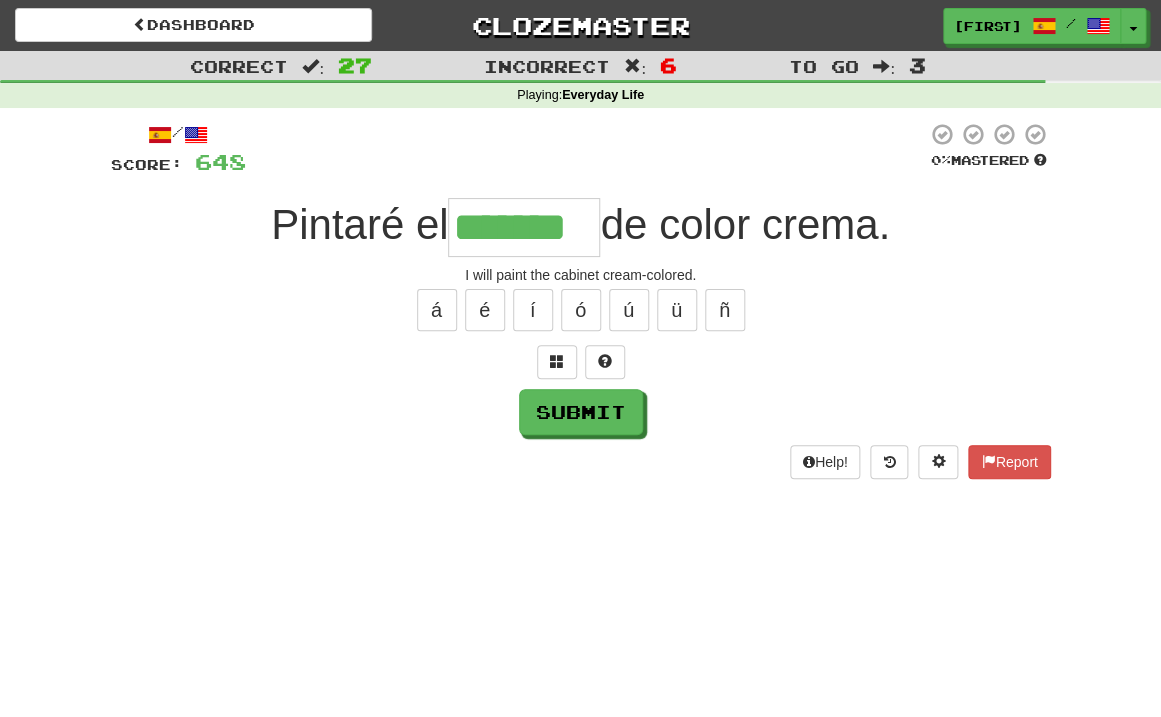 type on "*******" 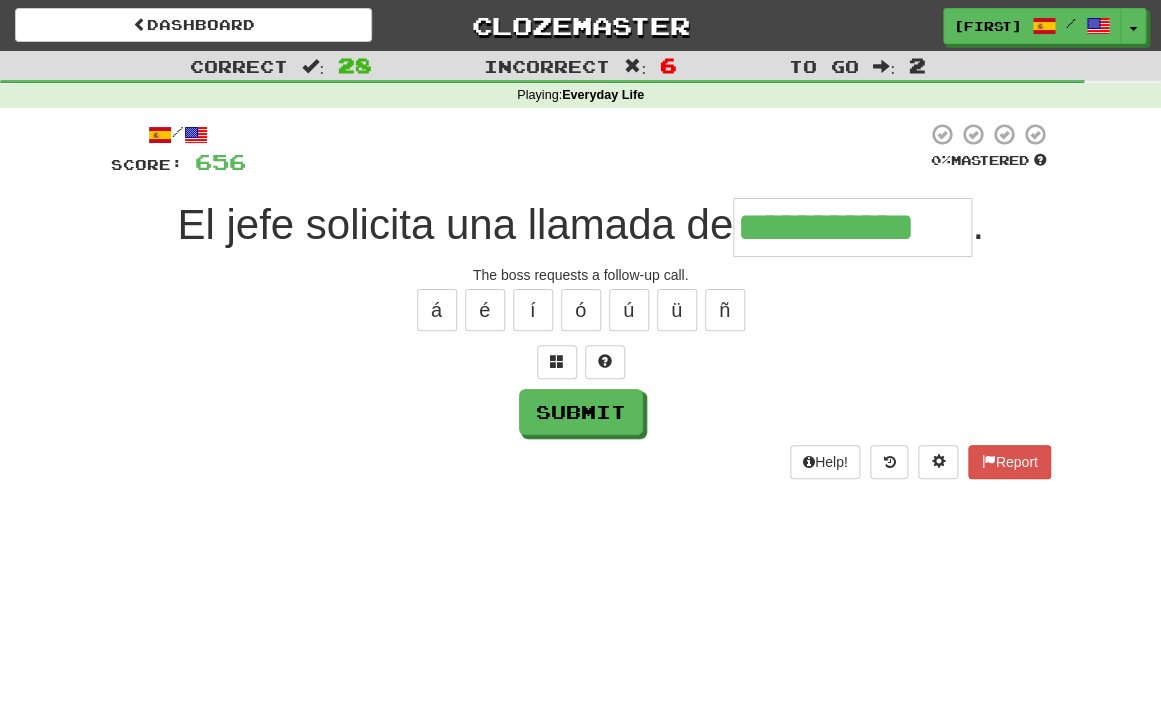 type on "**********" 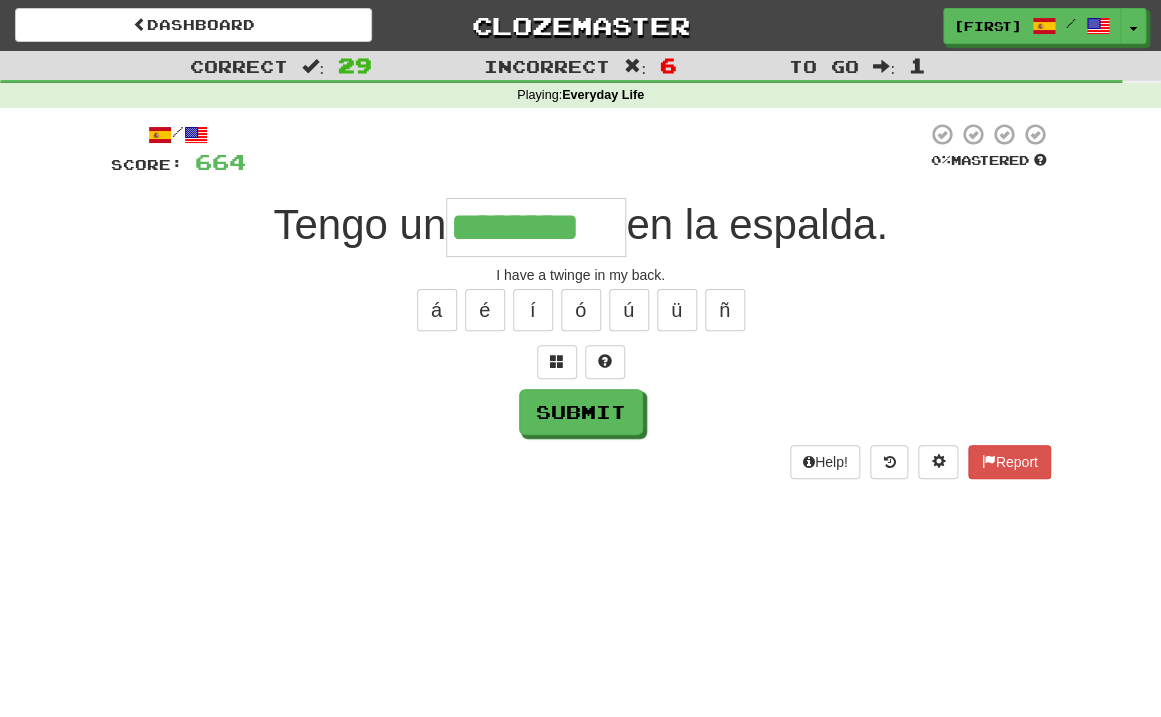 type on "********" 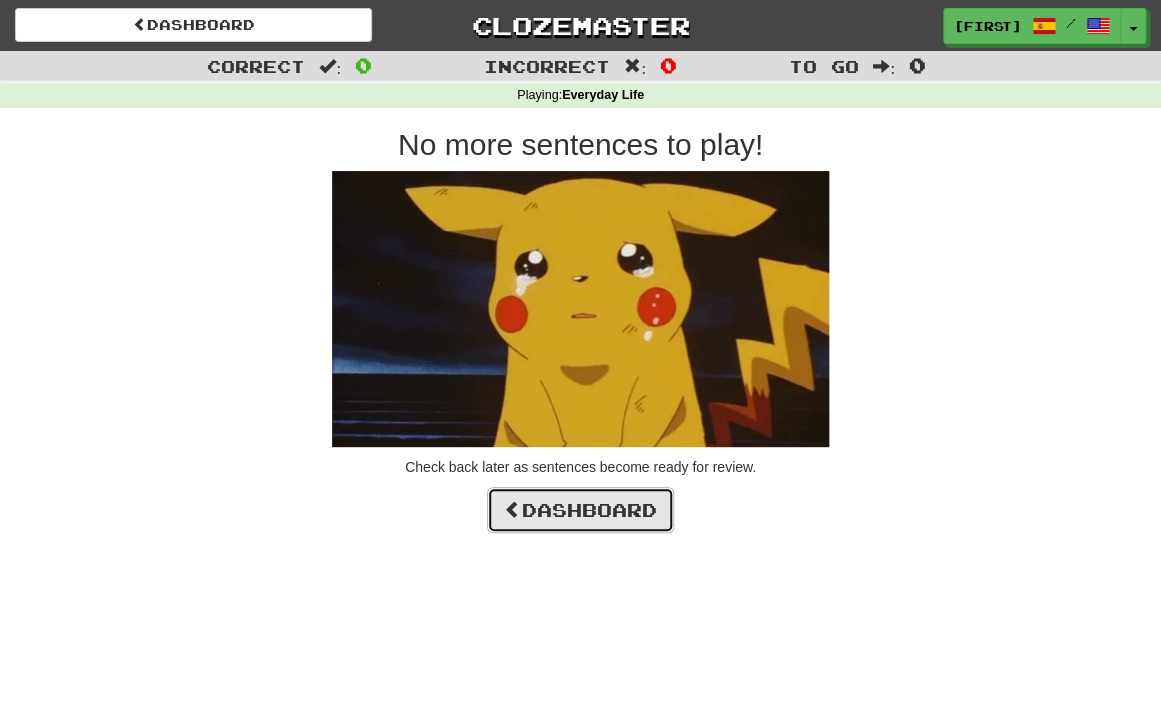 click on "Dashboard" at bounding box center (580, 510) 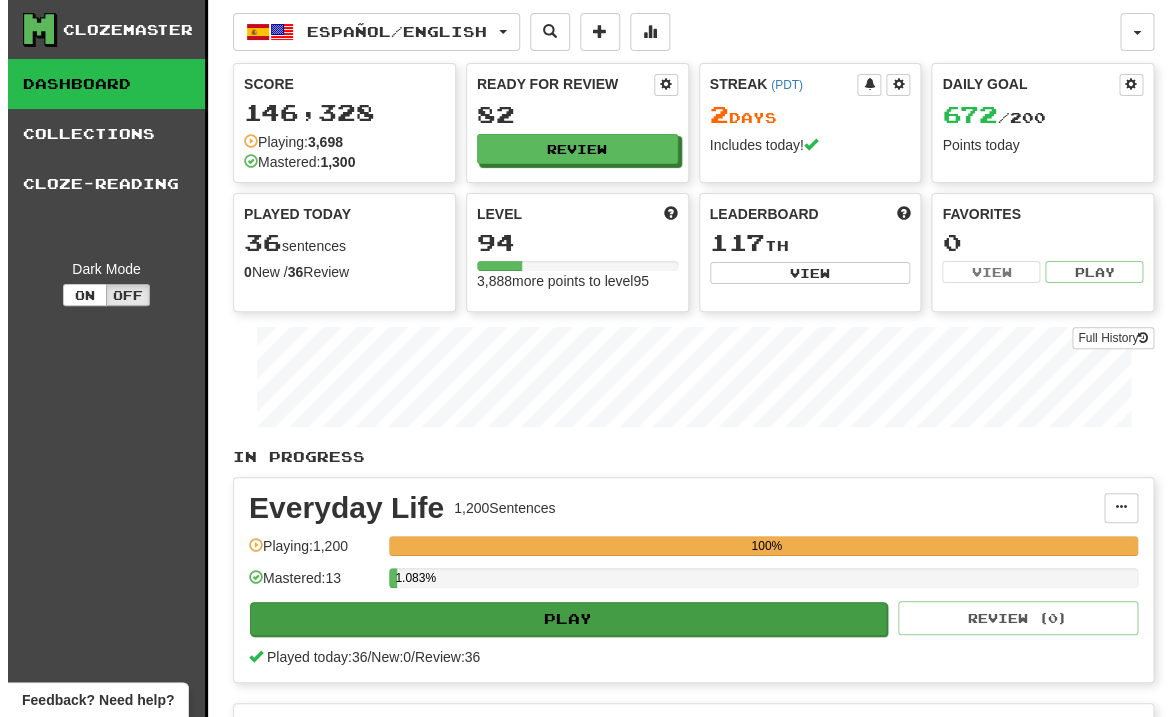 scroll, scrollTop: 464, scrollLeft: 0, axis: vertical 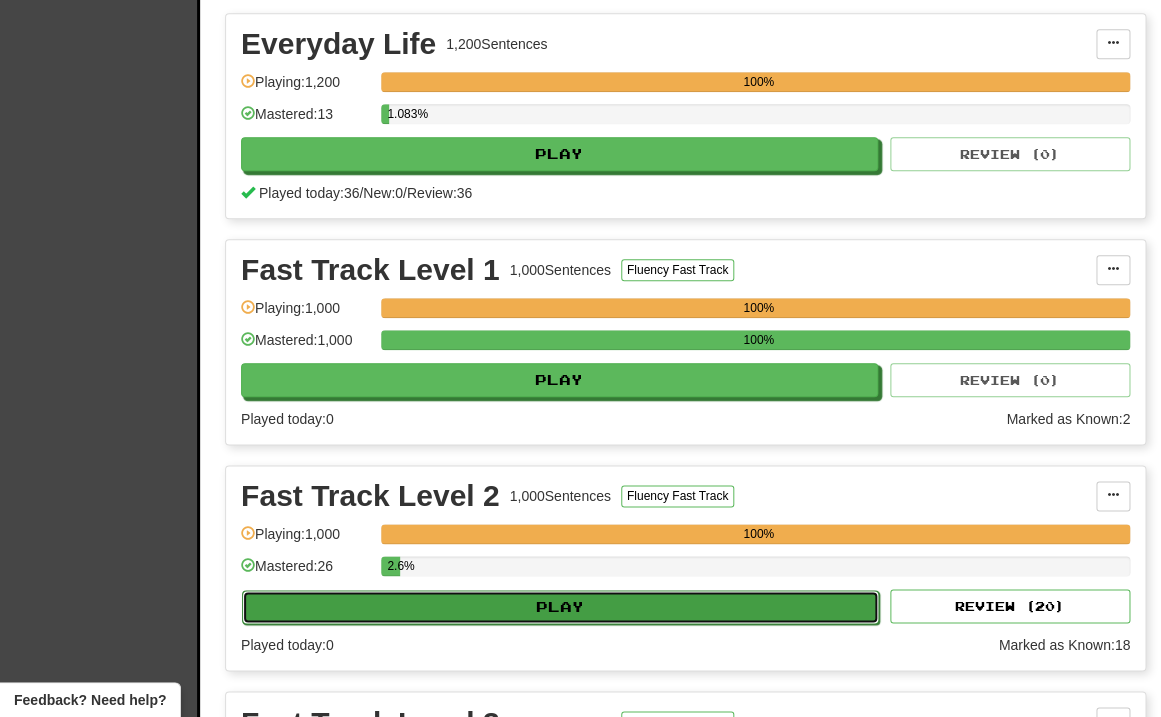 click on "Play" at bounding box center [560, 607] 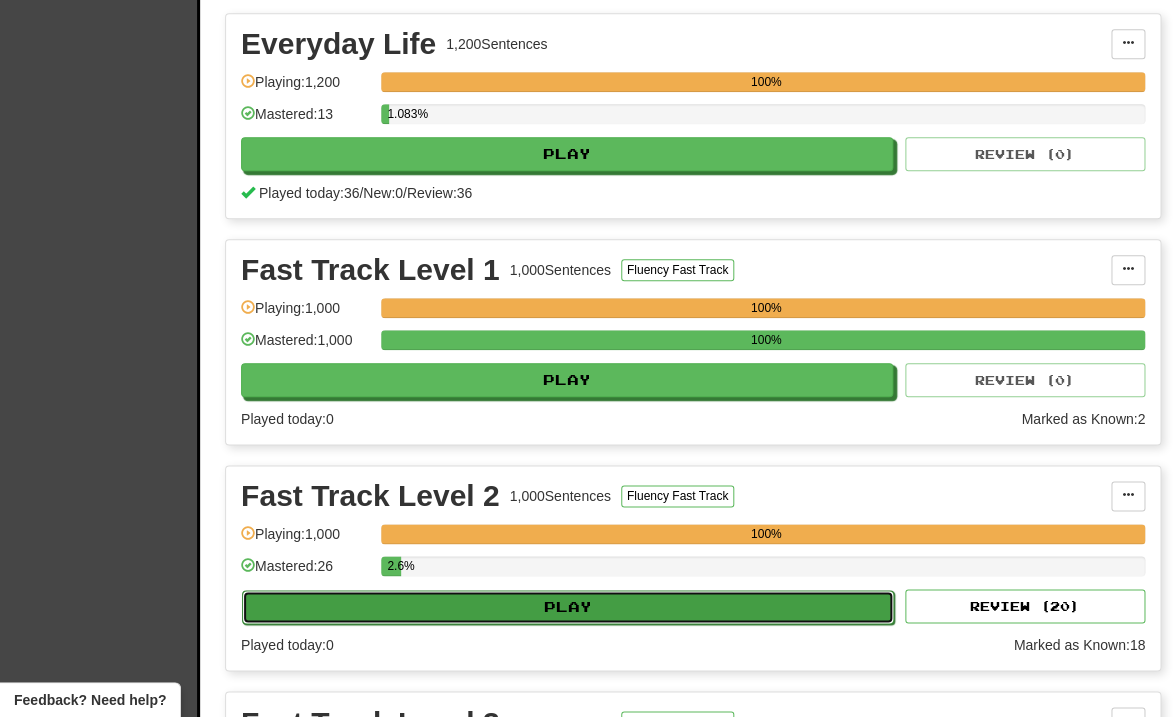 select on "**" 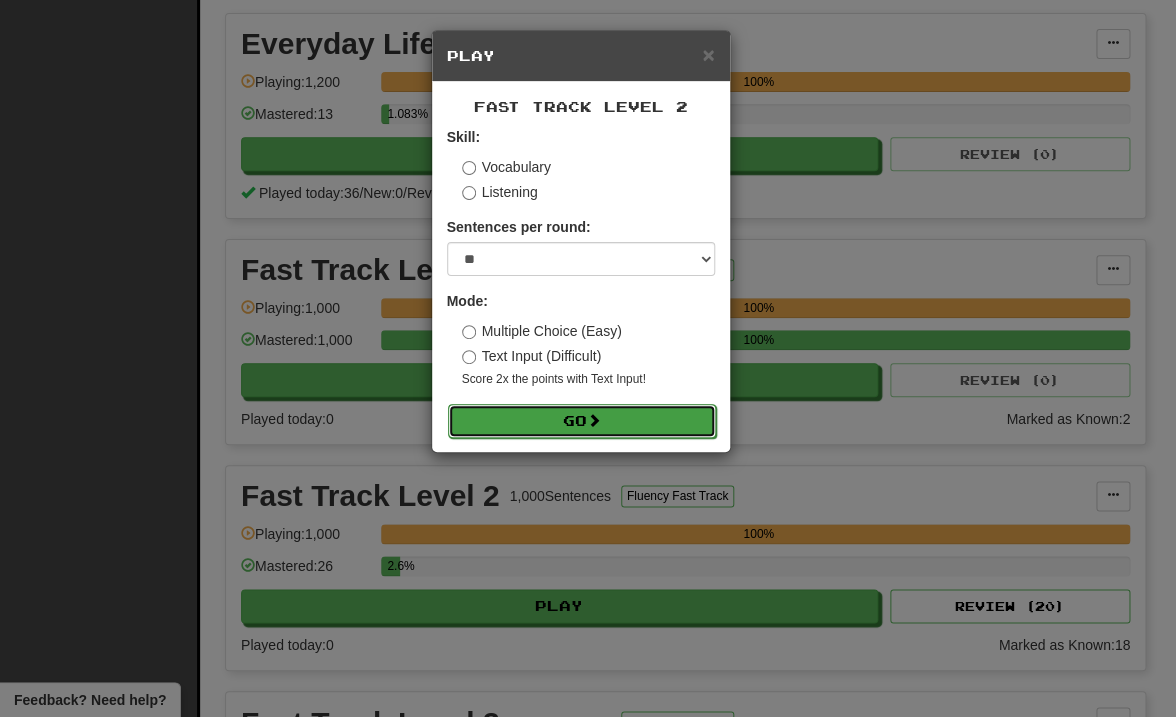 click on "Go" at bounding box center [582, 421] 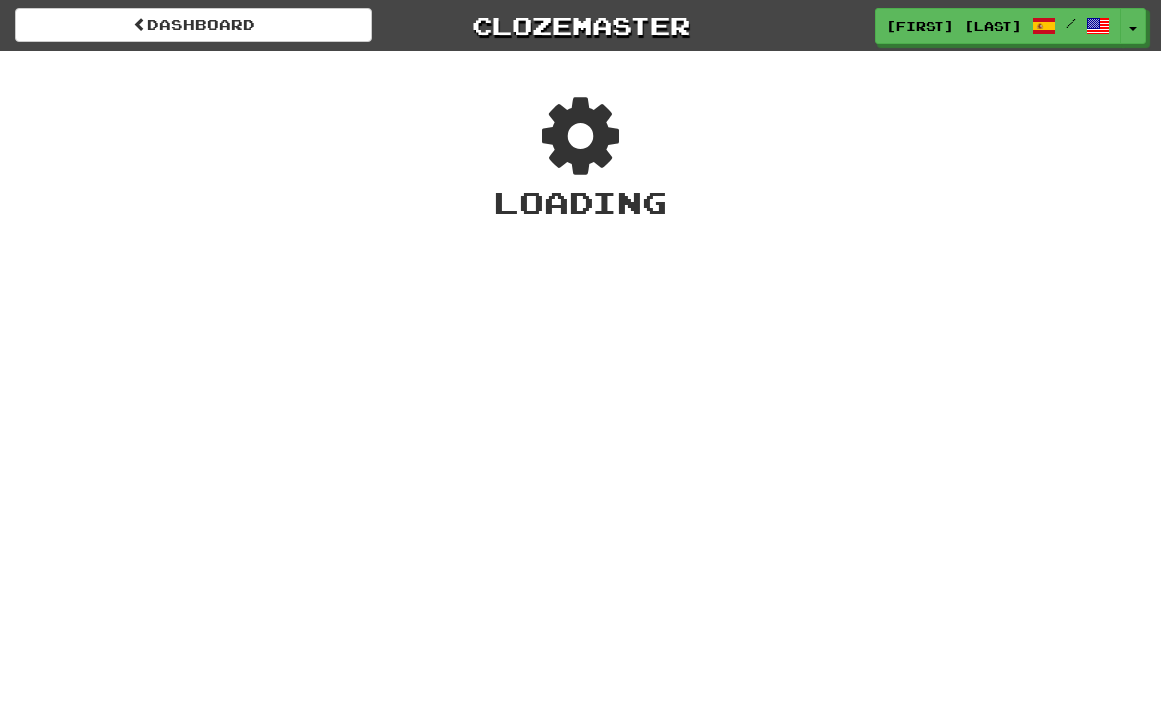 scroll, scrollTop: 0, scrollLeft: 0, axis: both 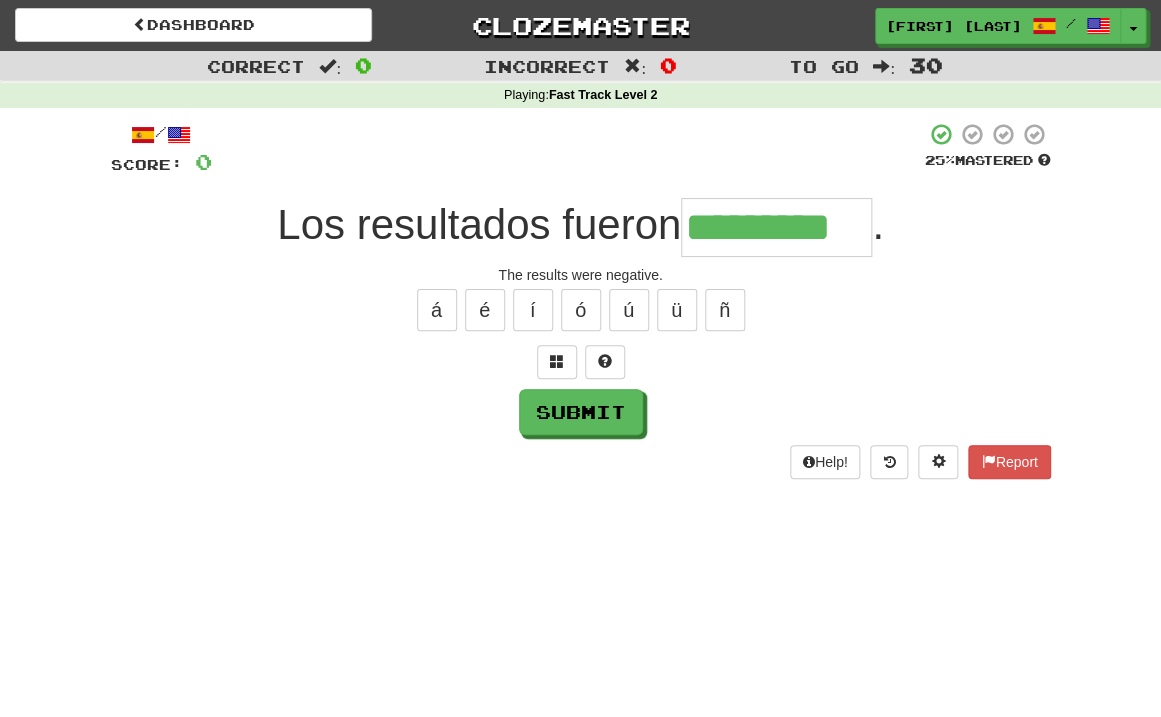 type on "*********" 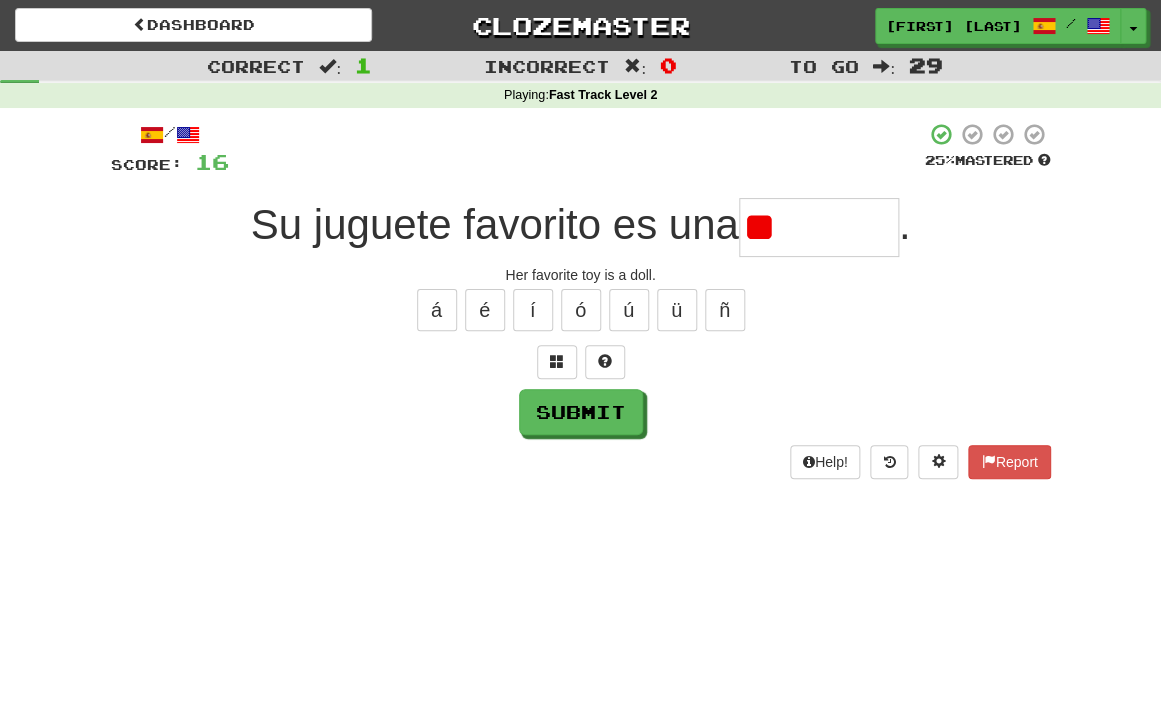 type on "*" 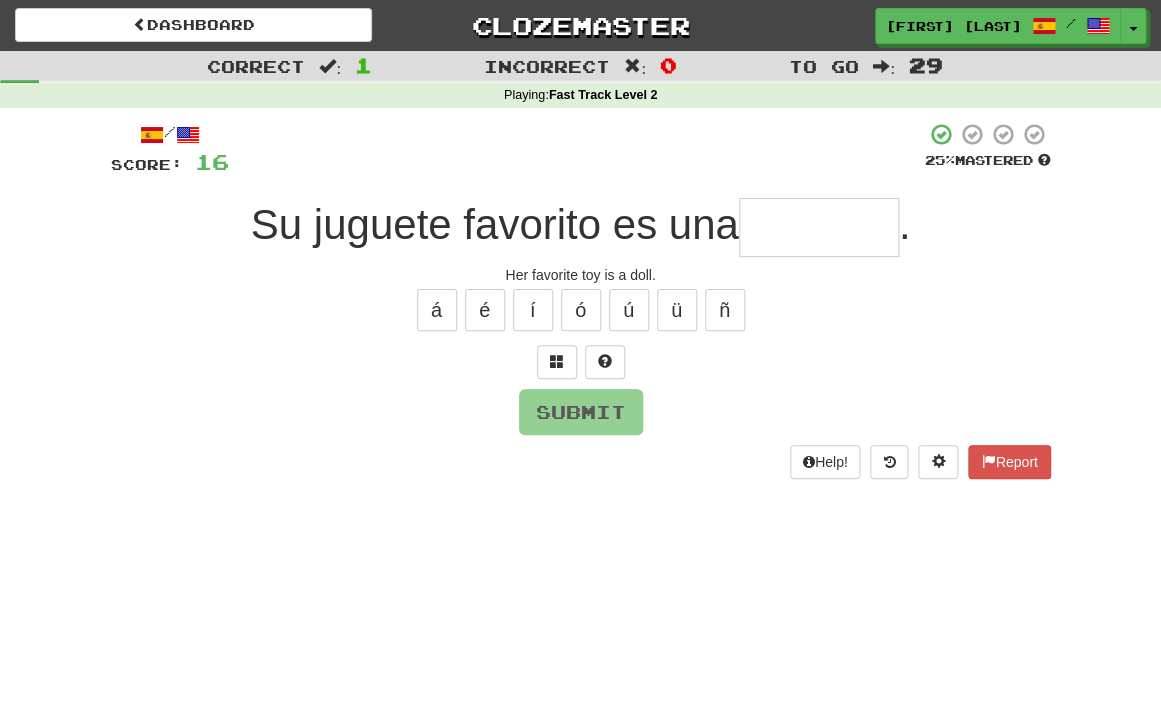 type on "*" 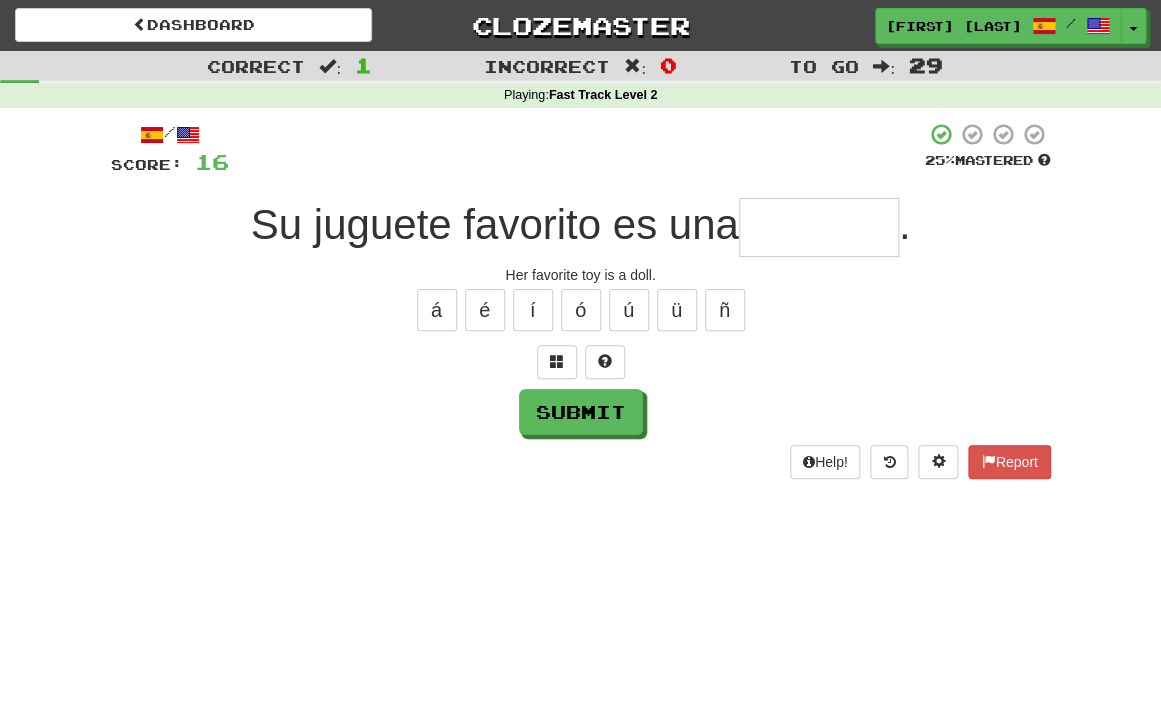 type on "*" 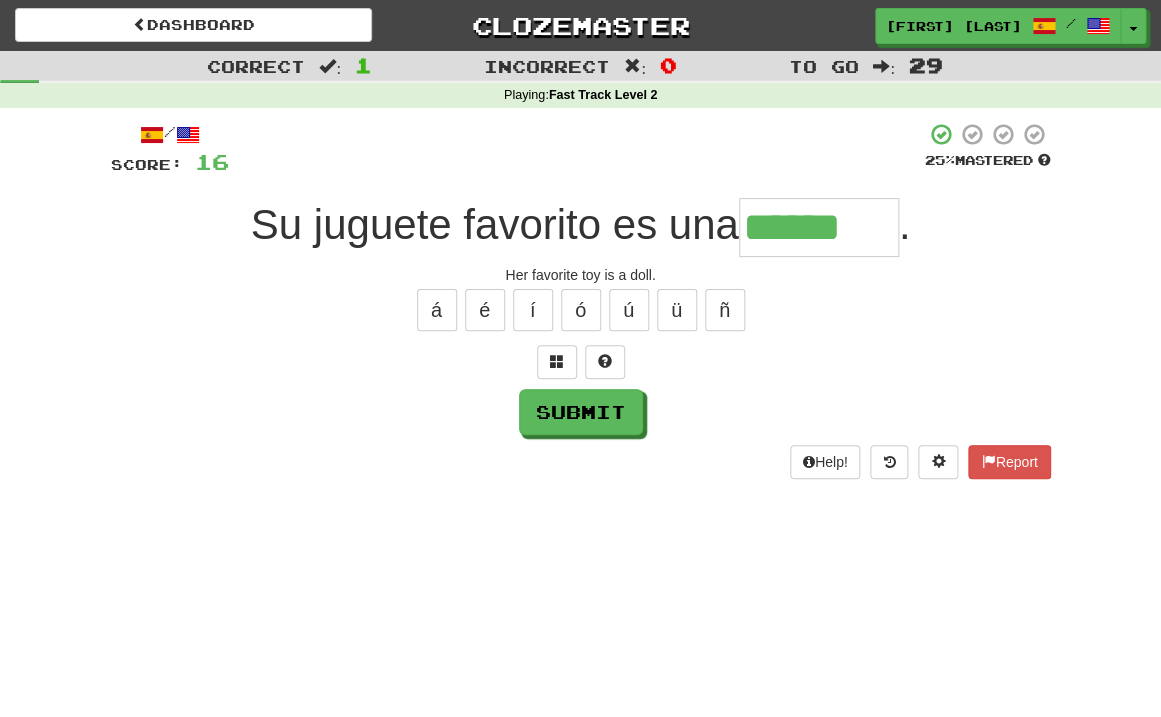 type on "******" 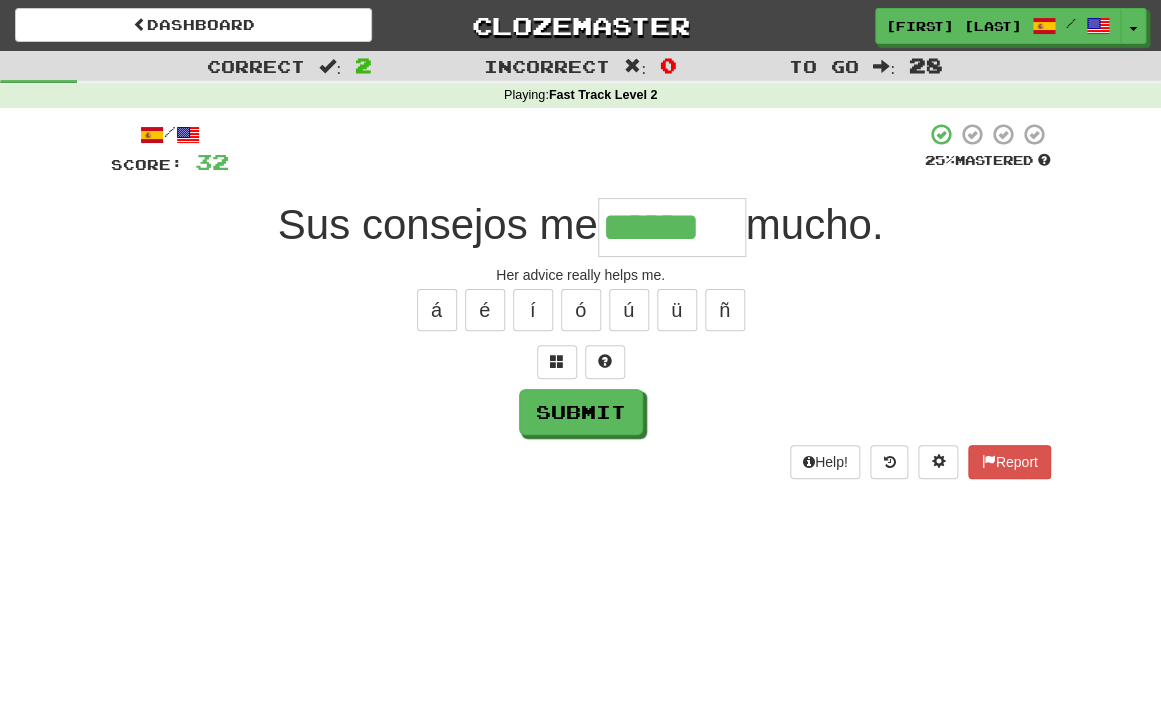 type on "******" 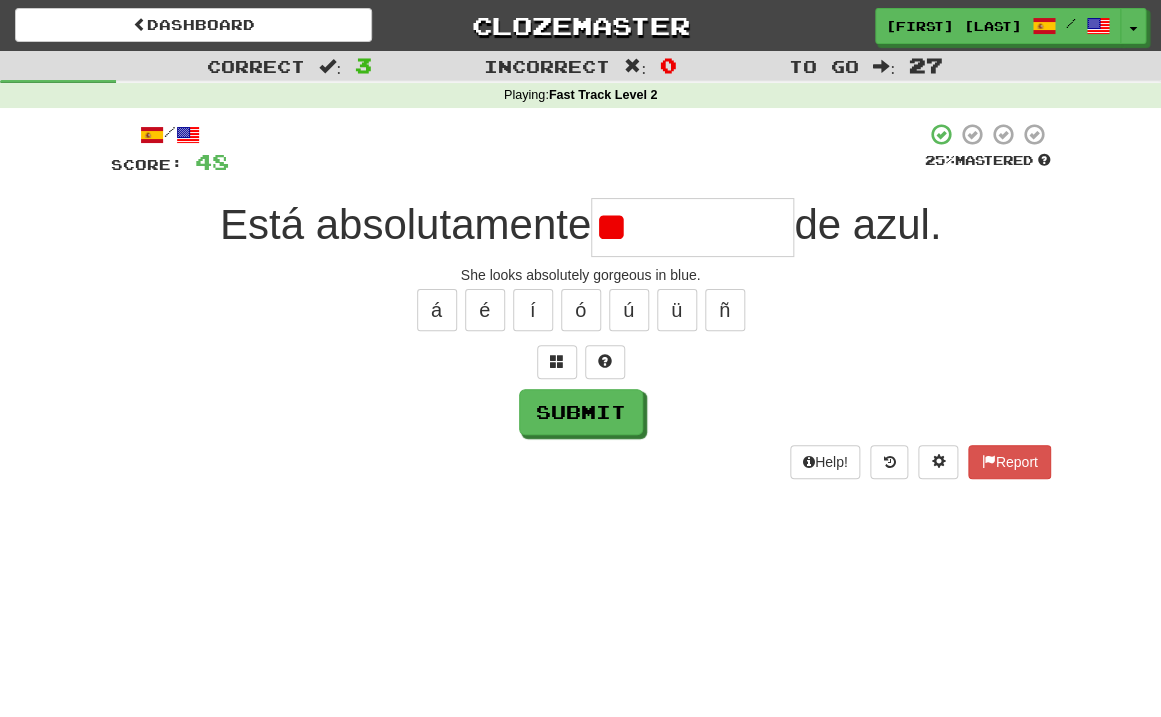 type on "*" 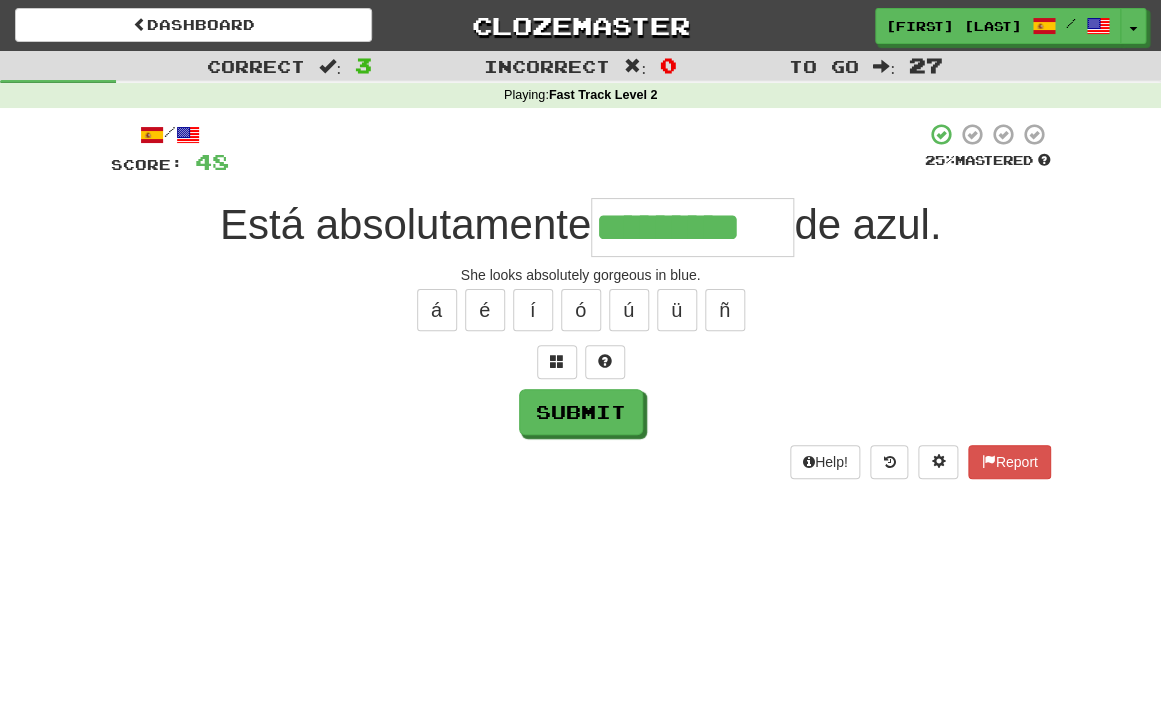 type on "*********" 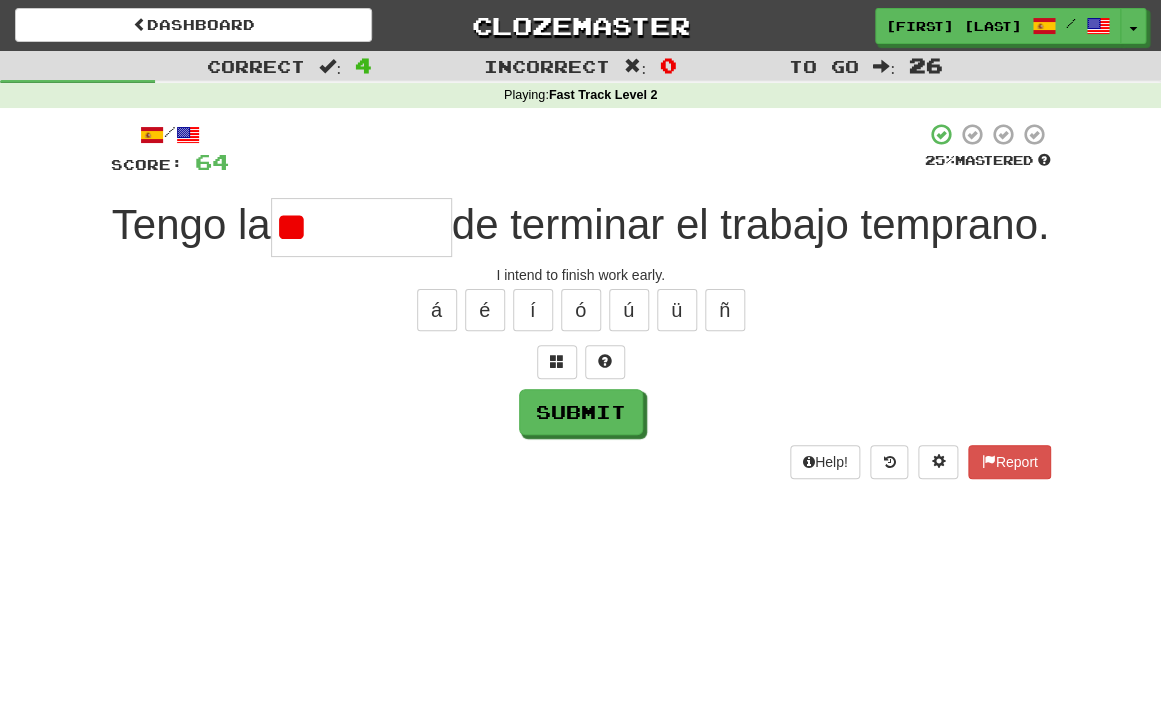 type on "*" 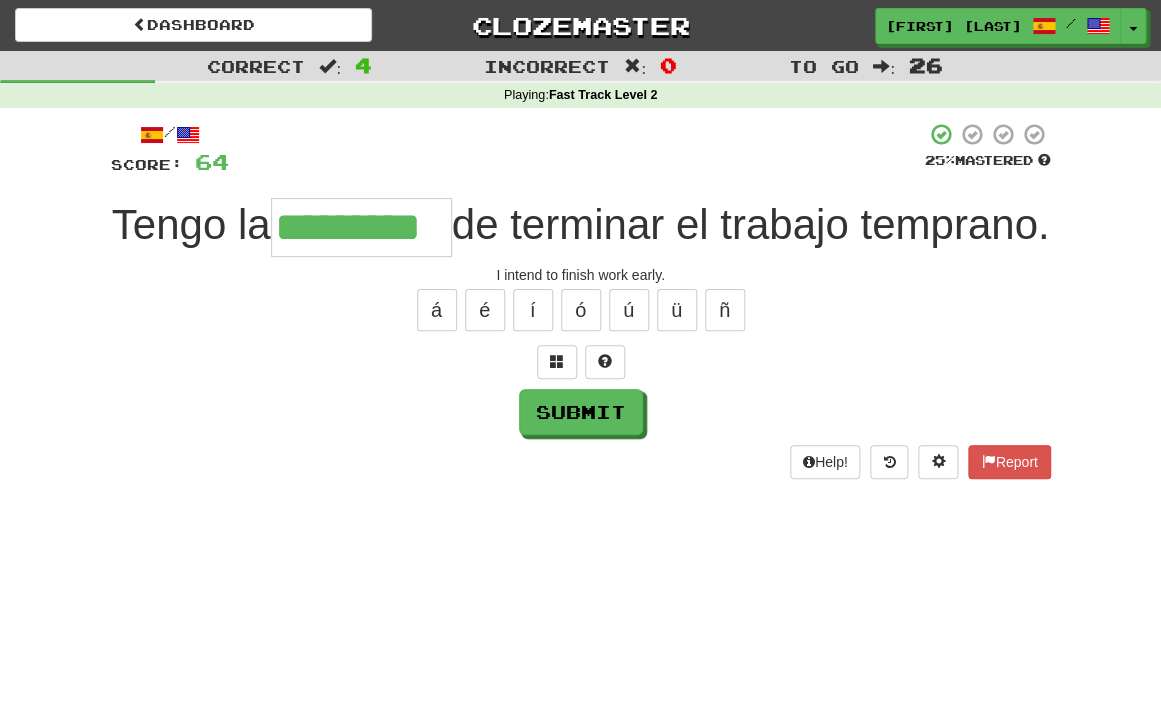type on "*********" 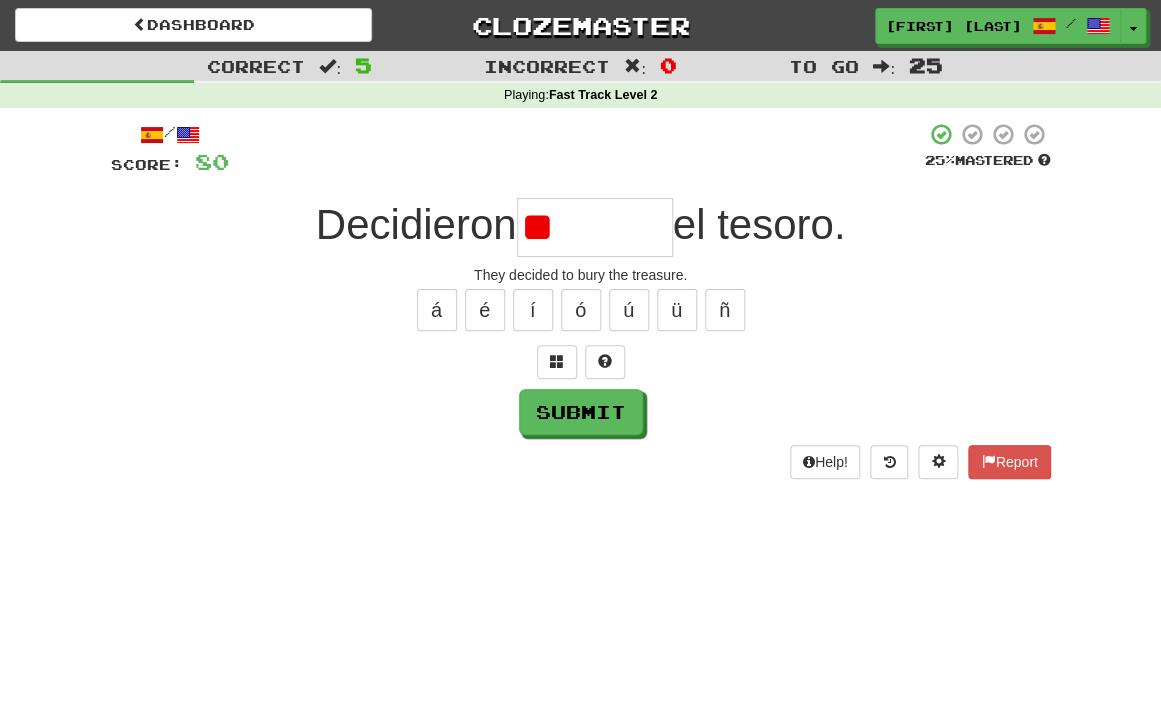 type on "*" 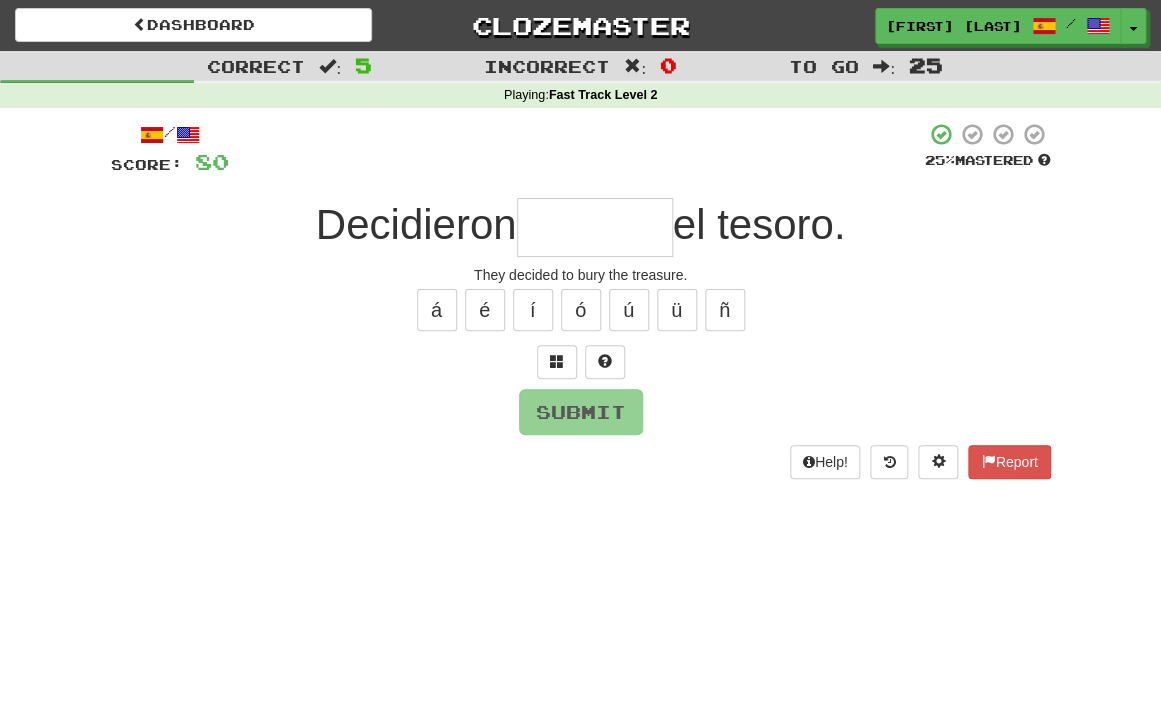 type on "*" 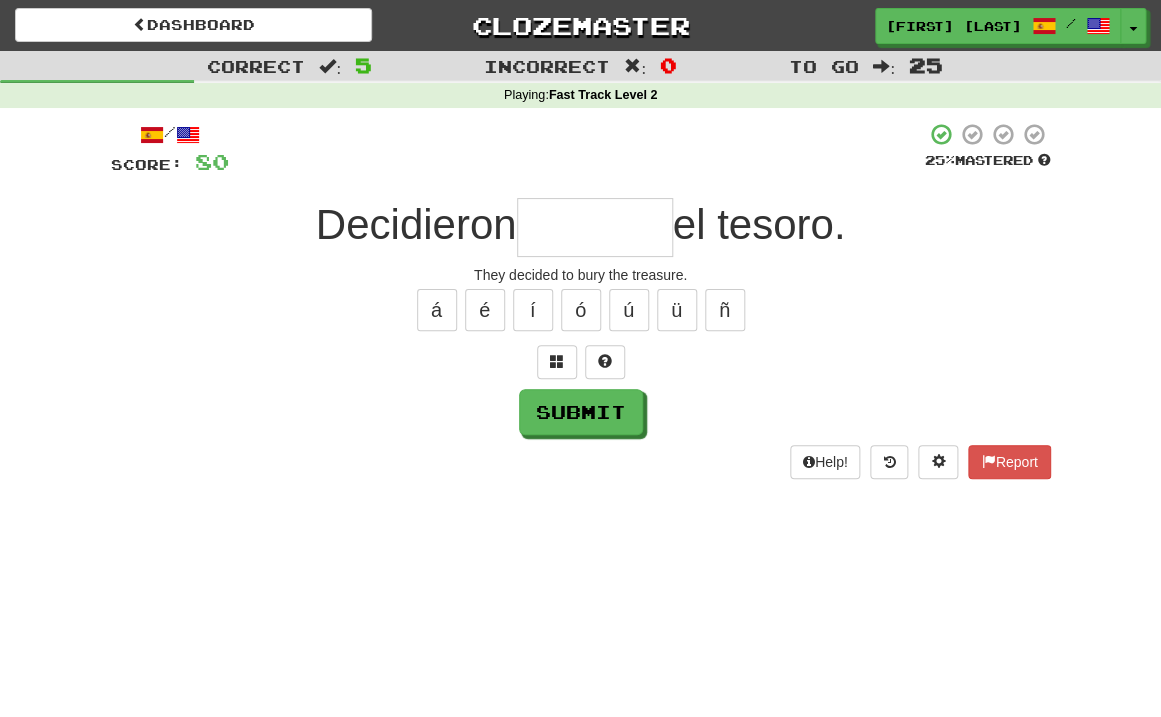 type on "*" 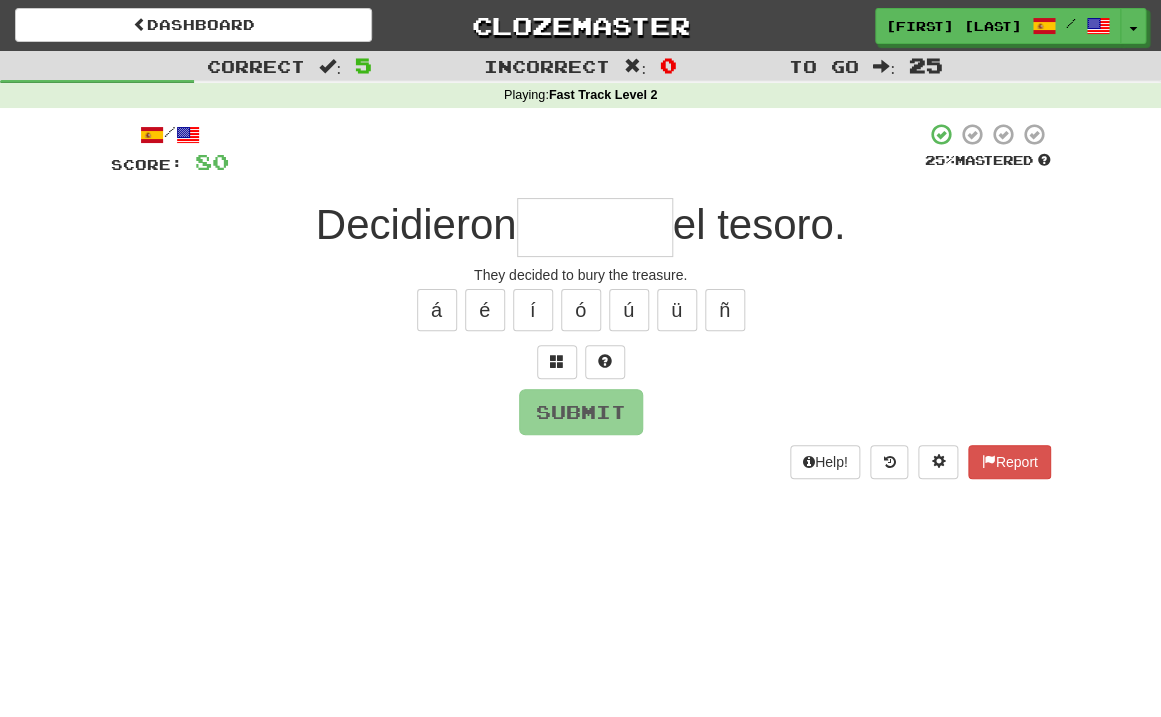 type on "*" 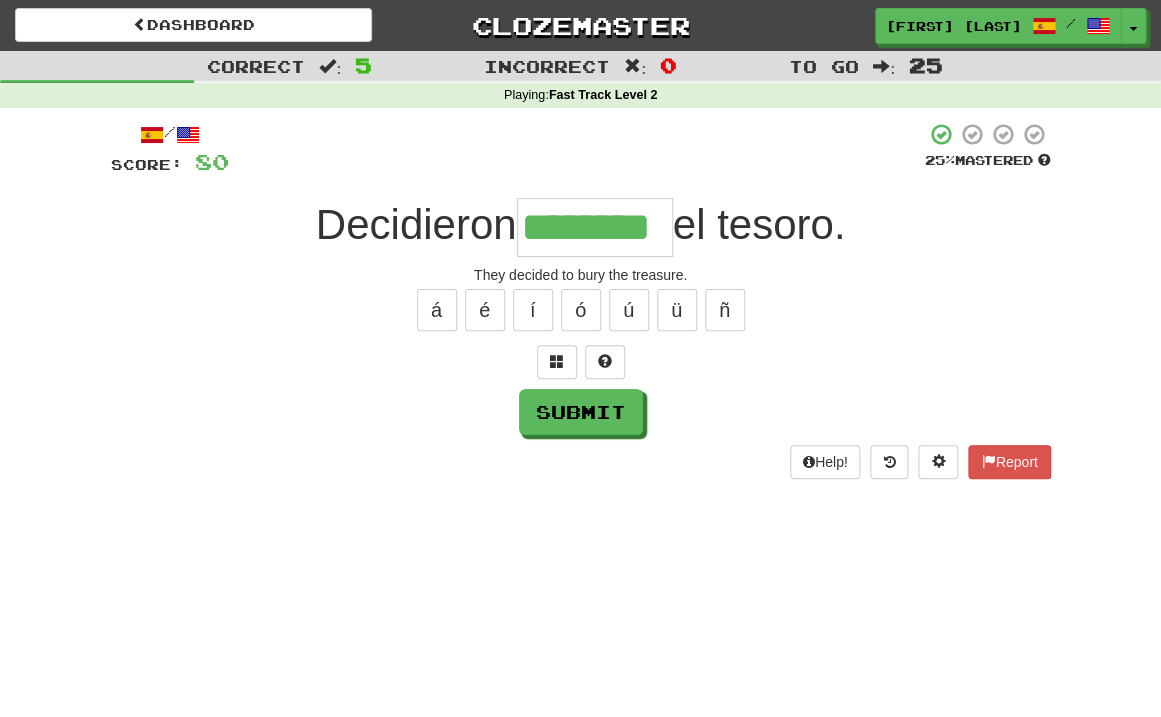 type on "********" 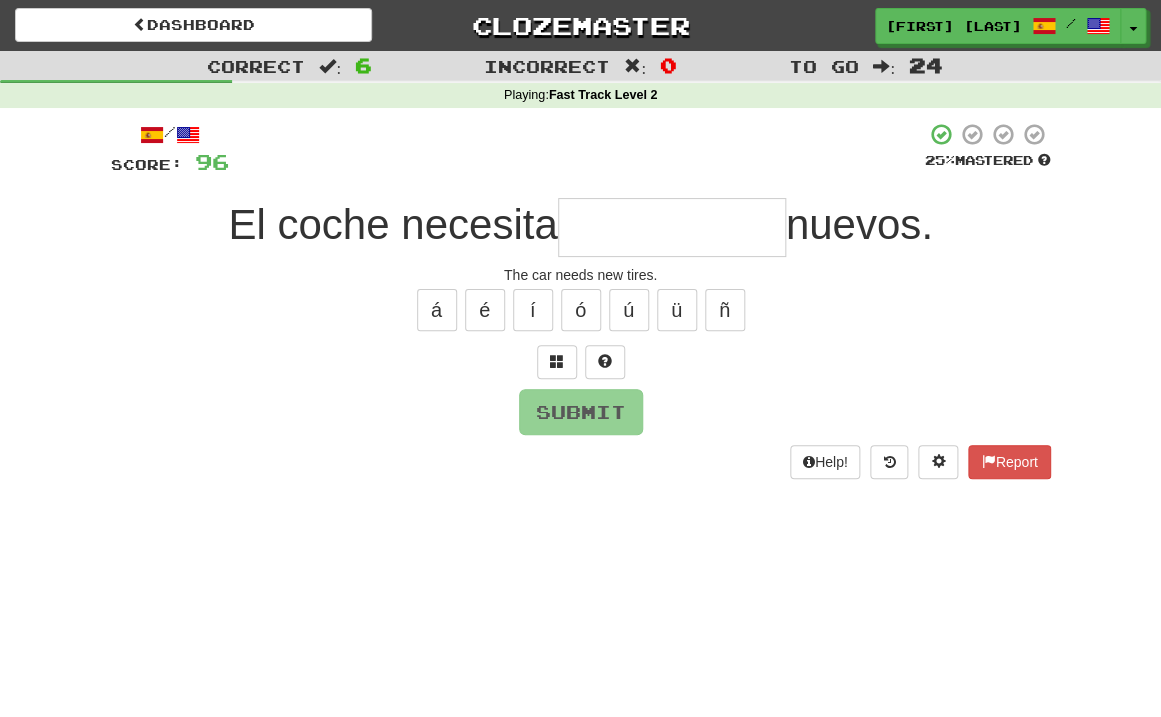 type on "*" 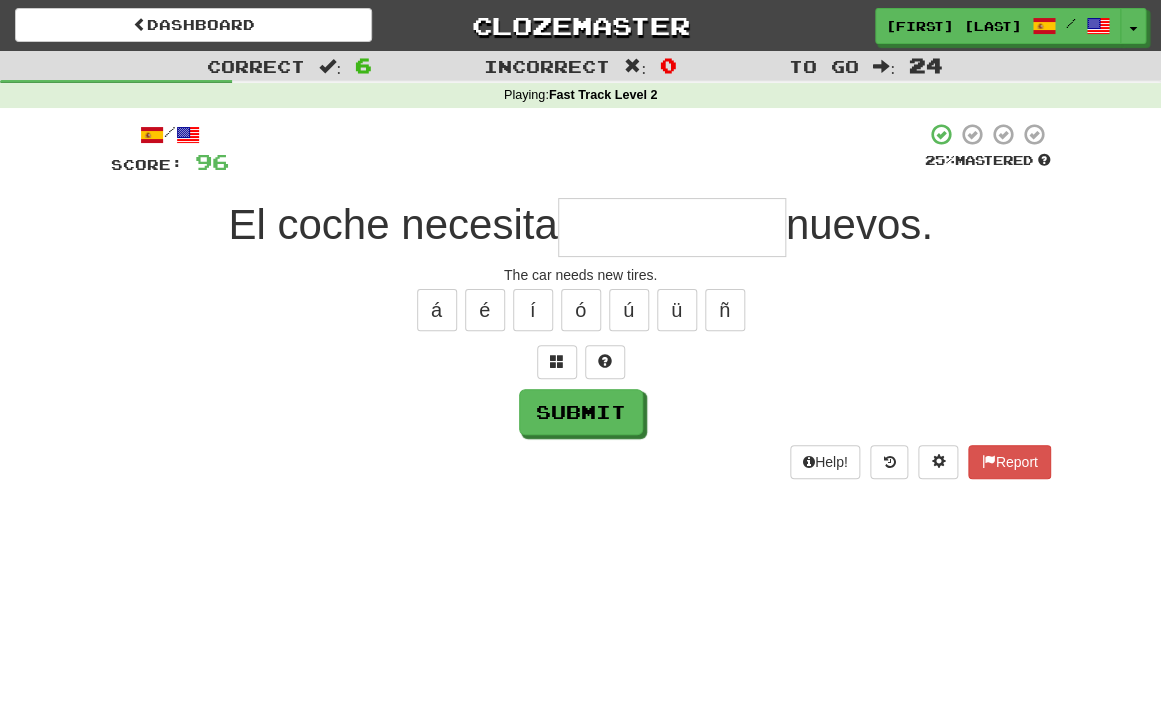 type on "*" 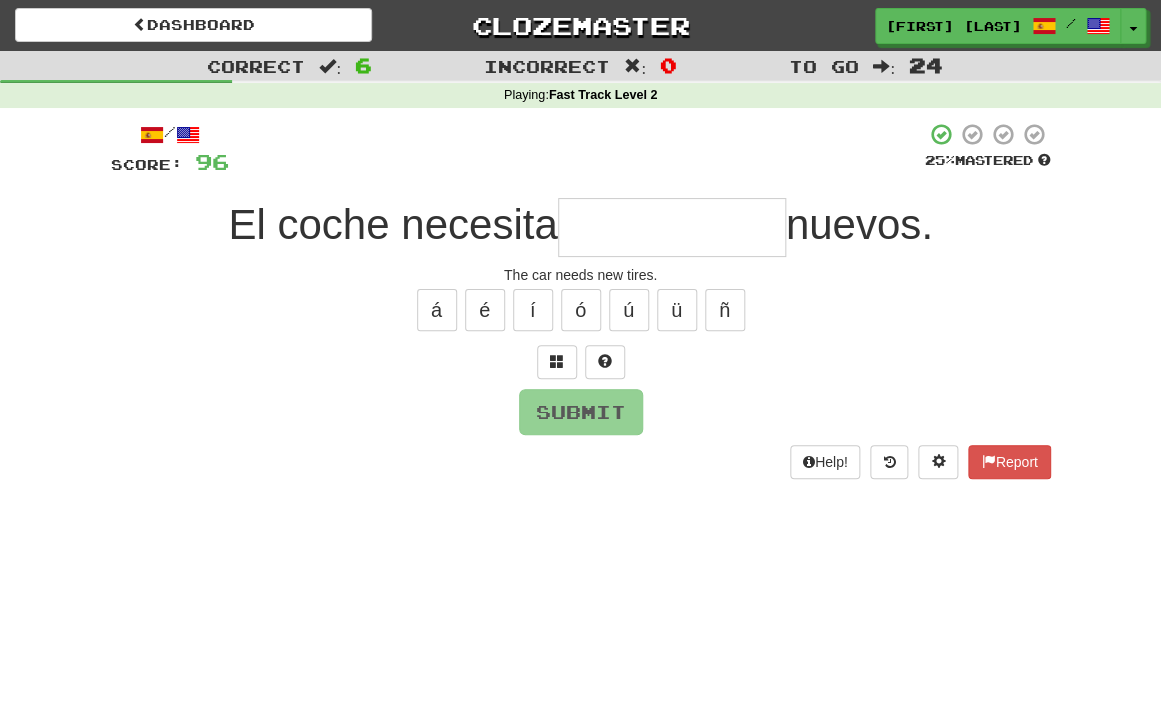 type on "*" 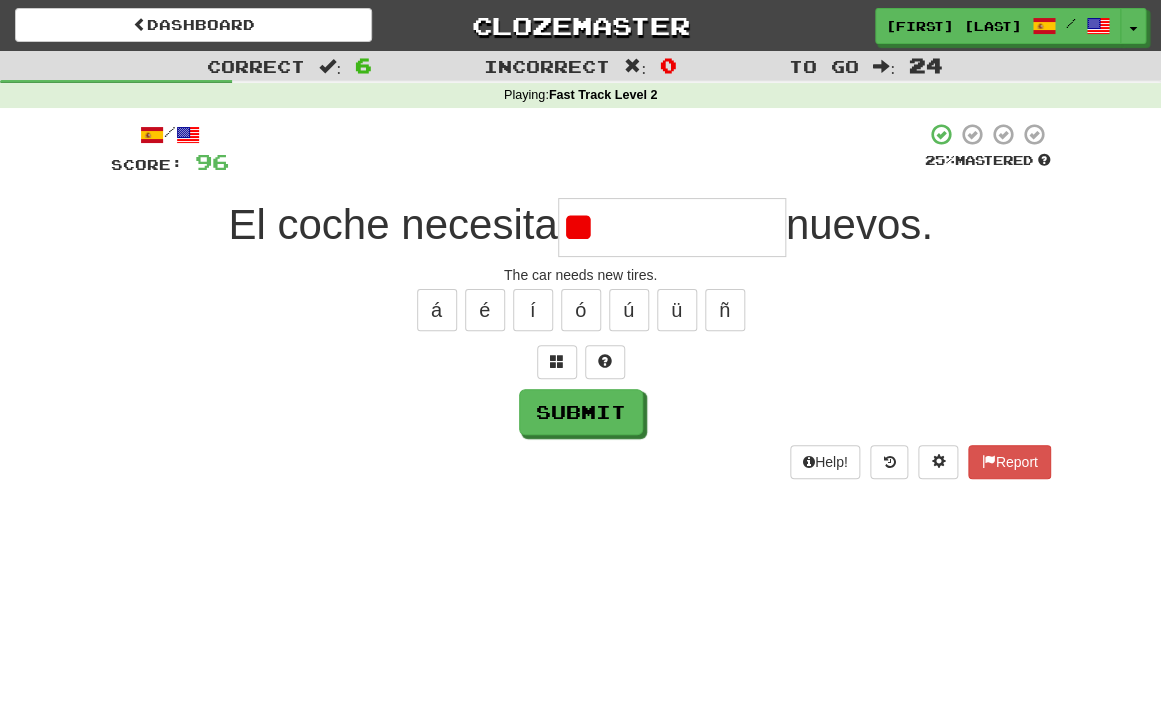 type on "*" 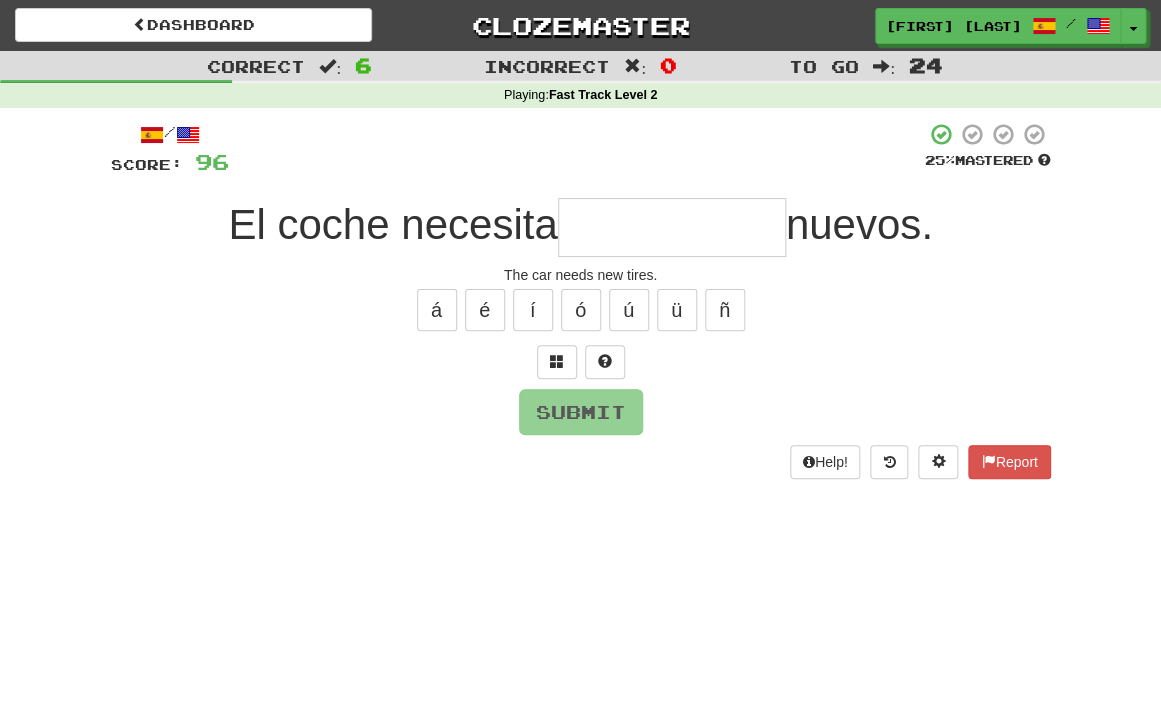 type on "*" 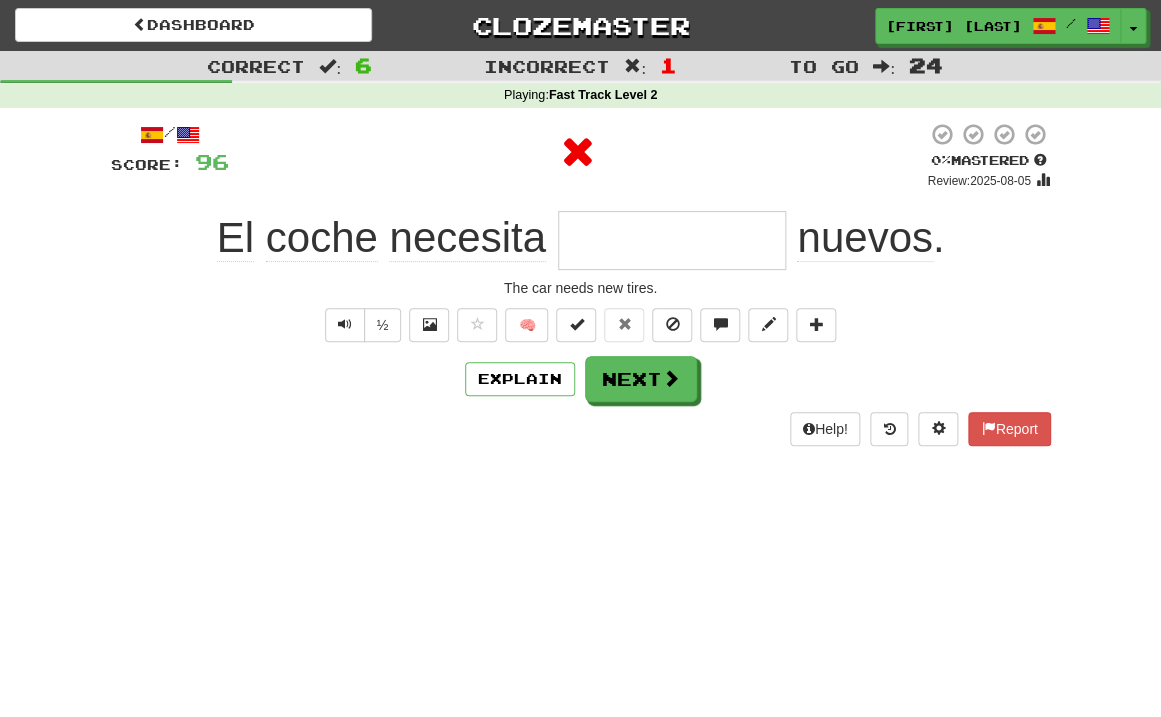 type on "**********" 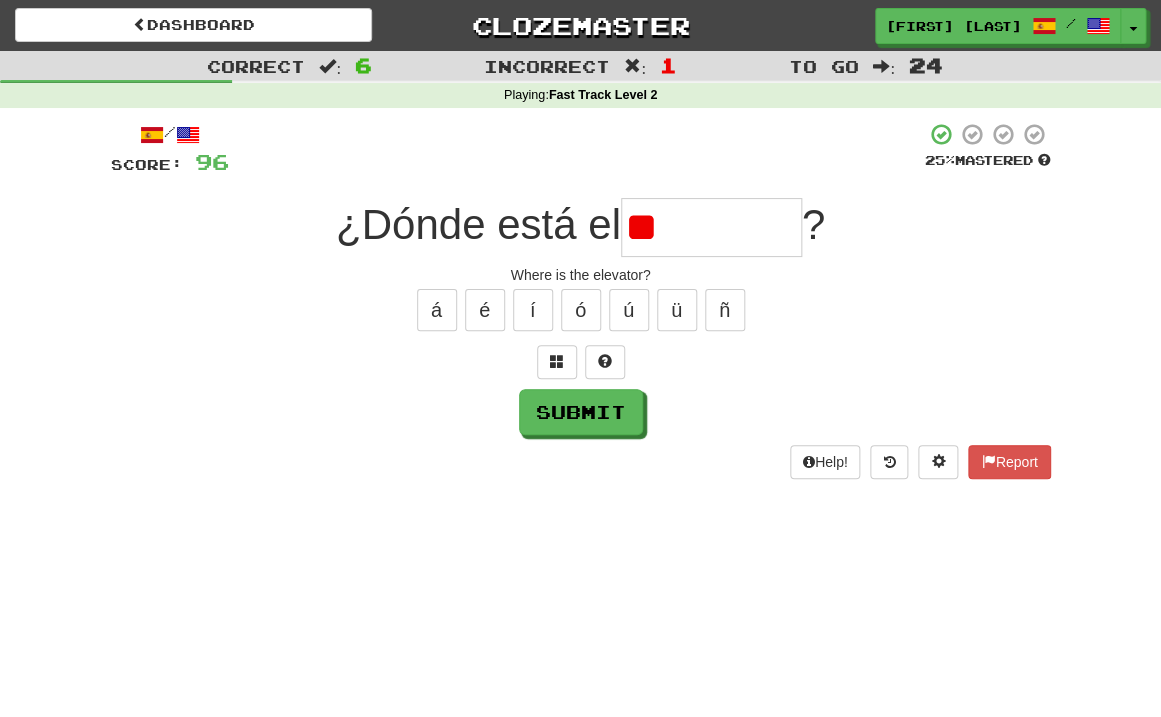 type on "*" 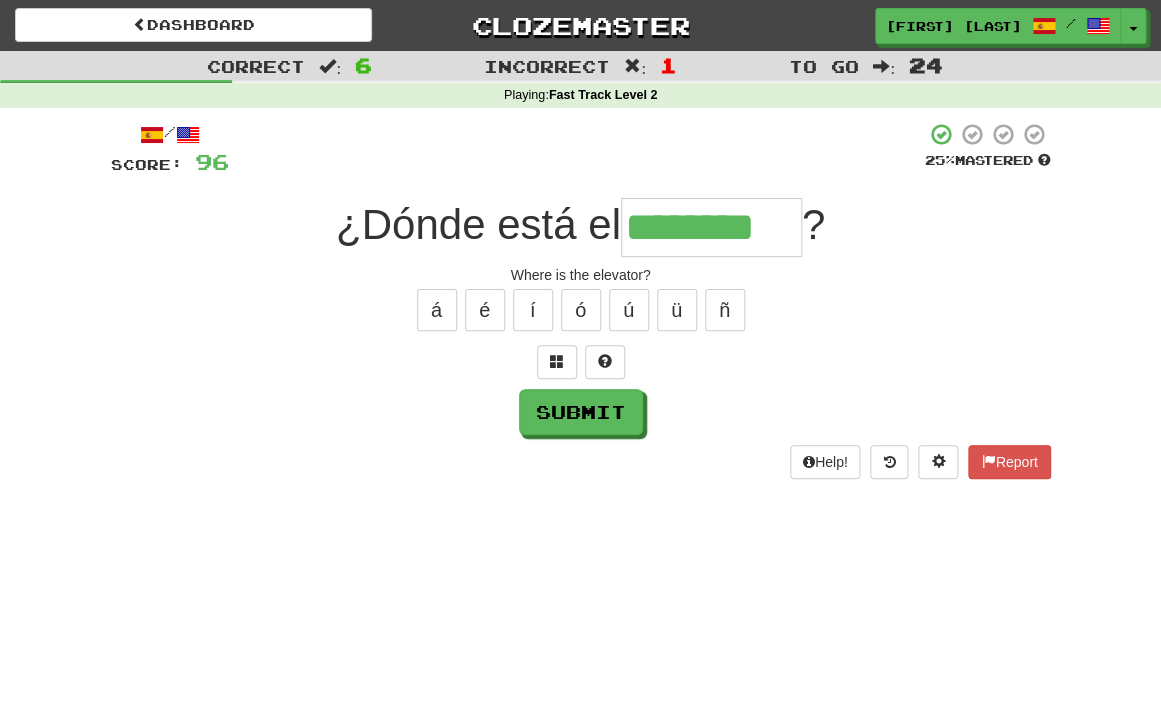 type on "********" 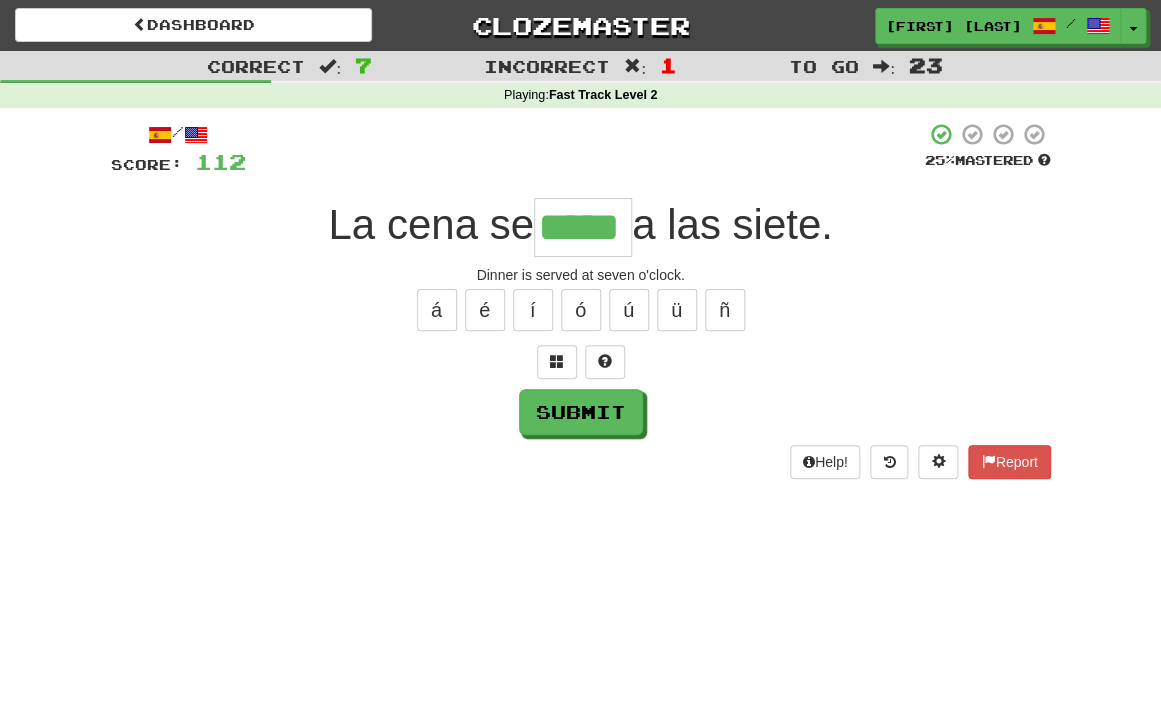 type on "*****" 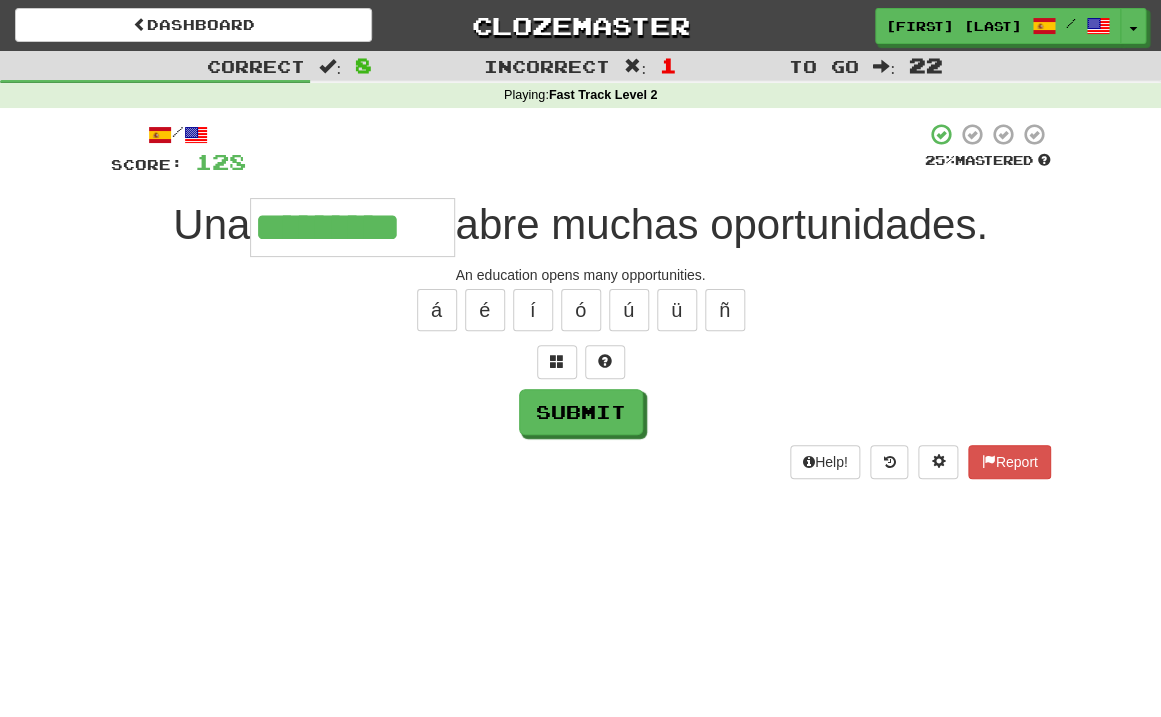 type on "*********" 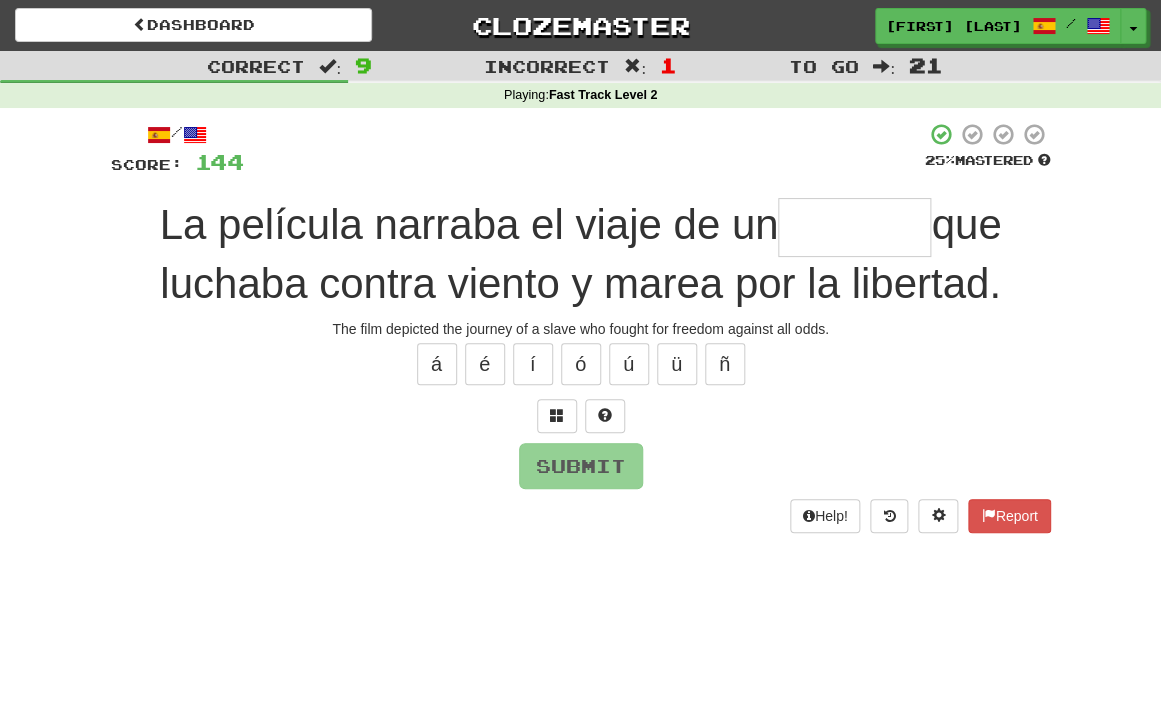 type on "*" 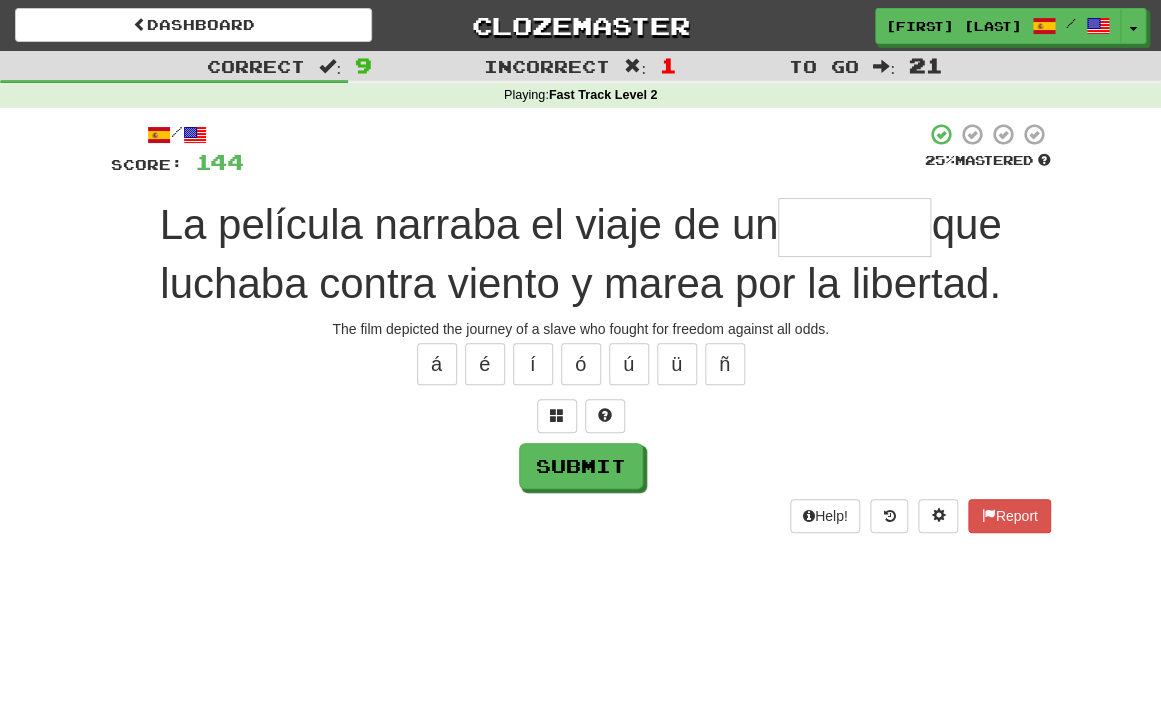type on "*" 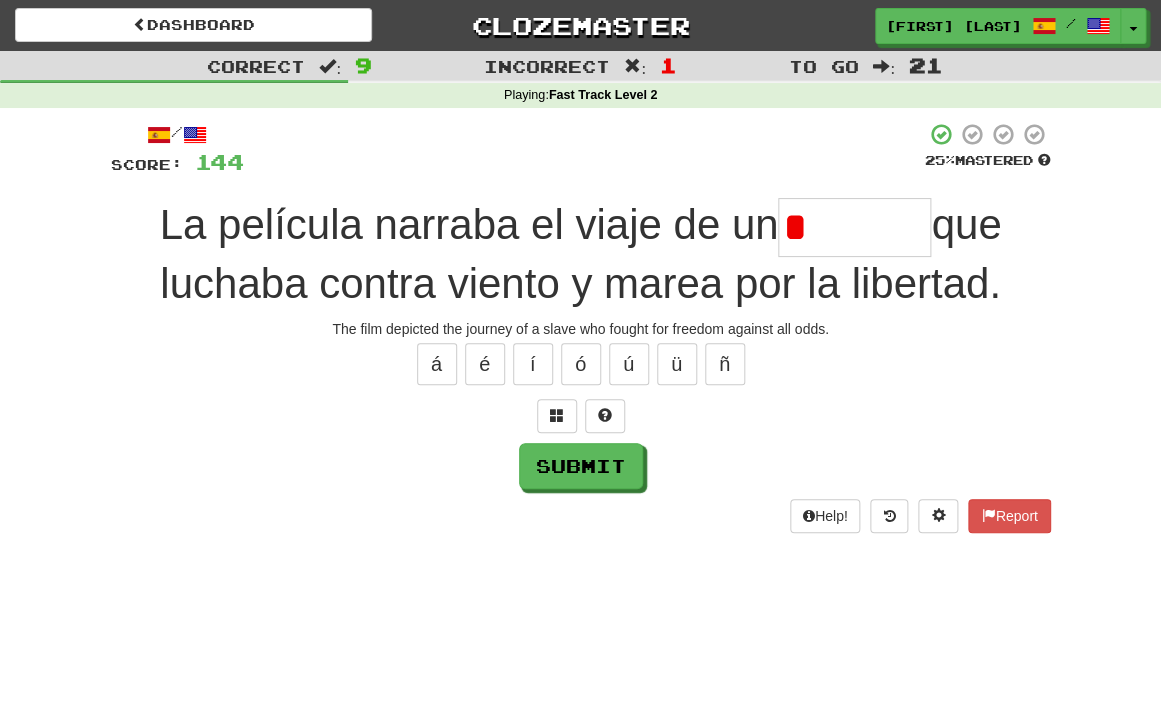 type on "*******" 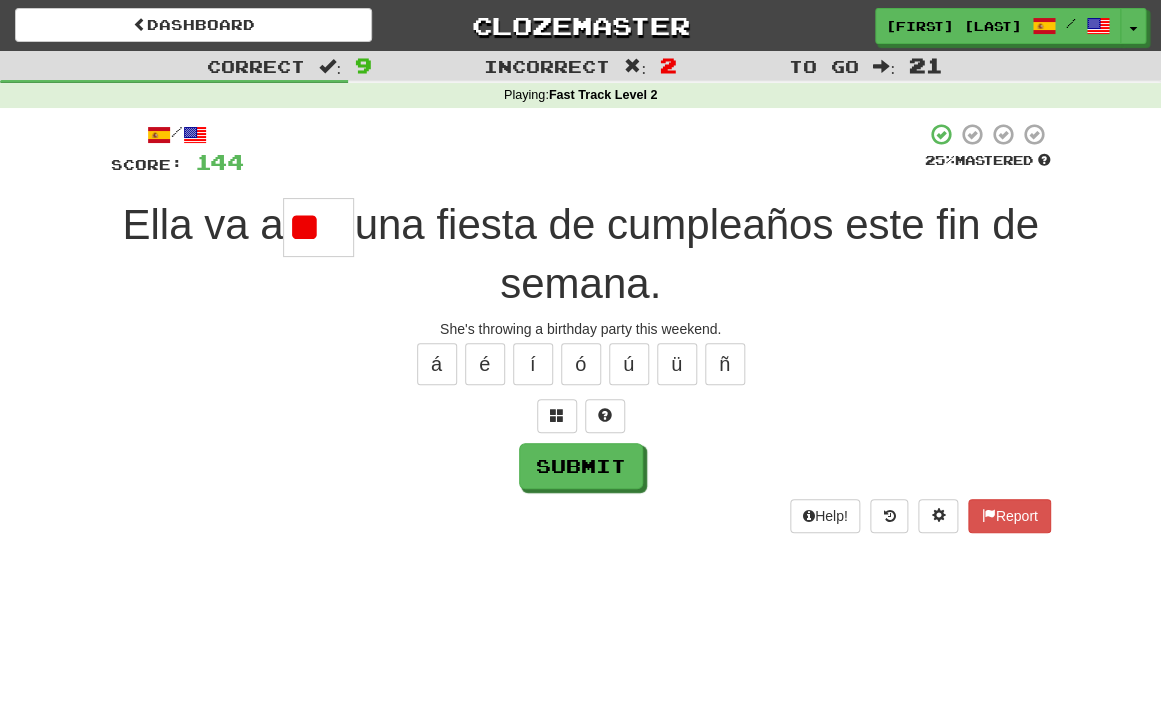 type on "*" 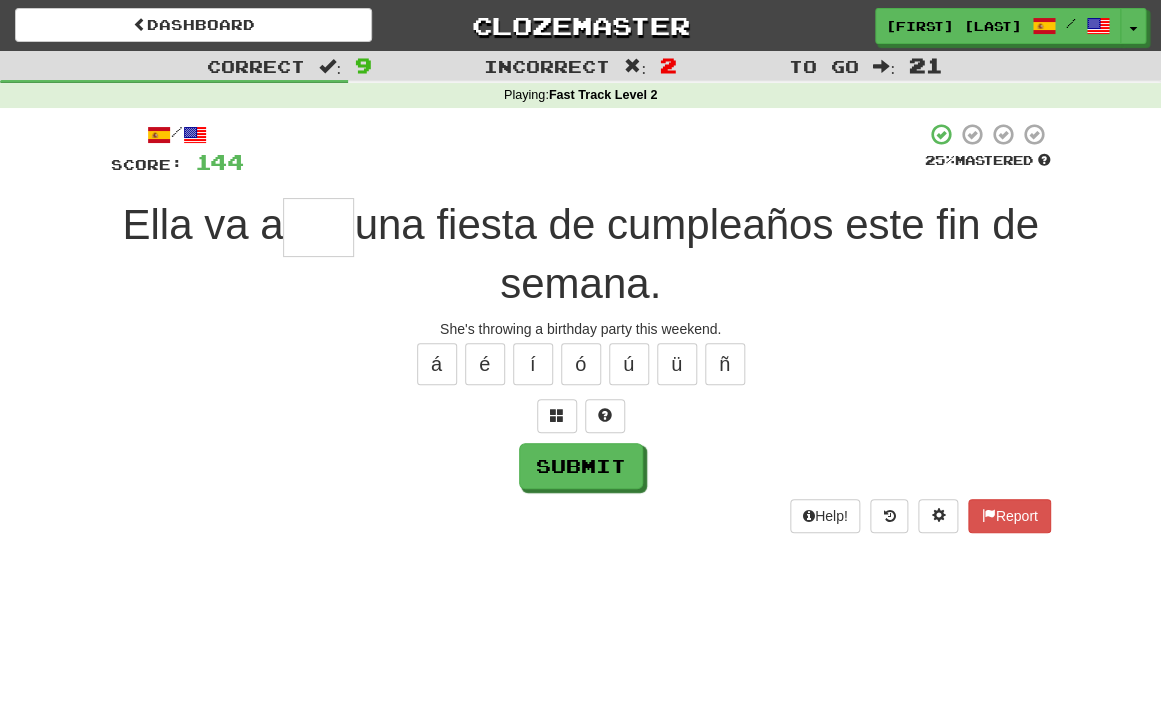 type on "*" 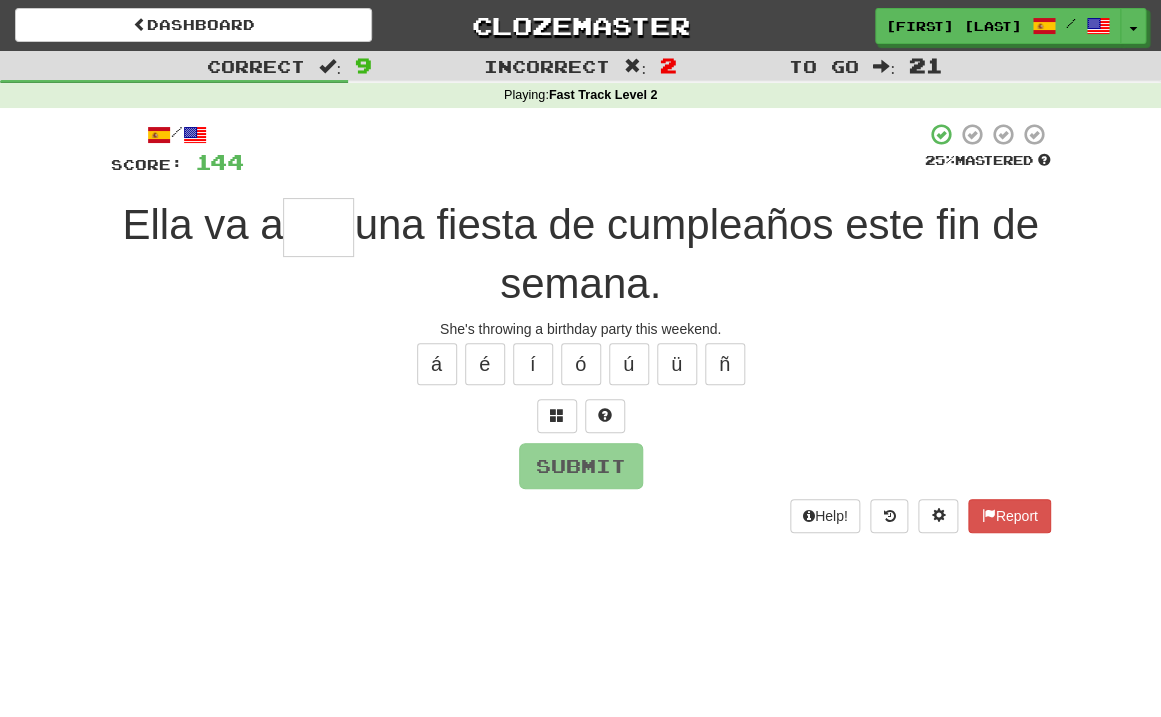 type on "*" 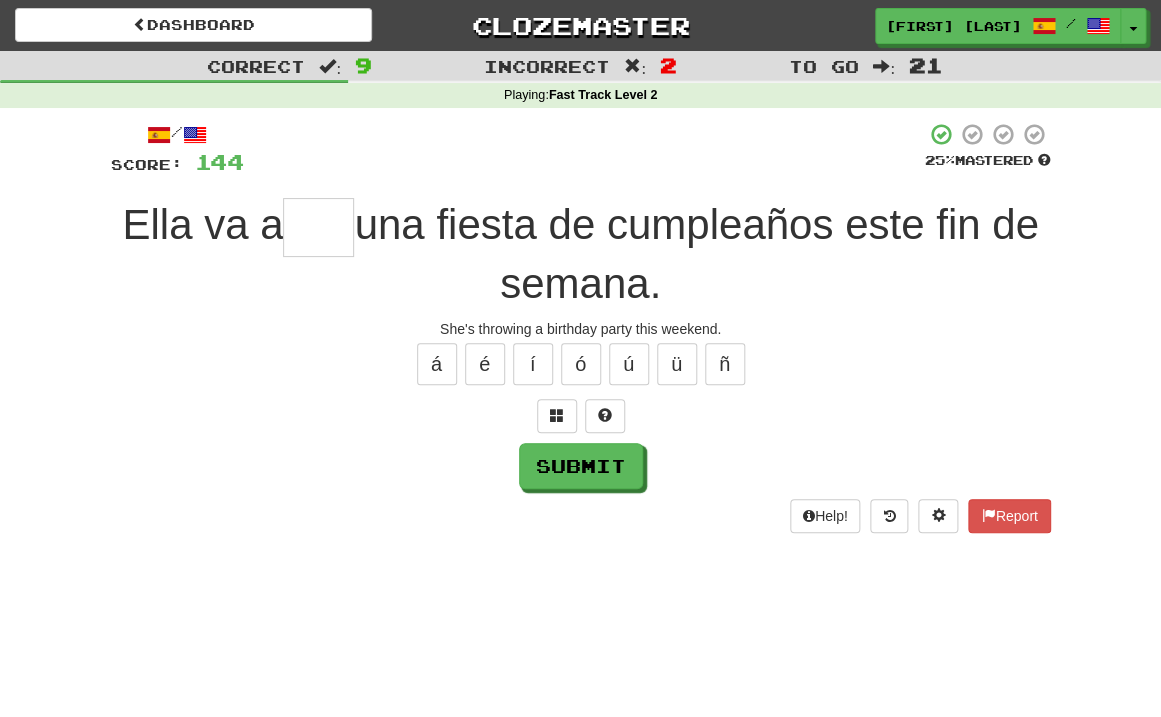 type on "*" 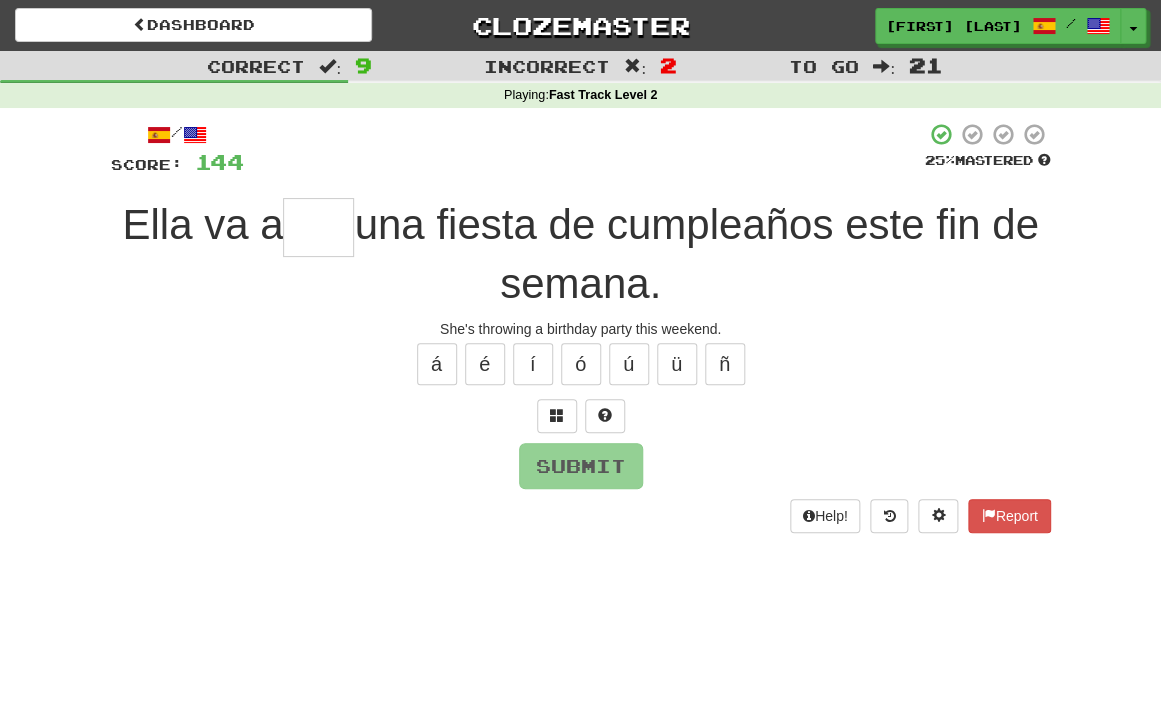 type on "*" 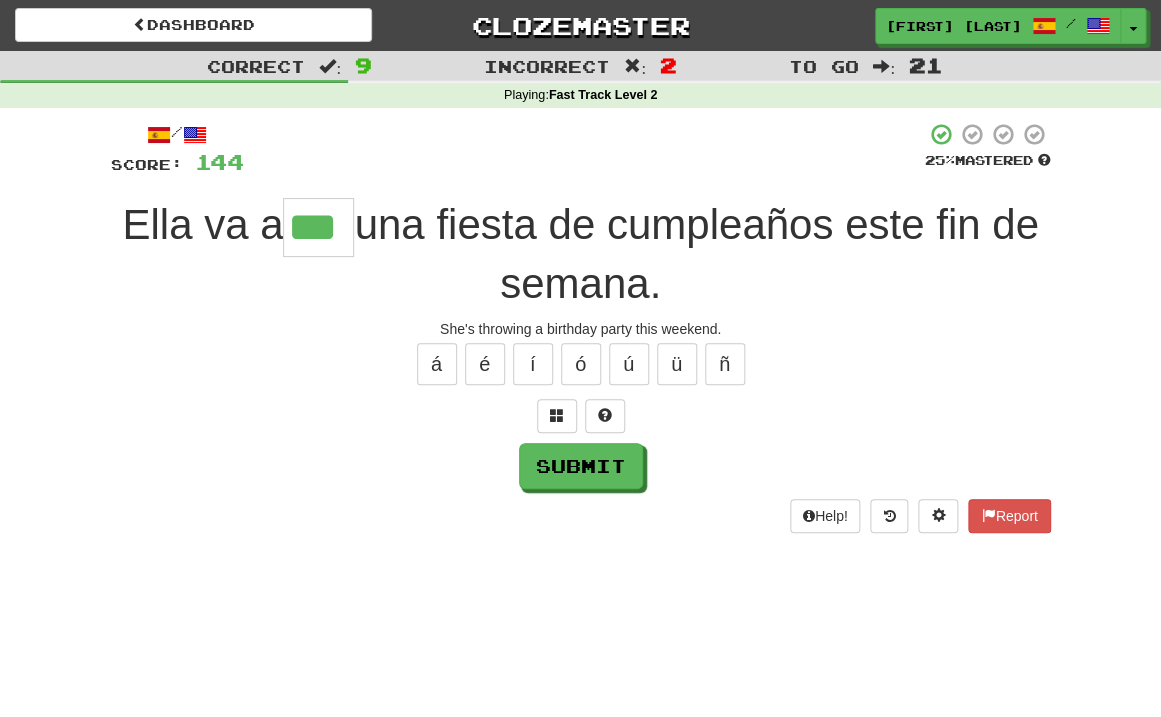 type on "***" 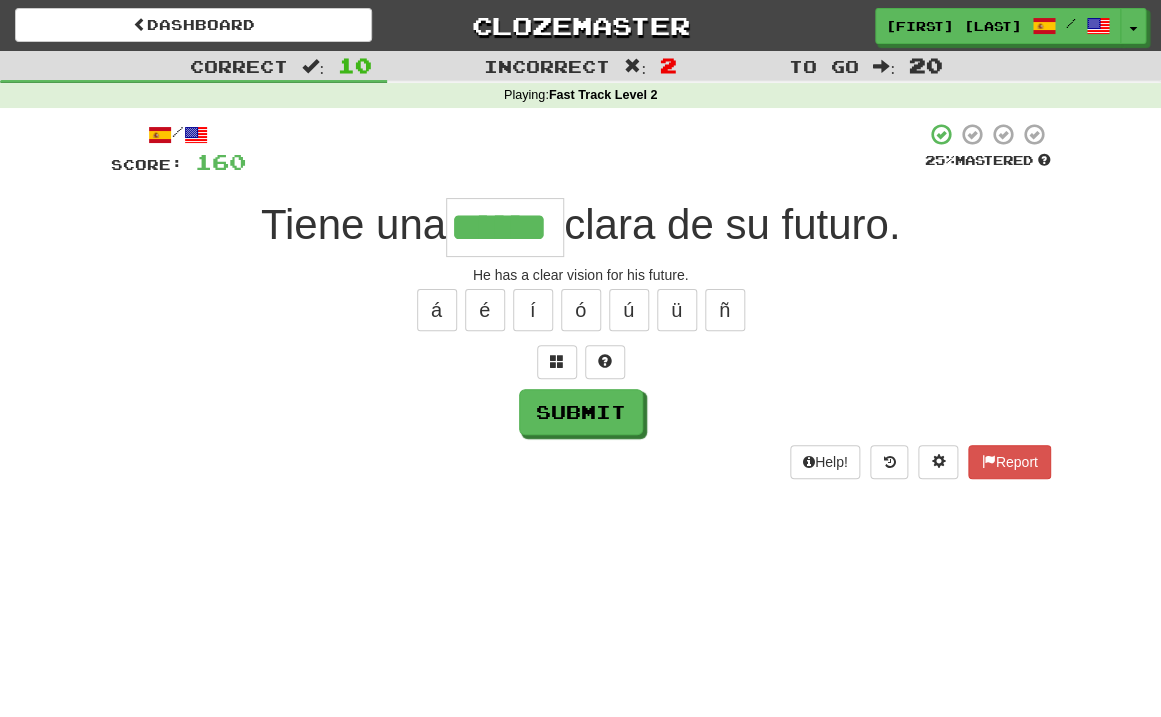 type on "******" 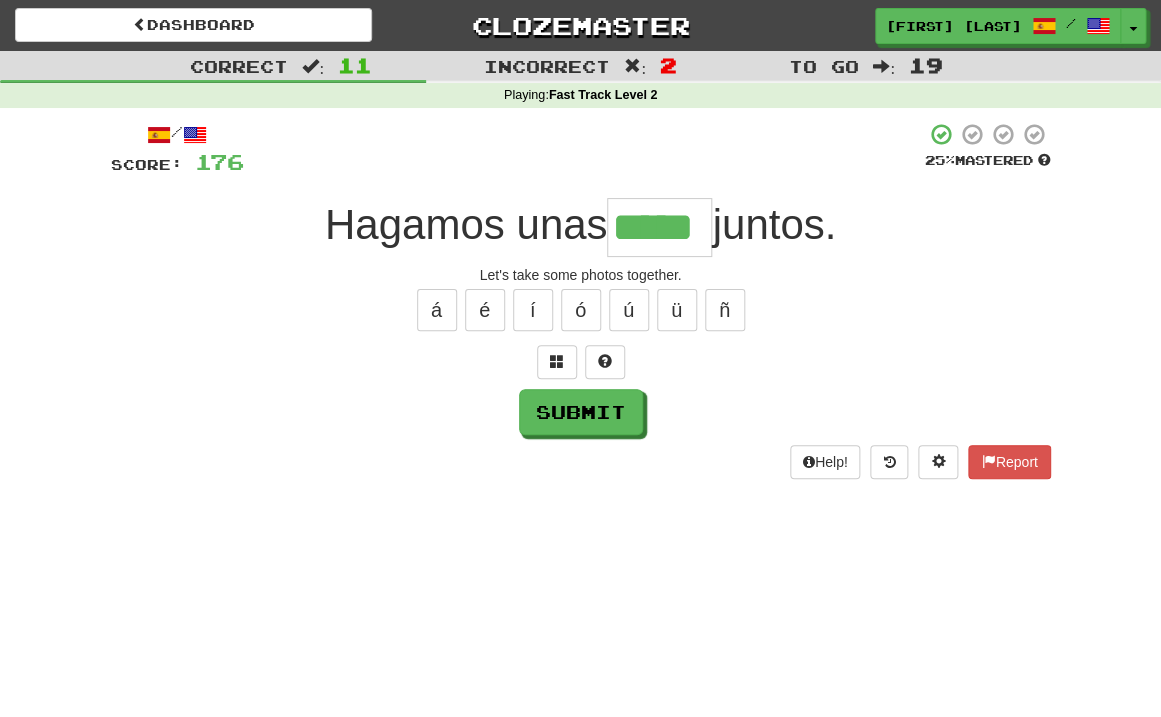 type on "*****" 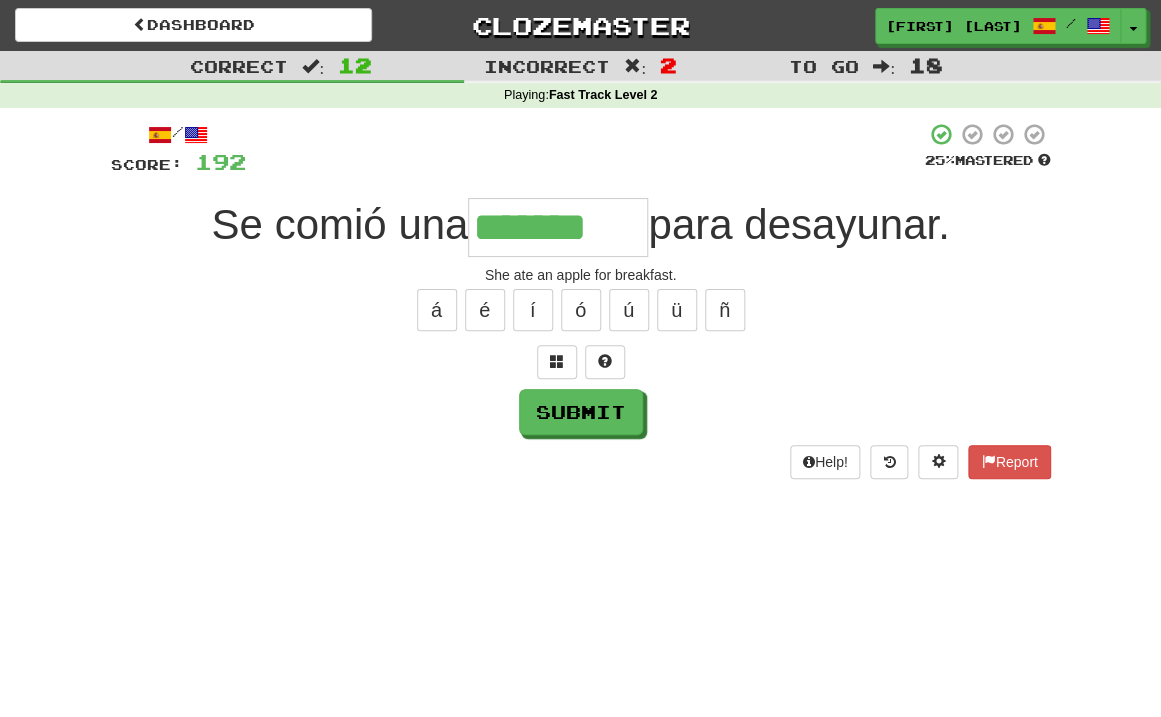 type on "*******" 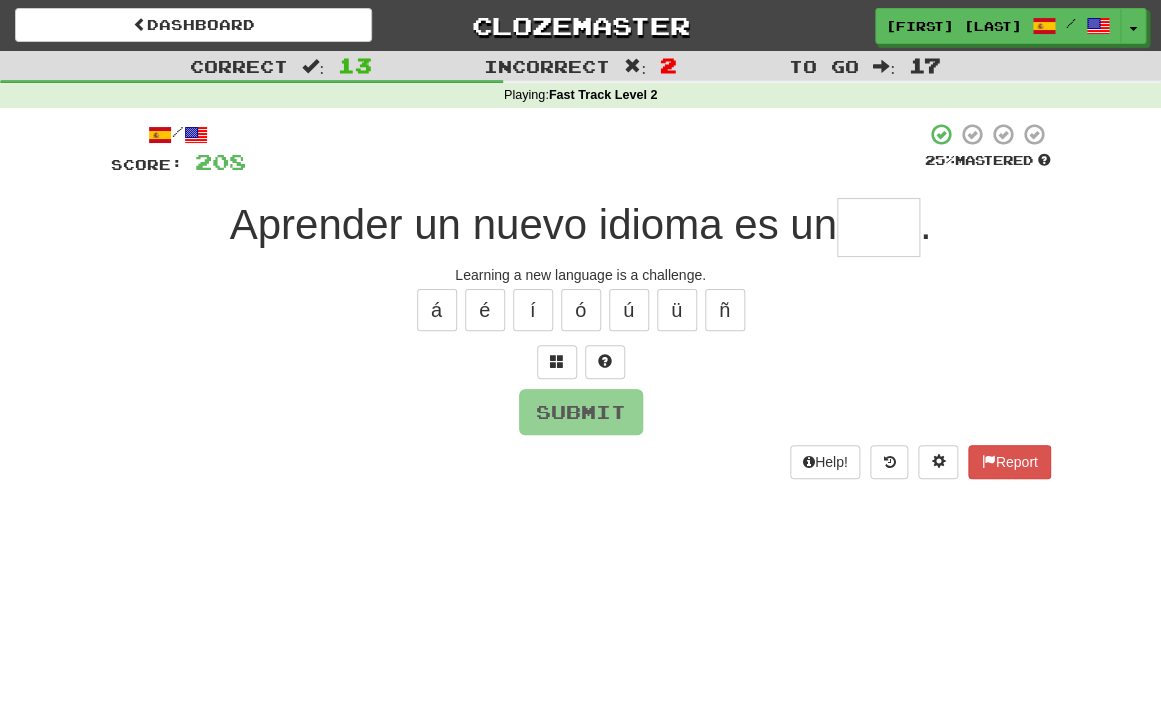 type on "*" 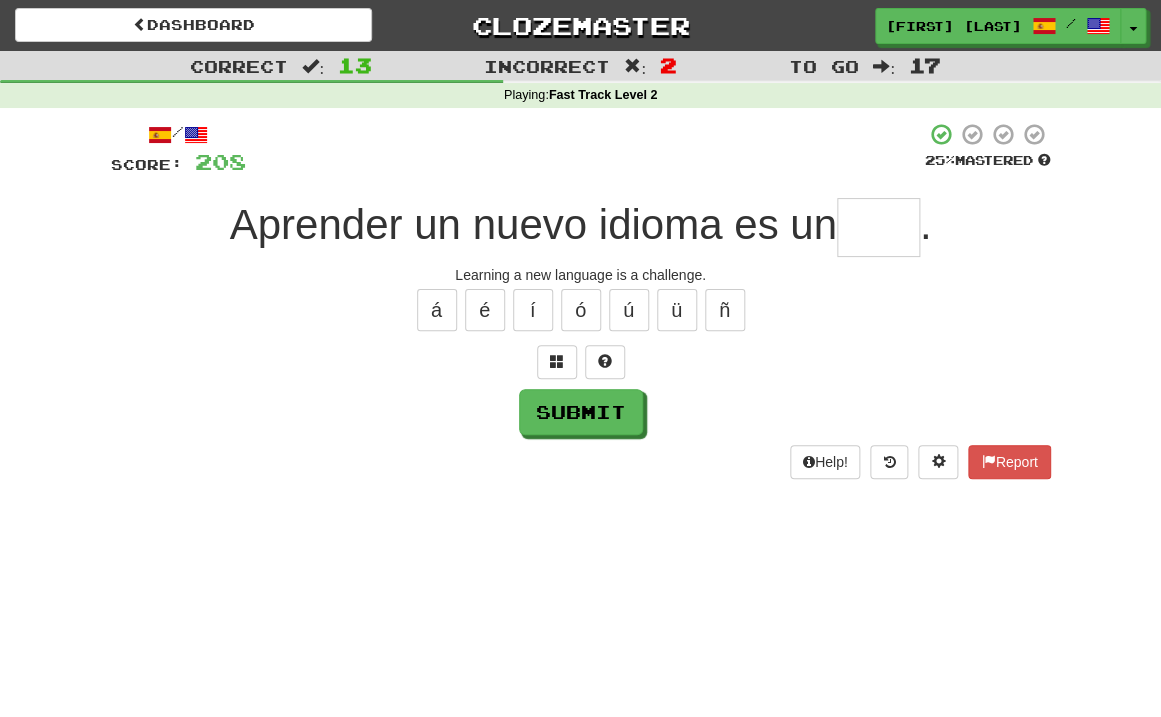type on "*" 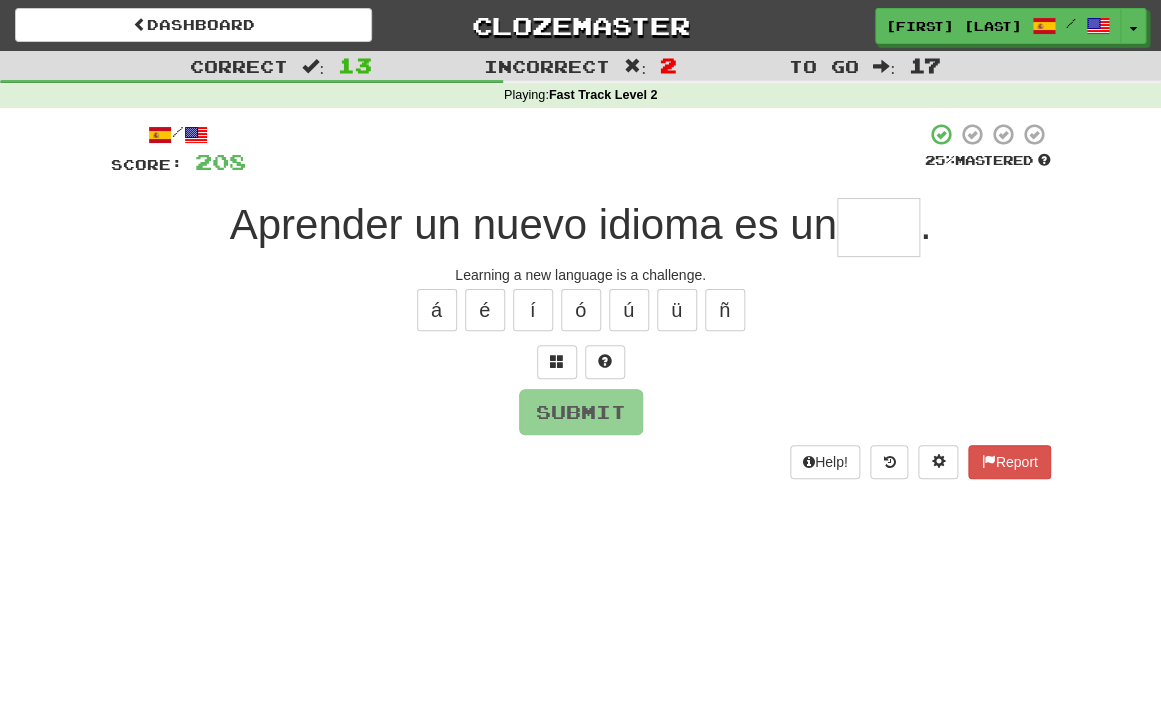 type on "*" 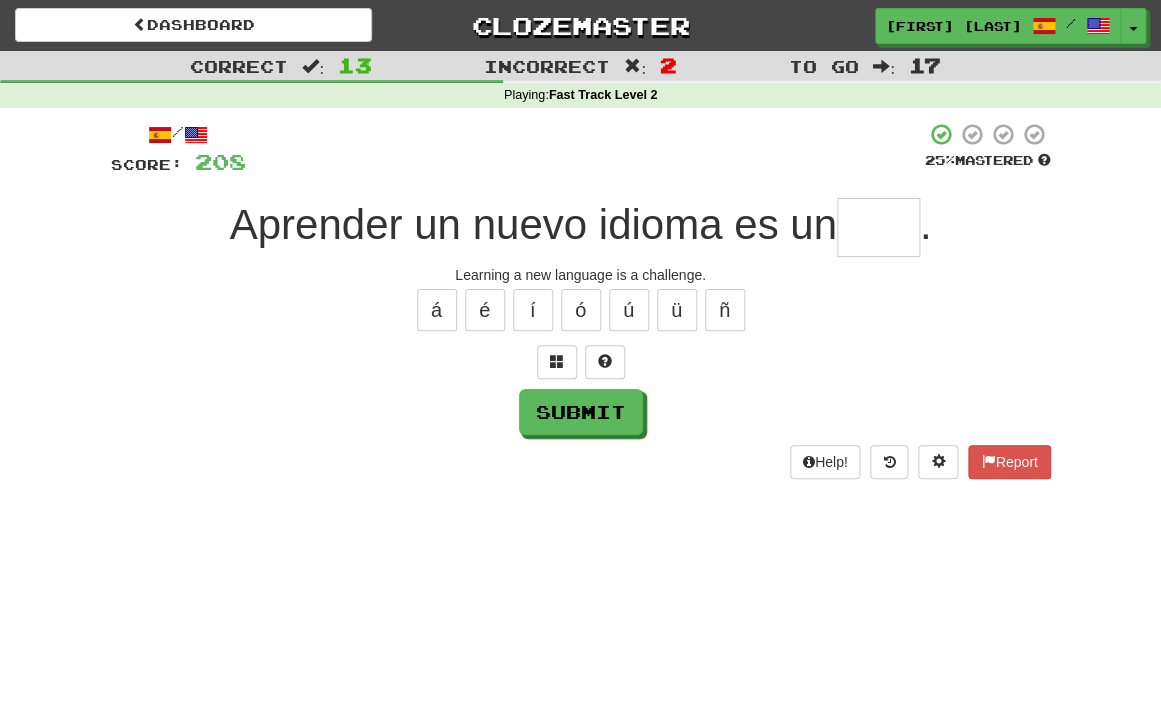type on "*" 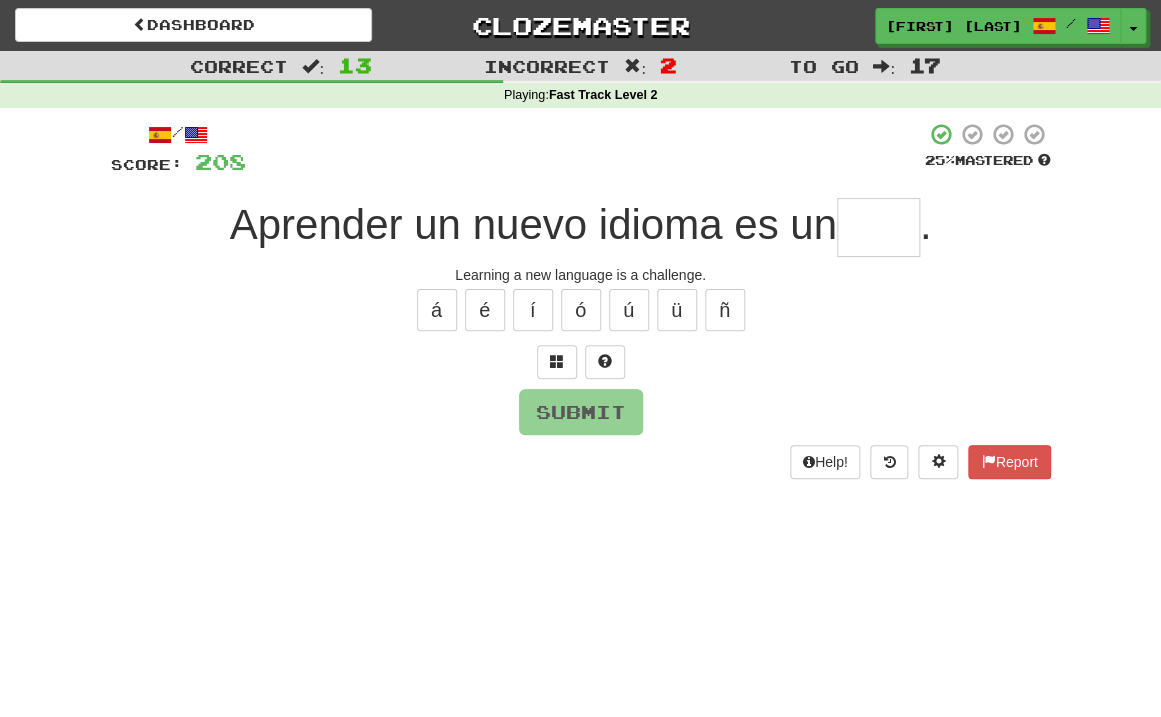 type on "*" 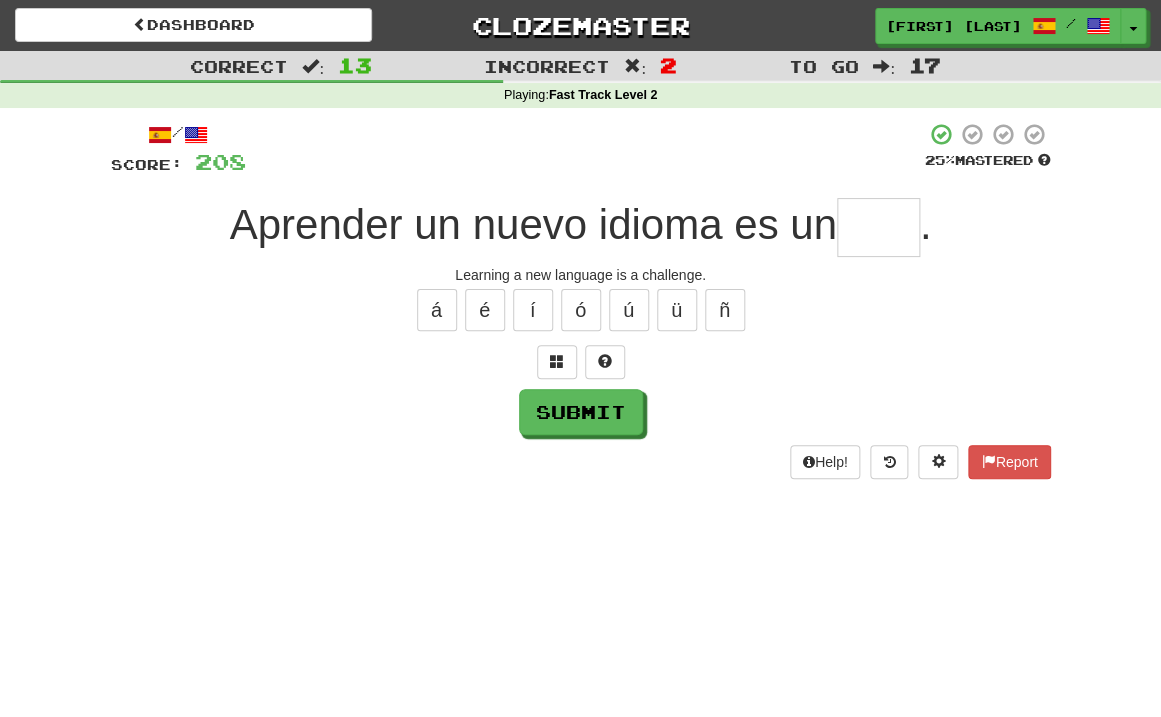 type on "*" 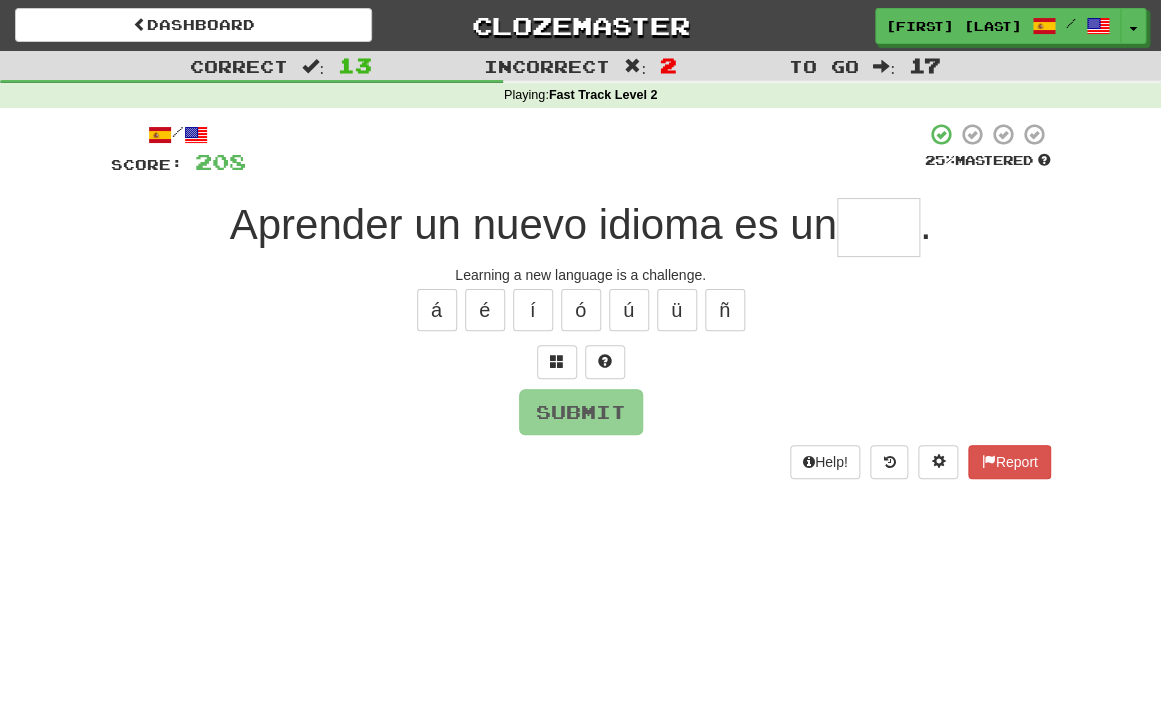 type on "*" 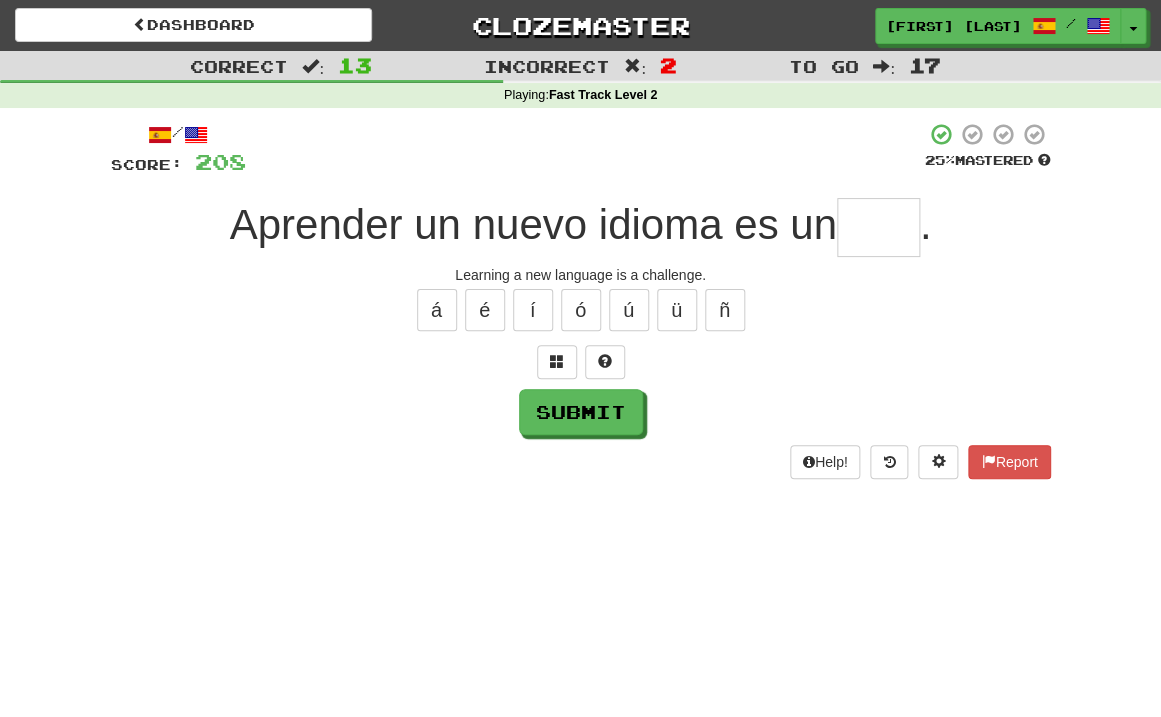 type on "*" 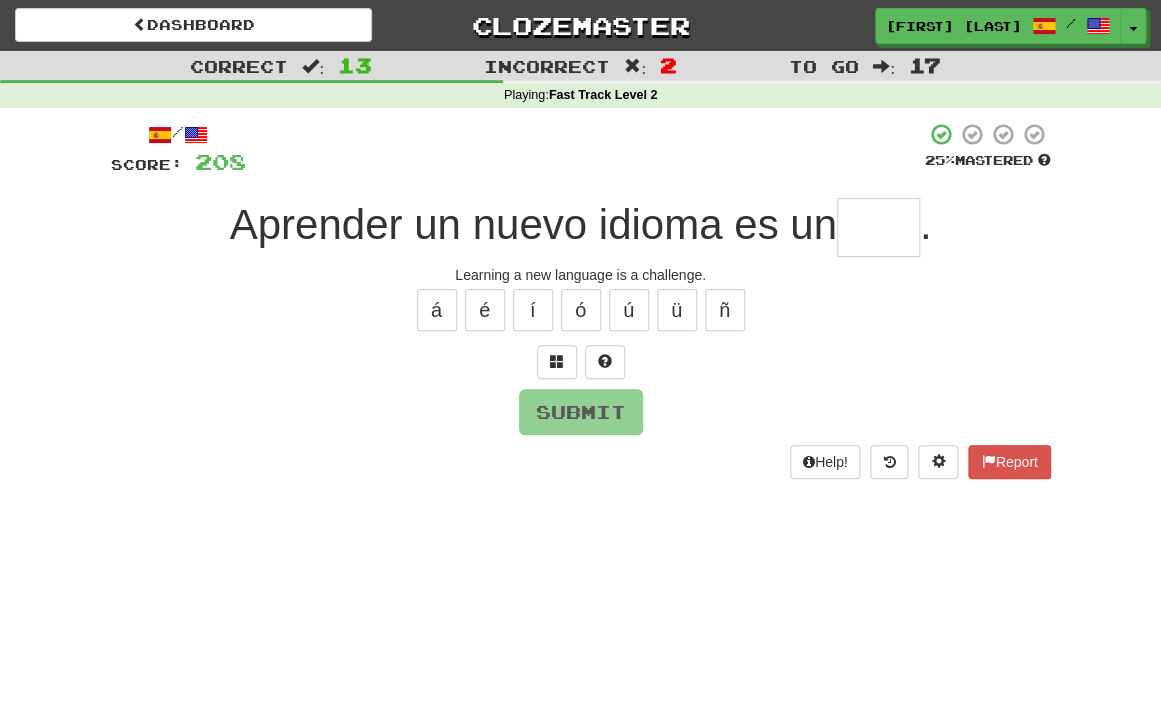 type on "*" 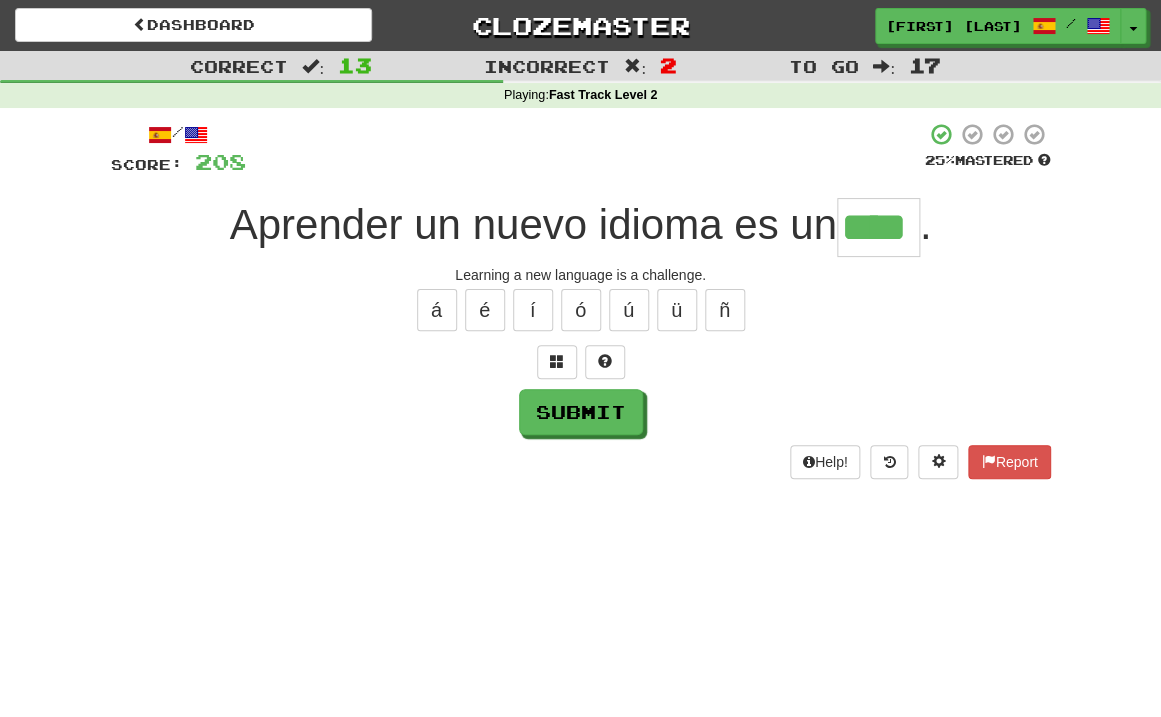 type on "****" 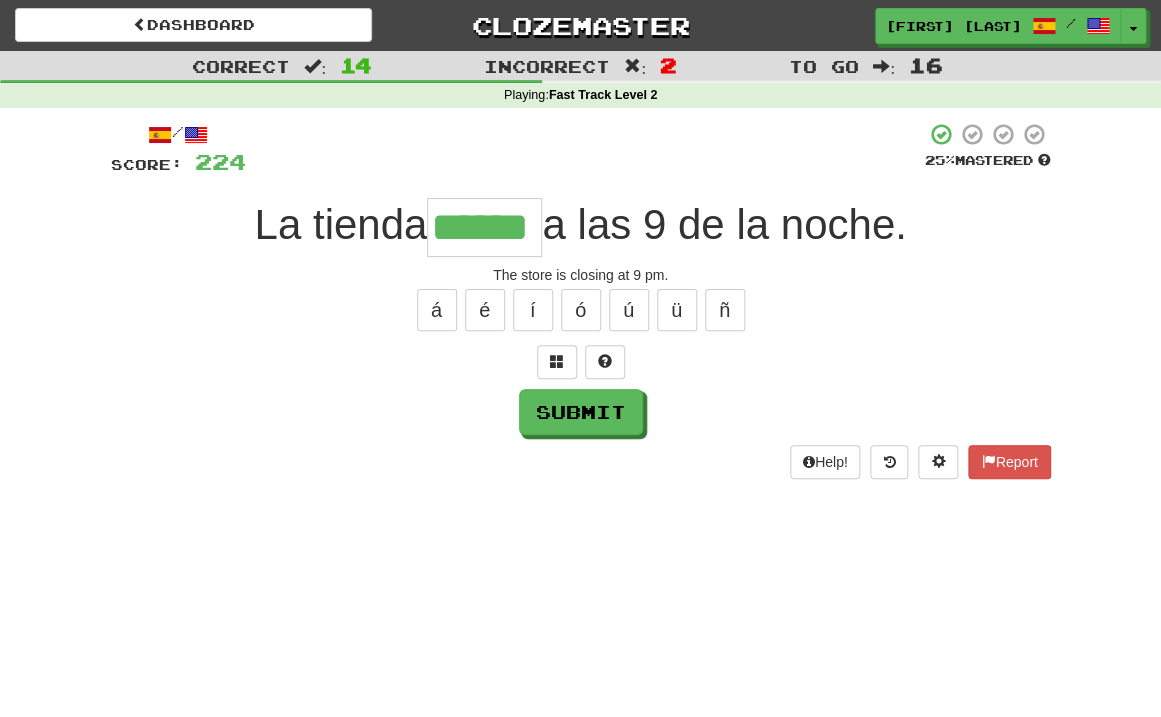 type on "******" 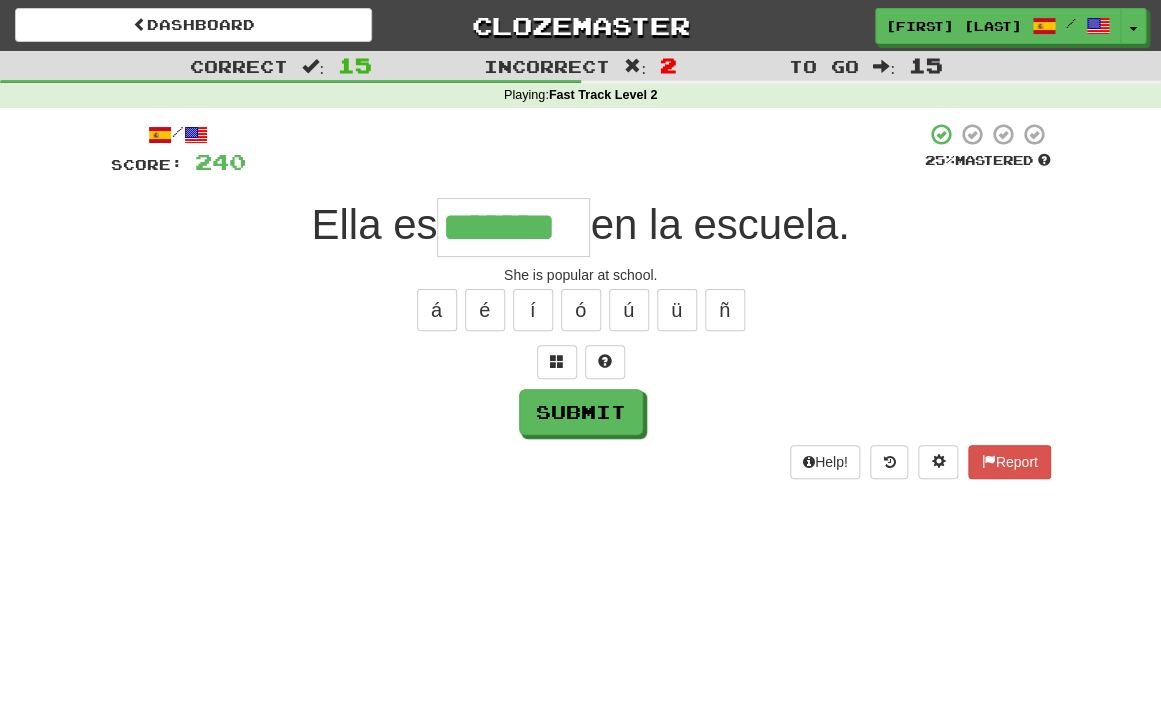 type on "*******" 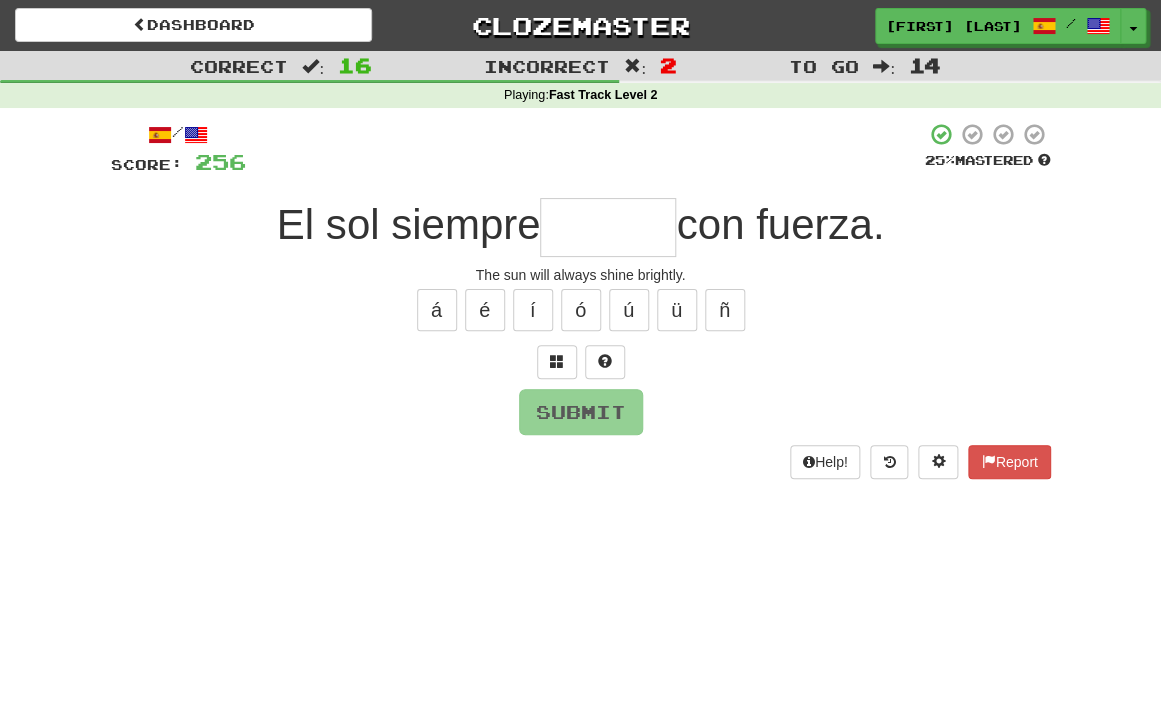 type on "*" 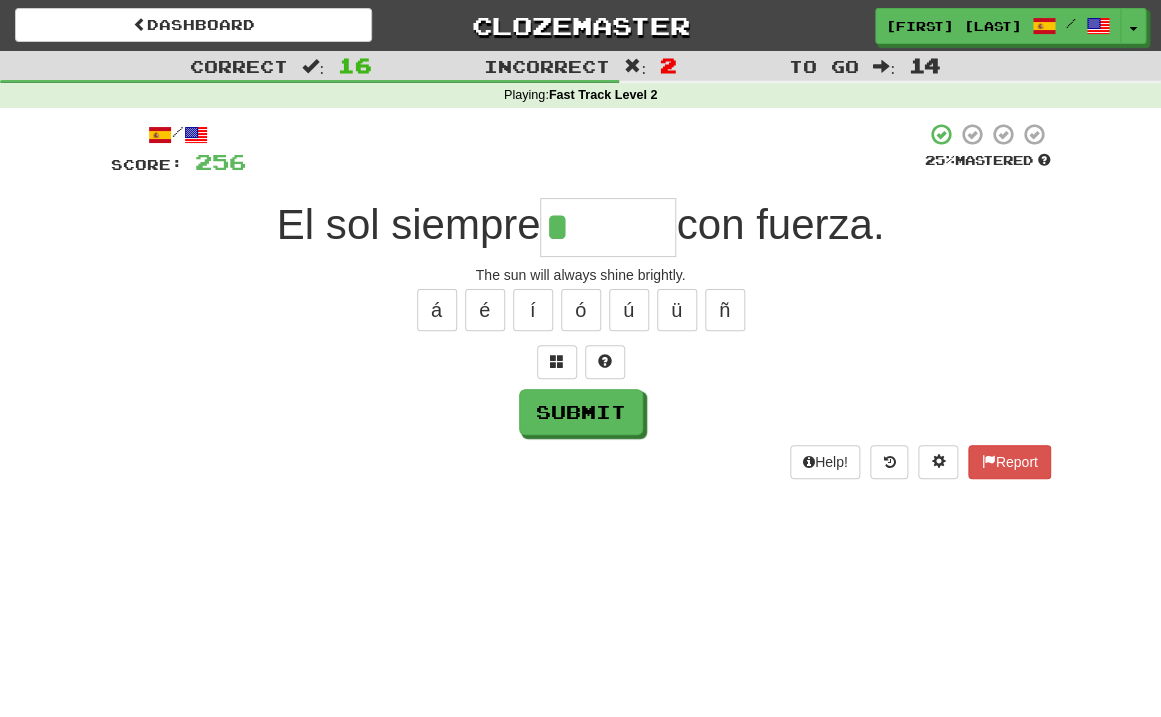 type on "********" 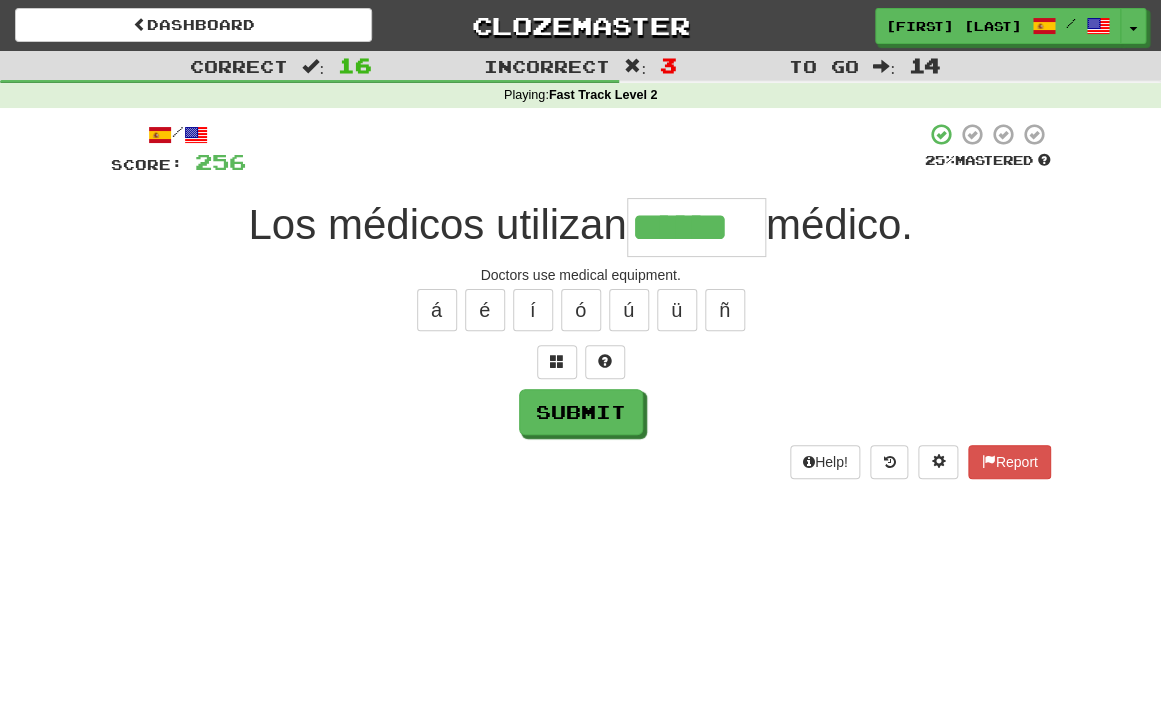 type on "******" 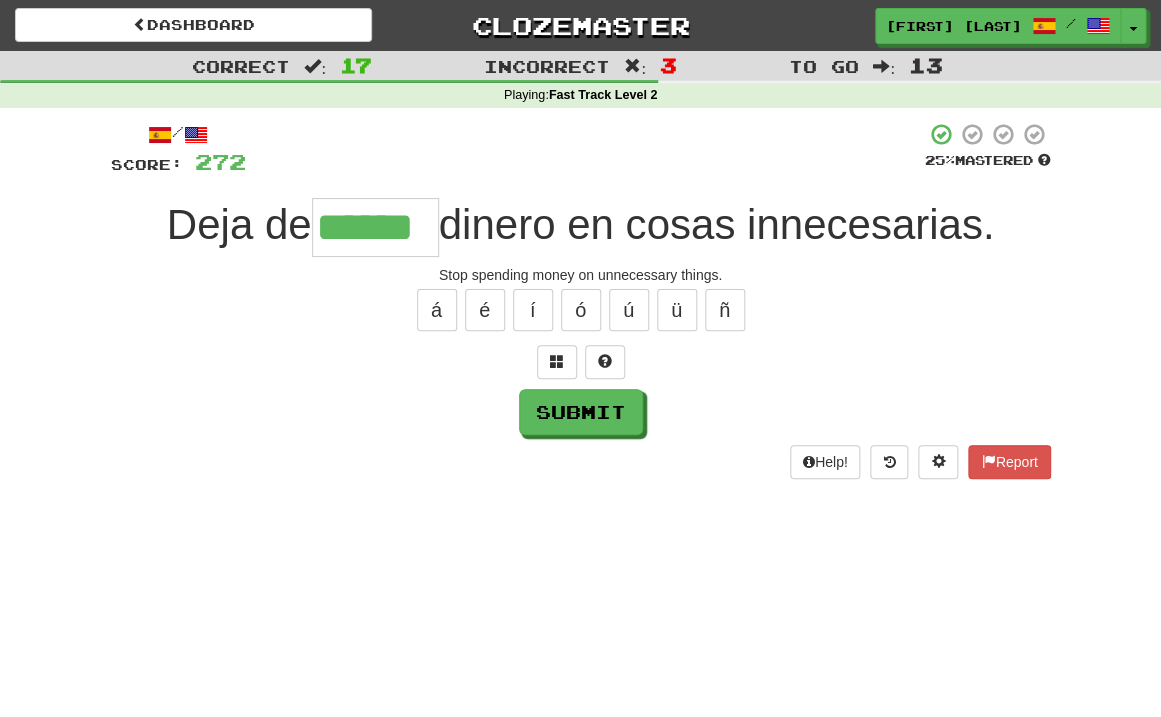 type on "******" 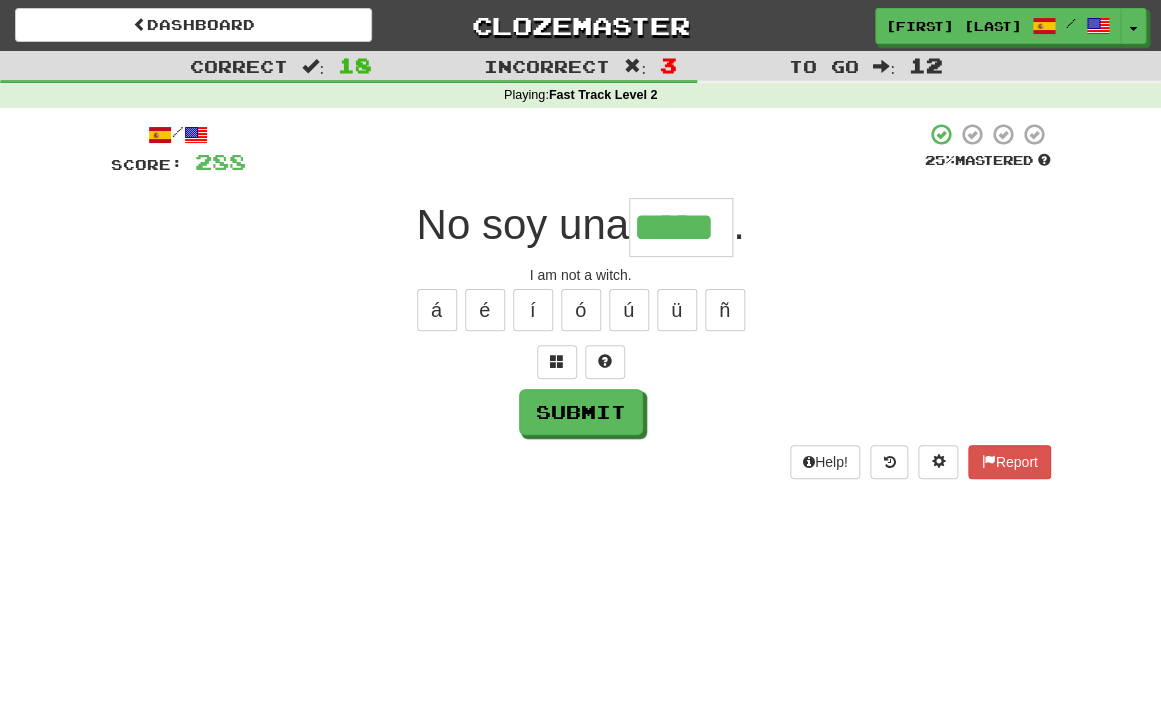 type on "*****" 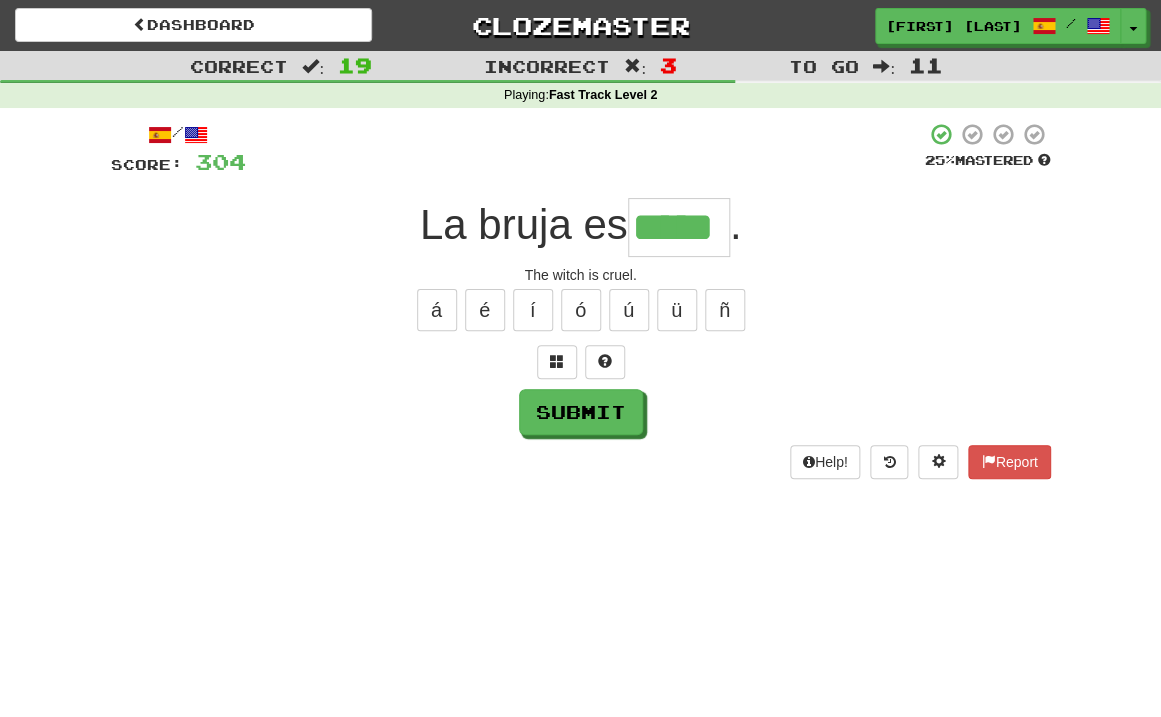 type on "*****" 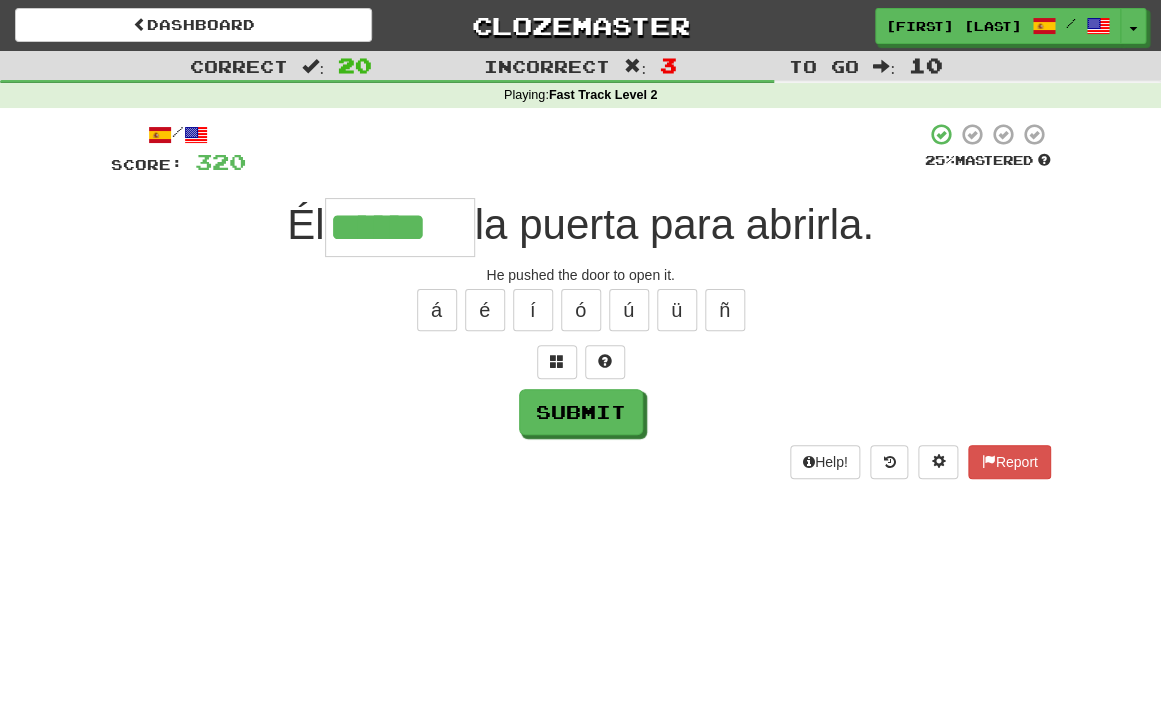 type on "******" 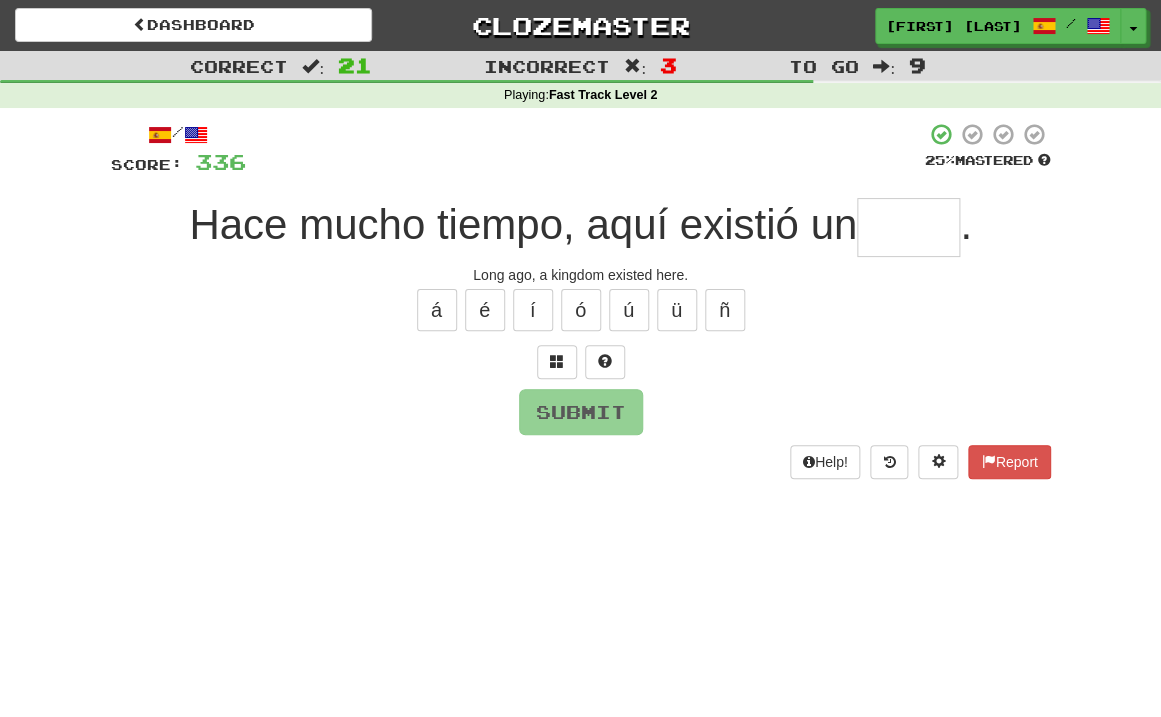 type on "*" 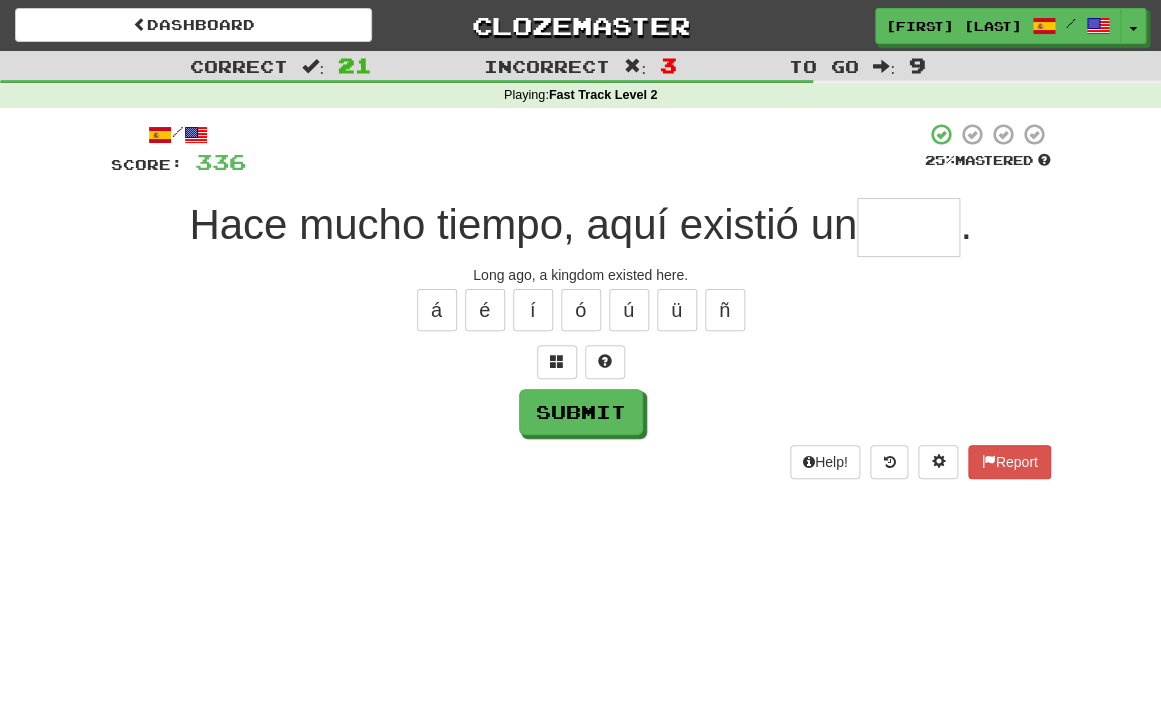 type on "*" 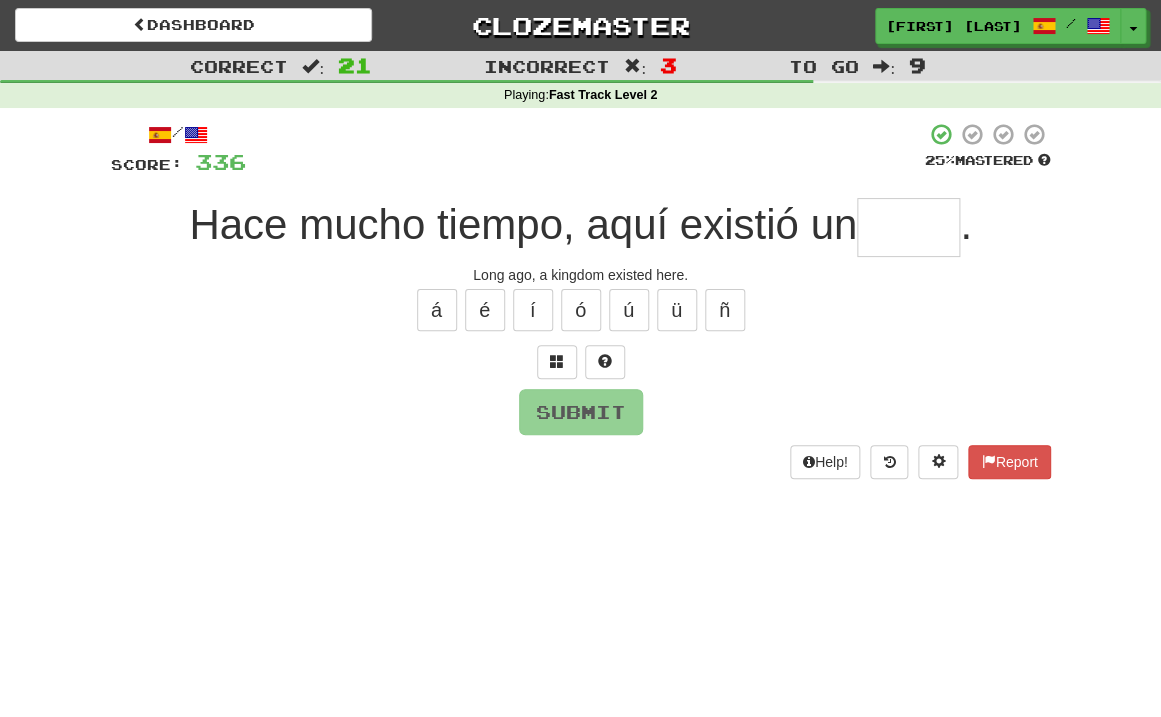 type on "*" 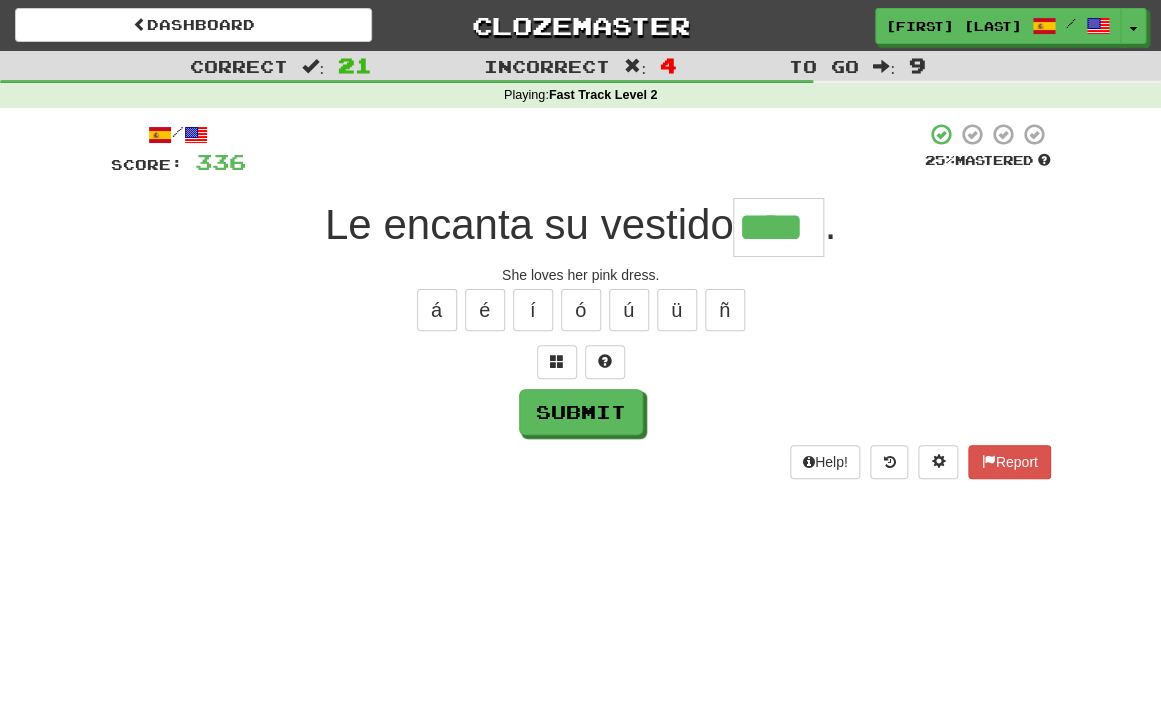 type on "****" 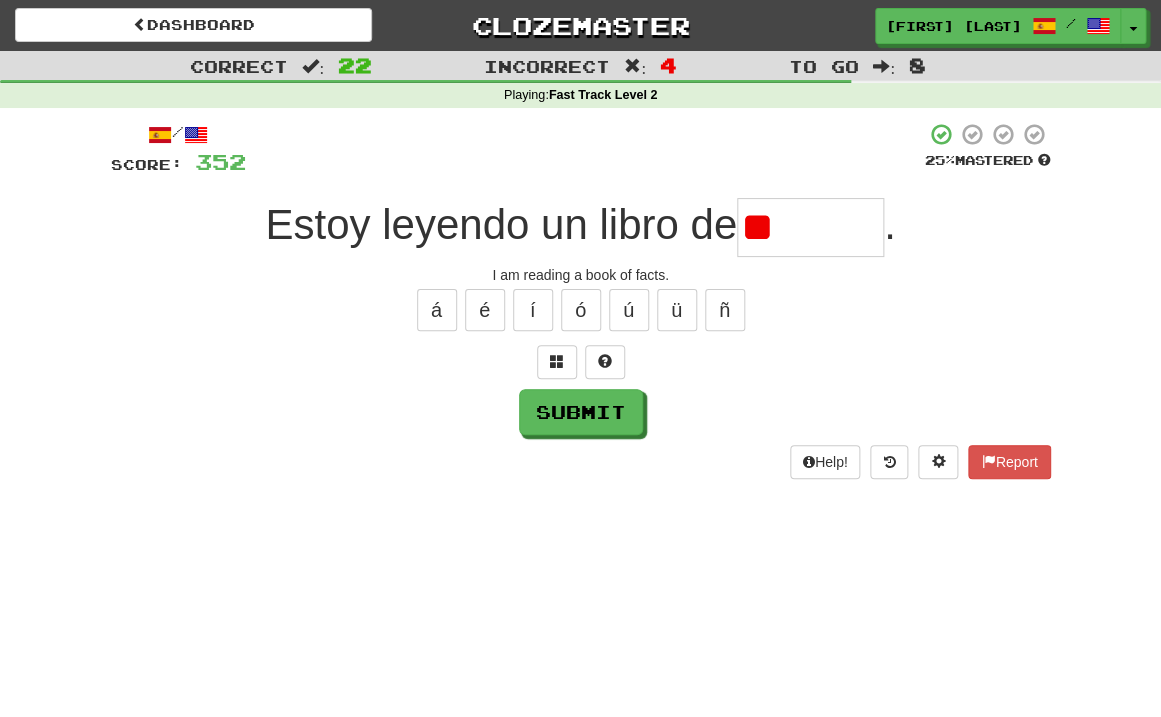 type on "*" 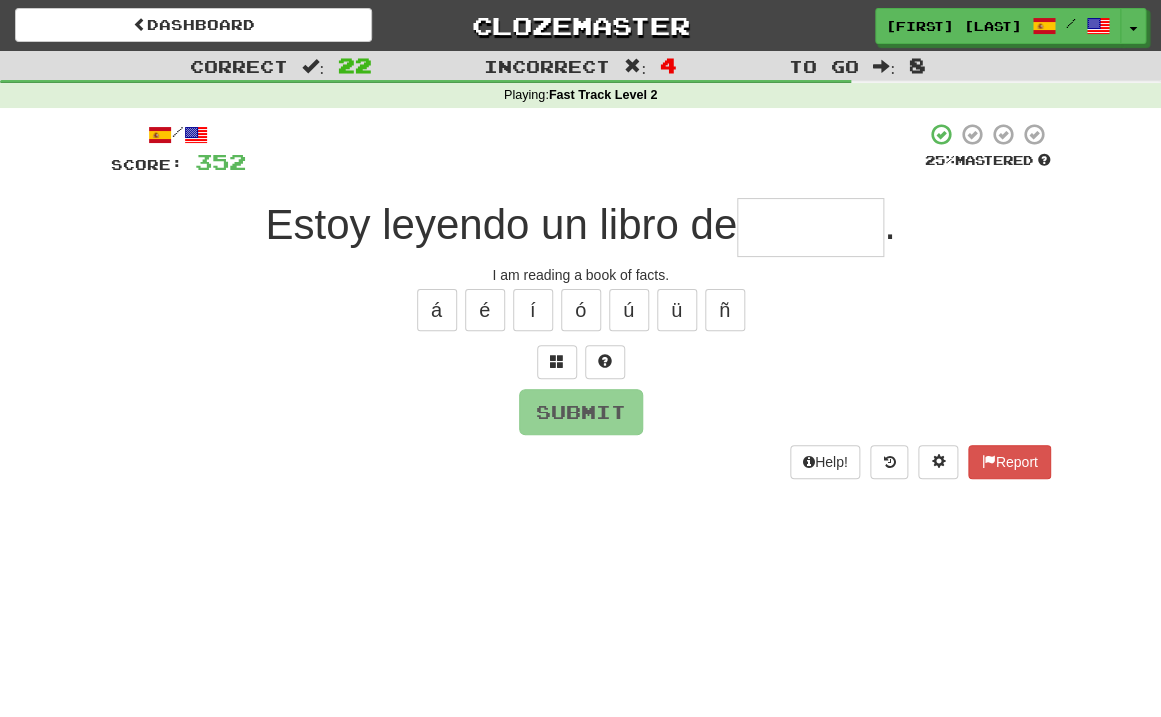 type on "*" 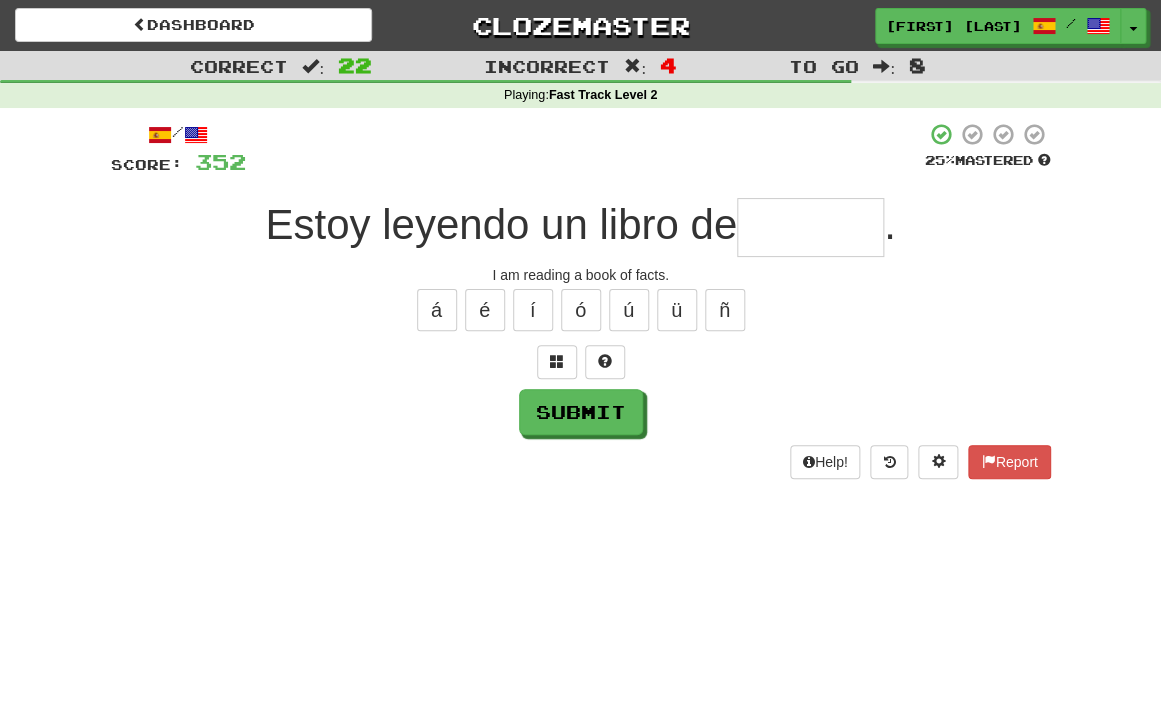 type on "*" 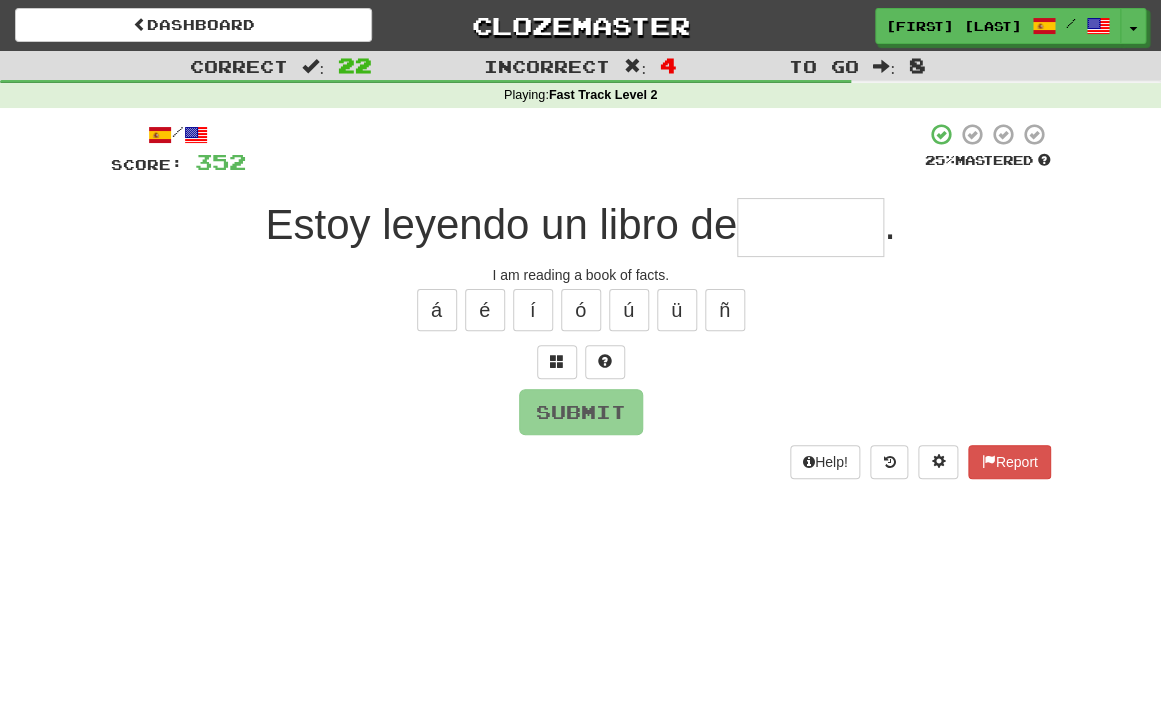 type on "*" 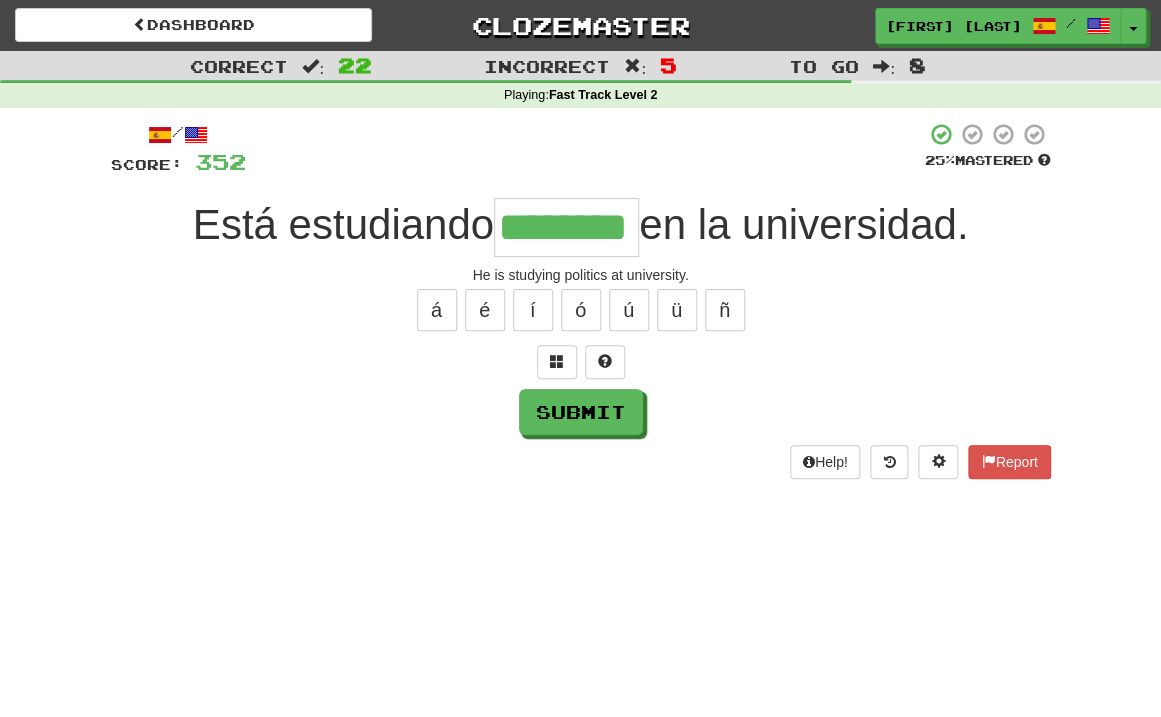 type on "********" 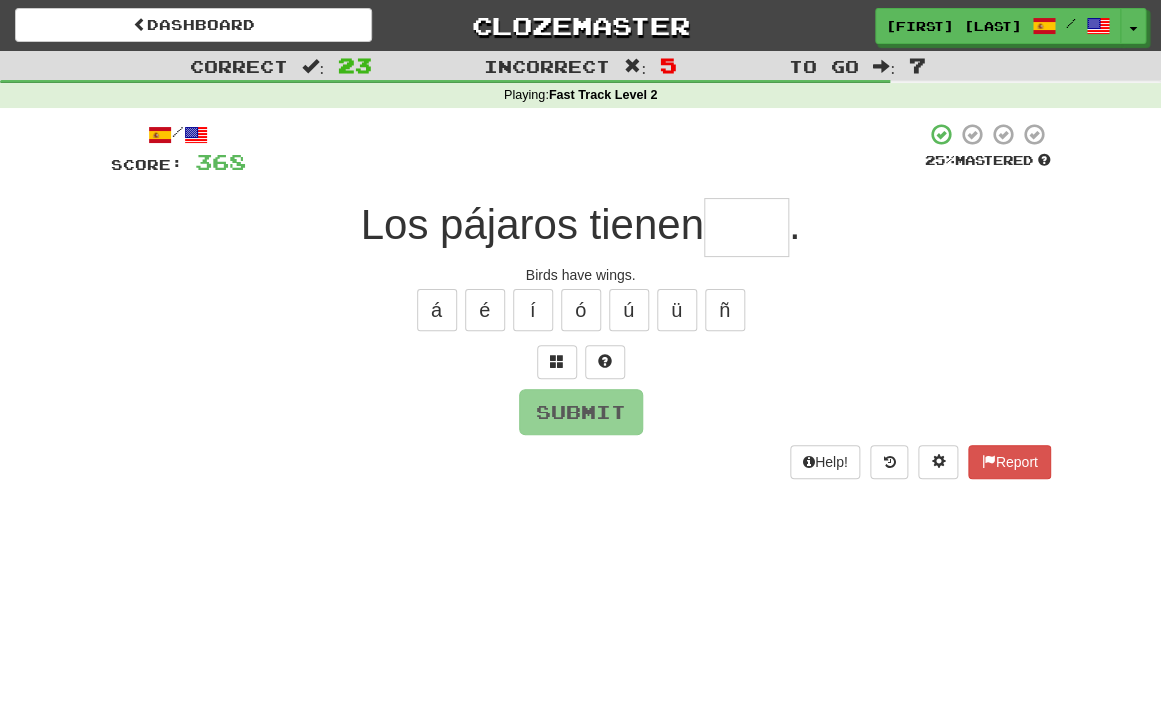 type on "*" 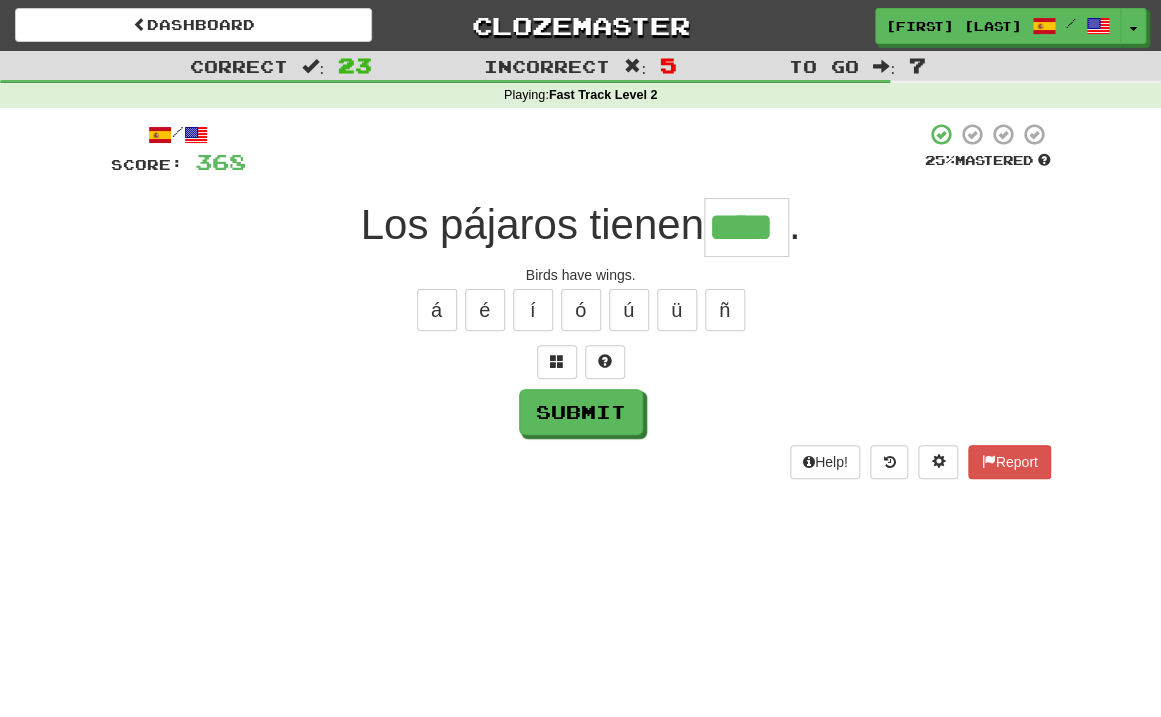 type on "****" 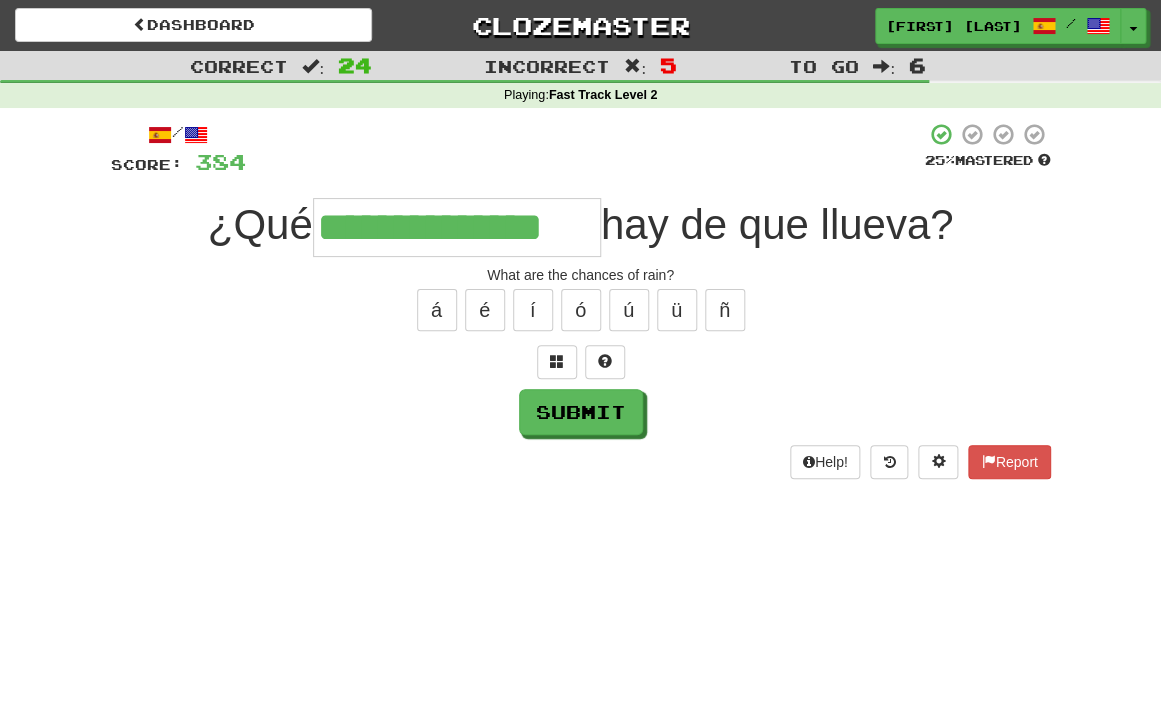 type on "**********" 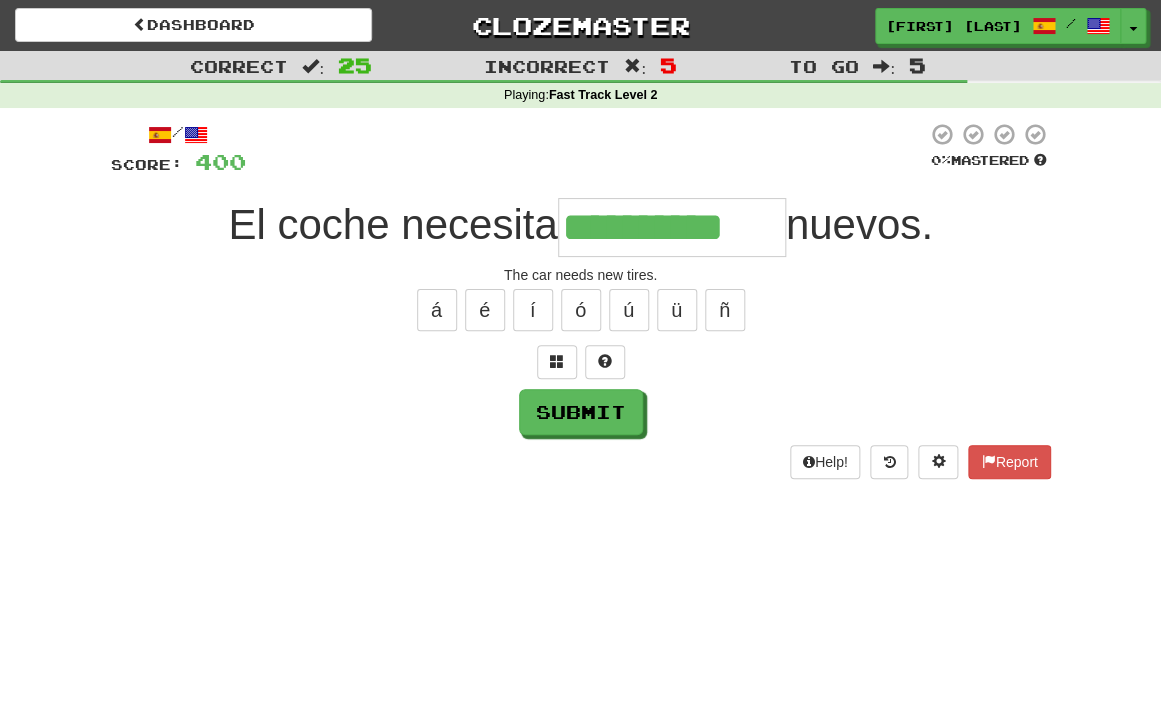 type on "**********" 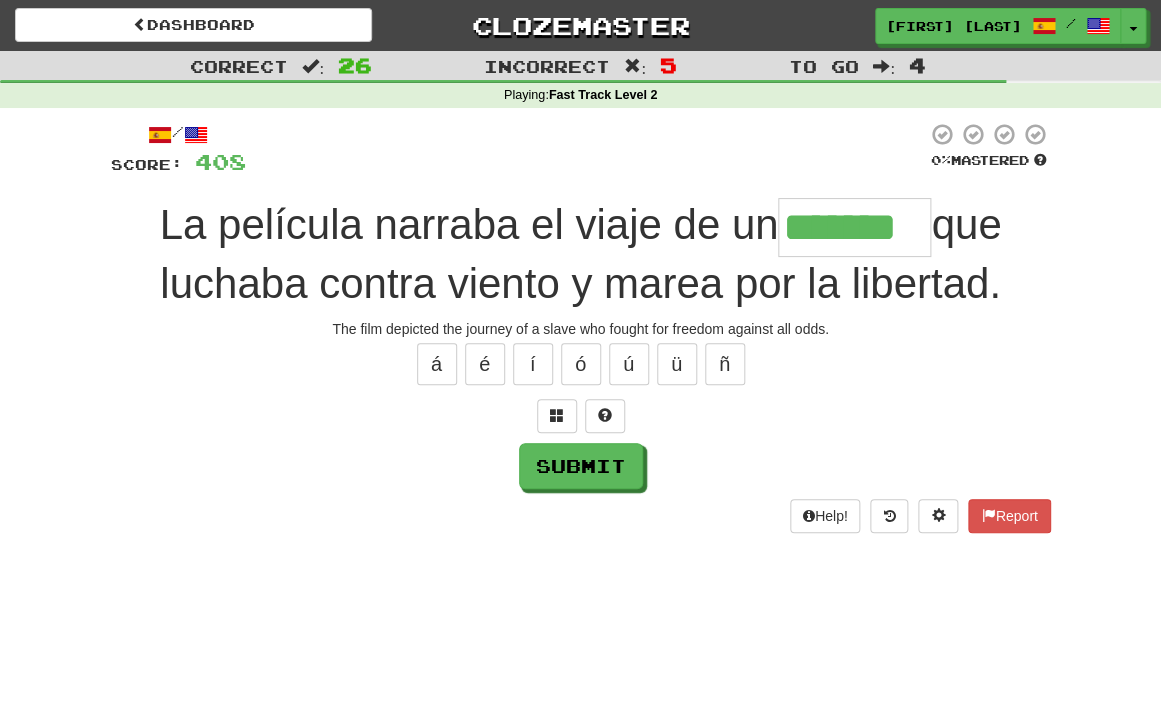 type on "*******" 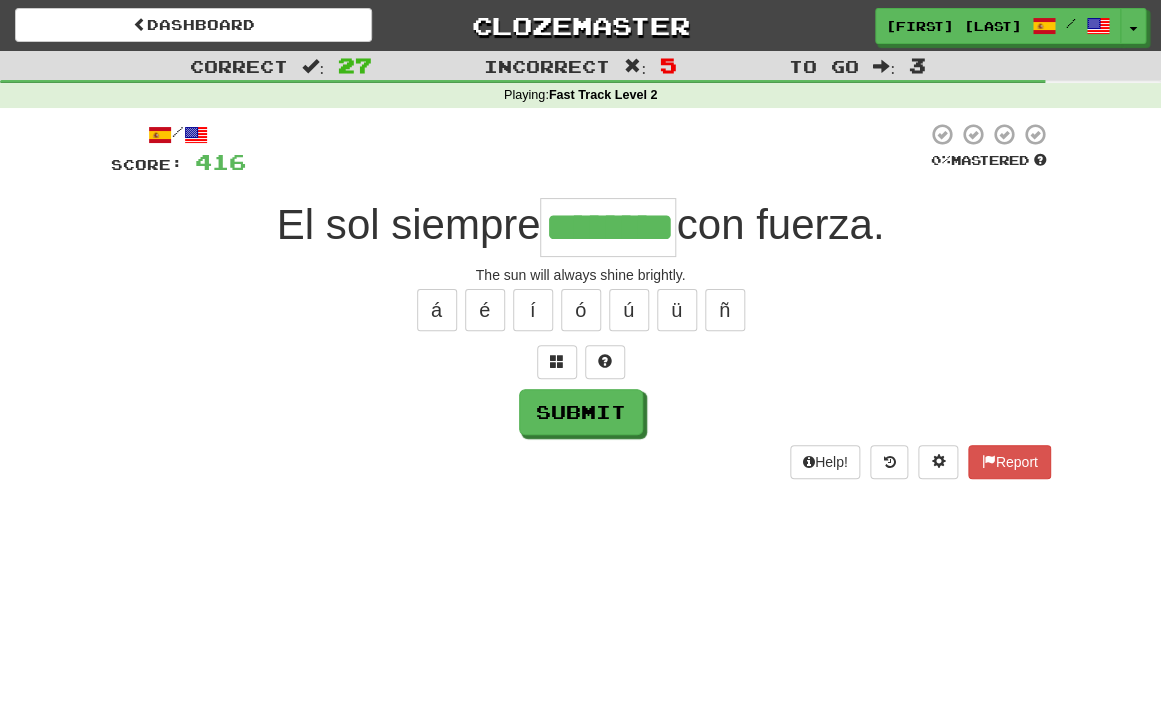 type on "********" 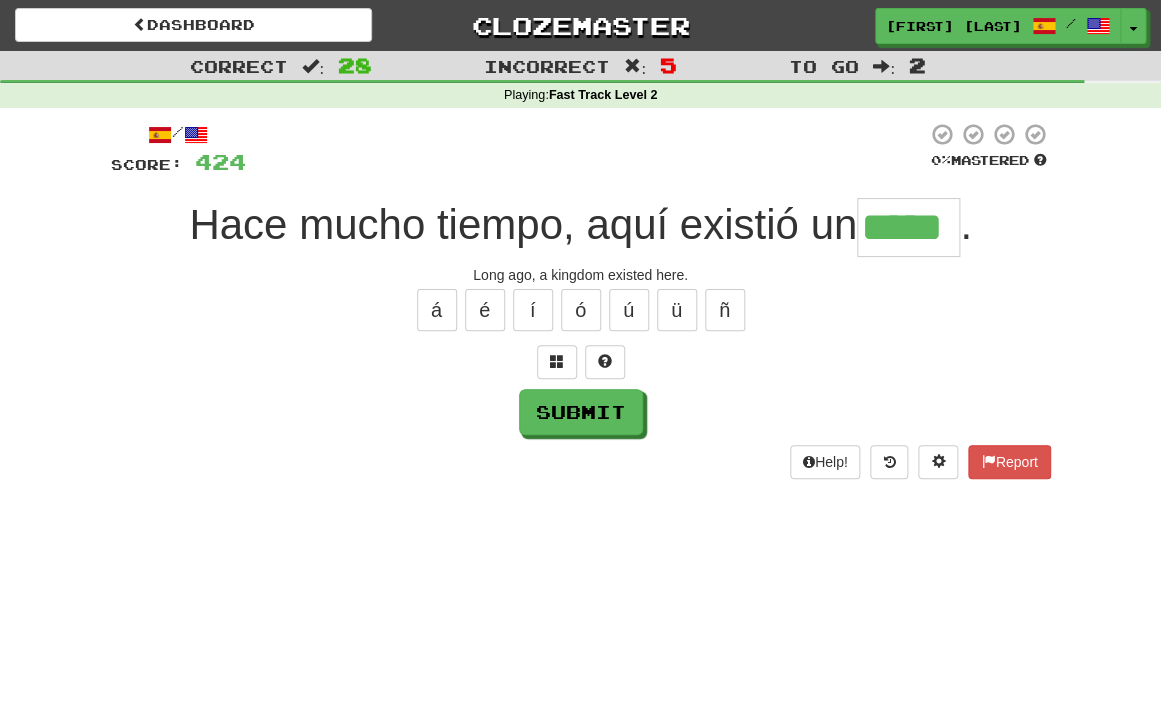 type on "*****" 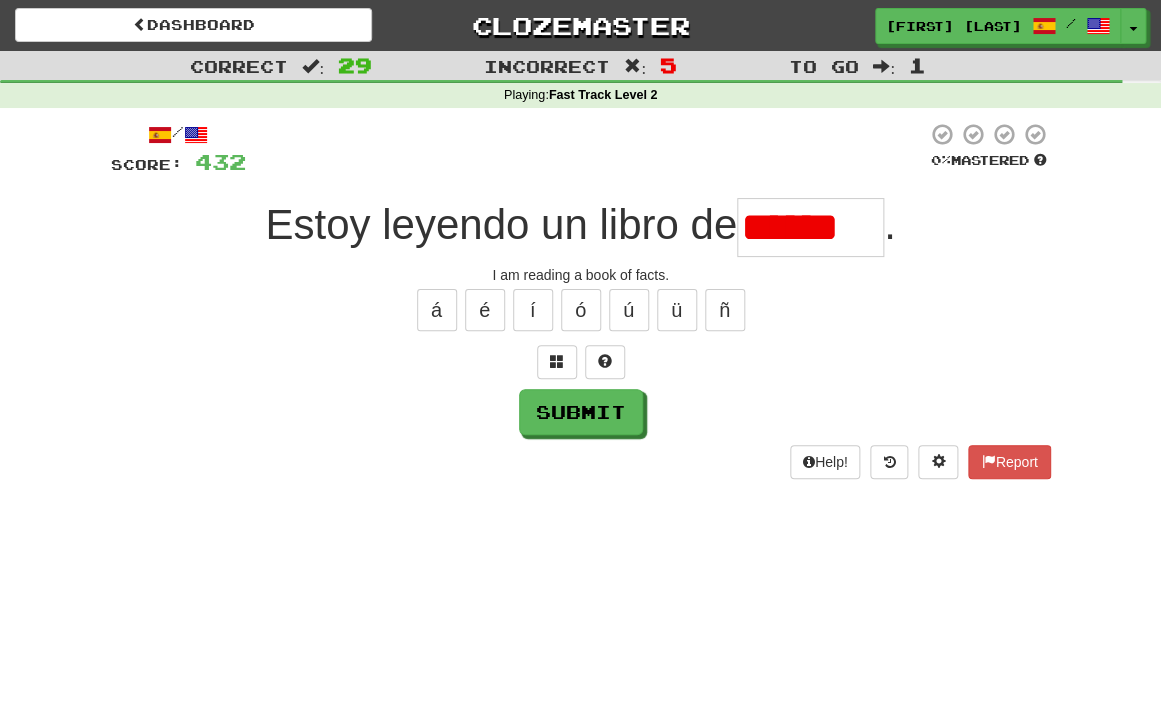 type on "******" 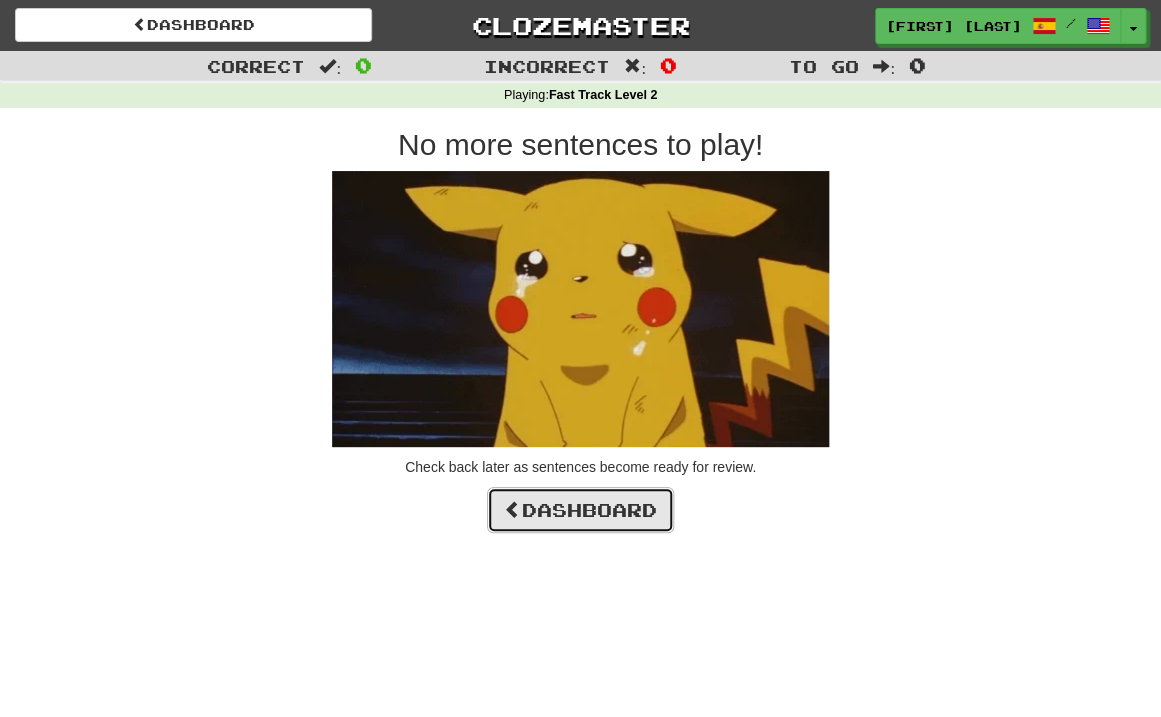 click on "Dashboard" at bounding box center [580, 510] 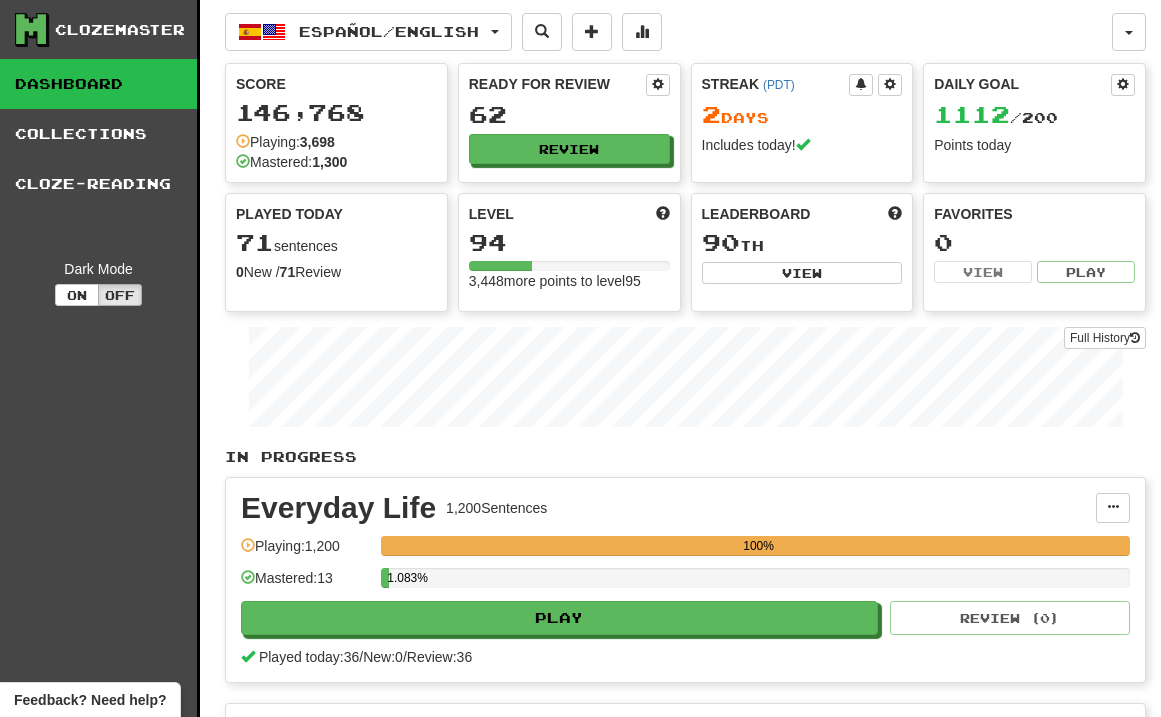 scroll, scrollTop: 0, scrollLeft: 0, axis: both 